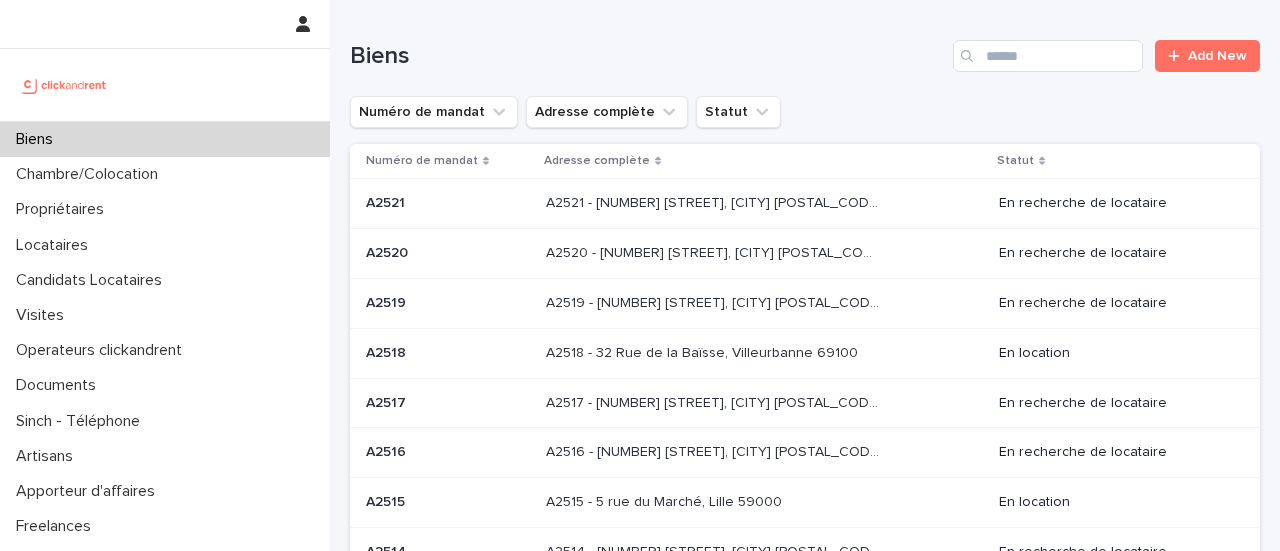 scroll, scrollTop: 0, scrollLeft: 0, axis: both 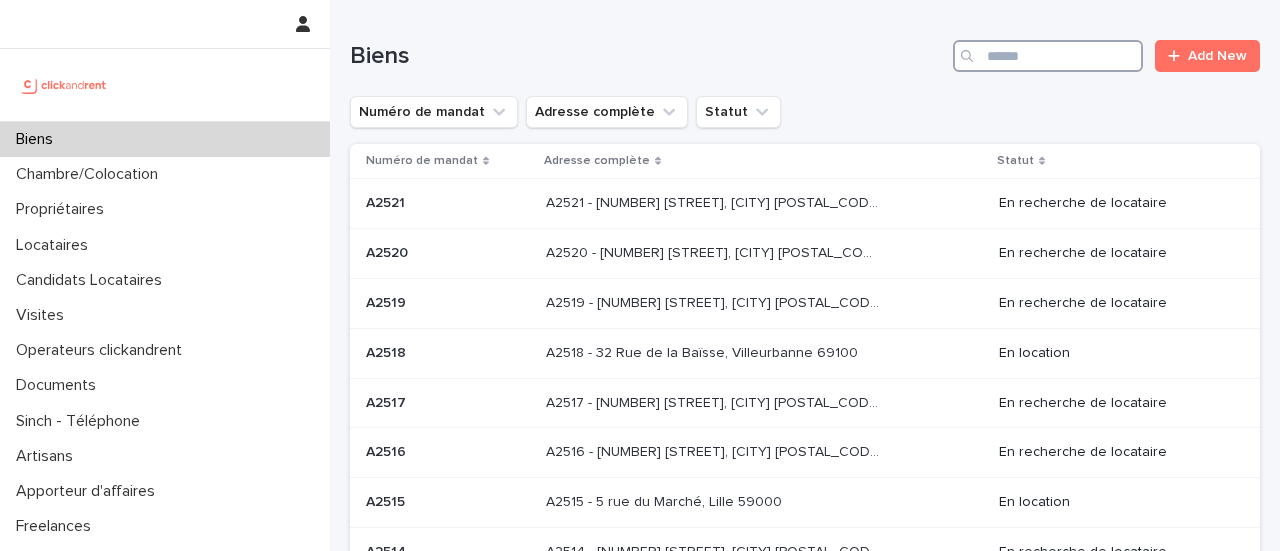 click at bounding box center [1048, 56] 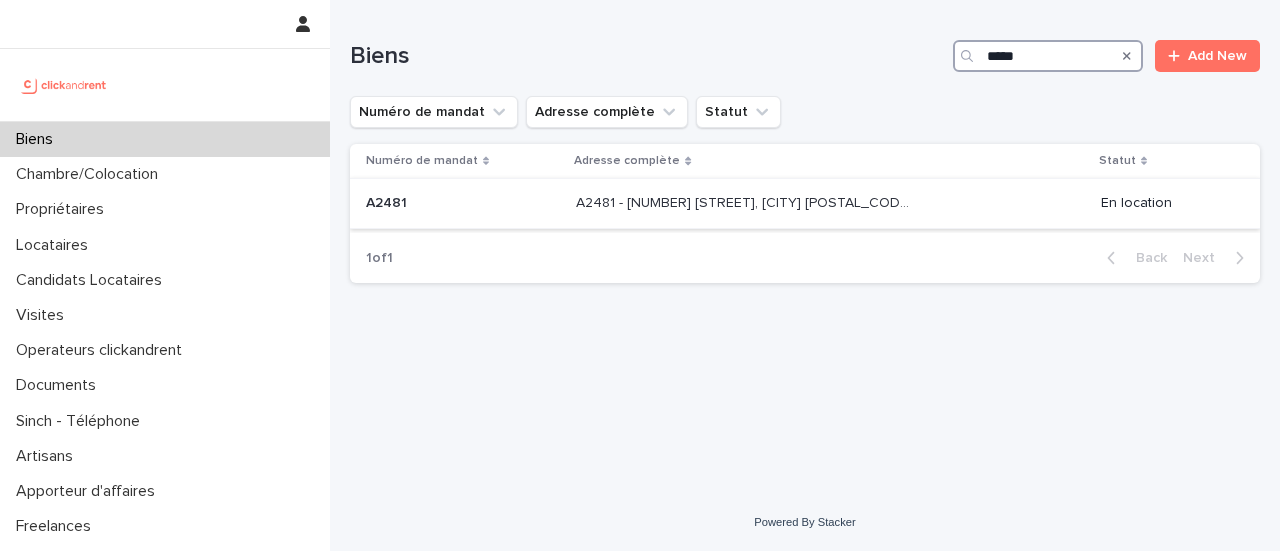 type on "*****" 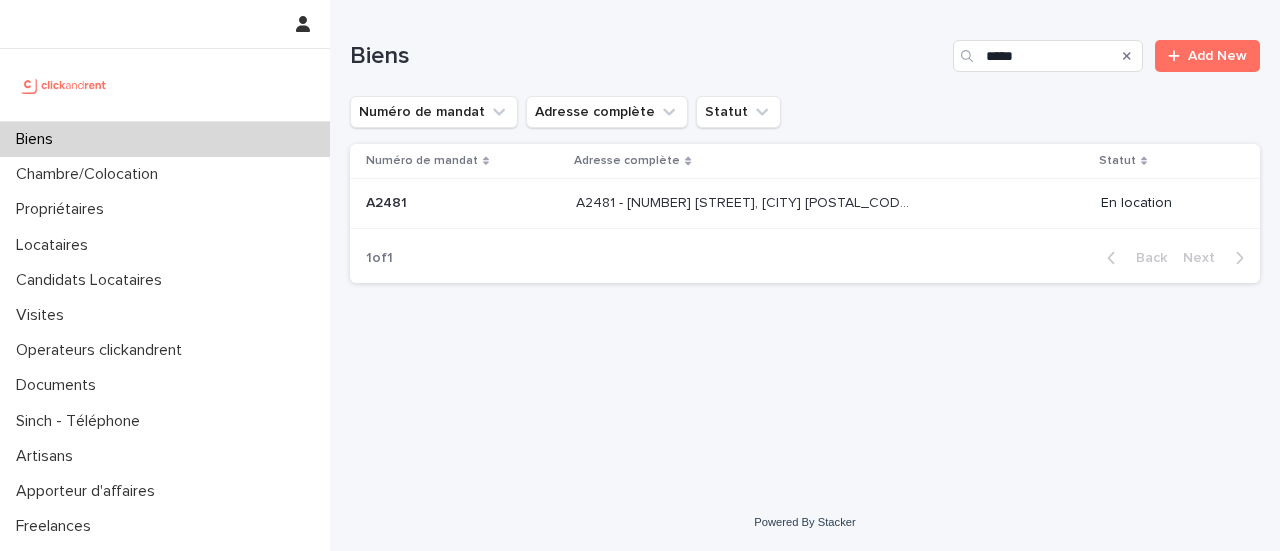 click on "A2481 - [NUMBER] [STREET], [CITY] [POSTAL_CODE]" at bounding box center (744, 201) 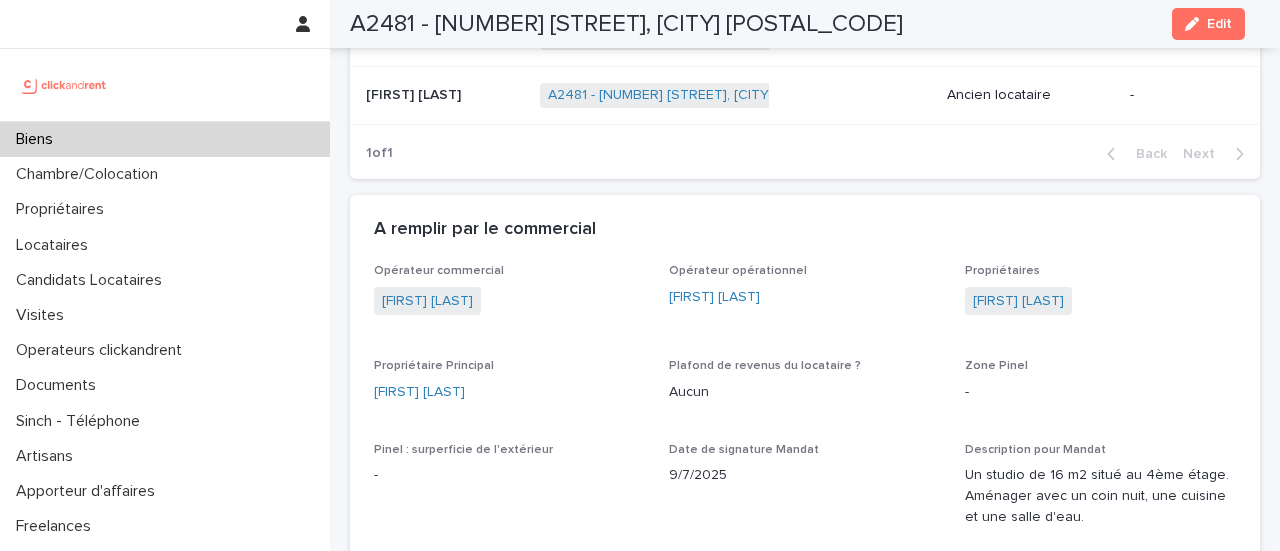 scroll, scrollTop: 900, scrollLeft: 0, axis: vertical 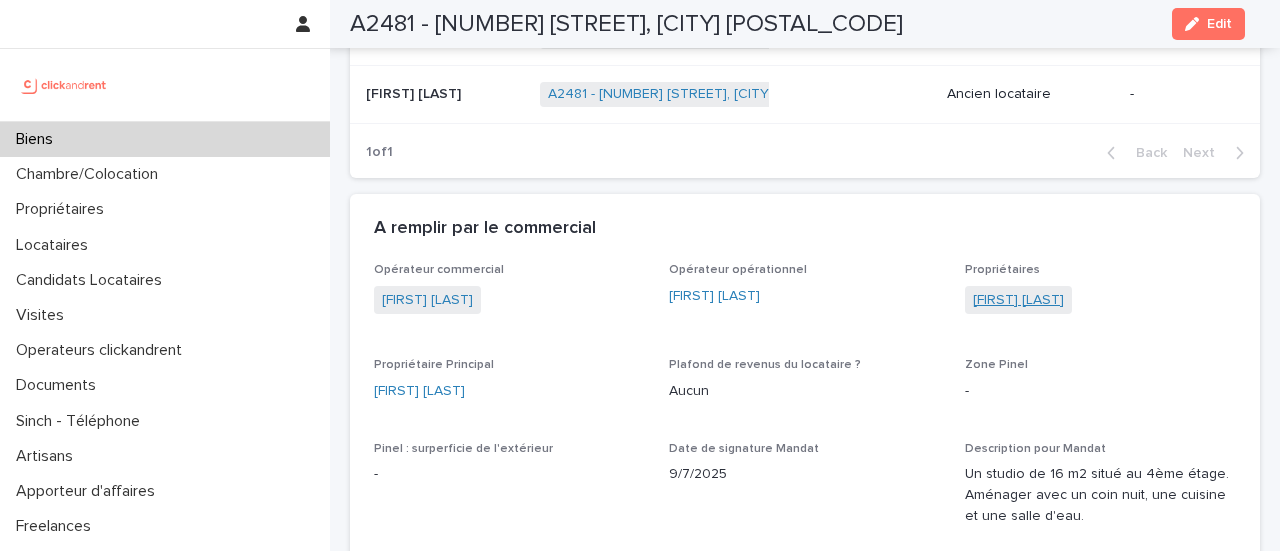 click on "[FIRST] [LAST]" at bounding box center (1018, 300) 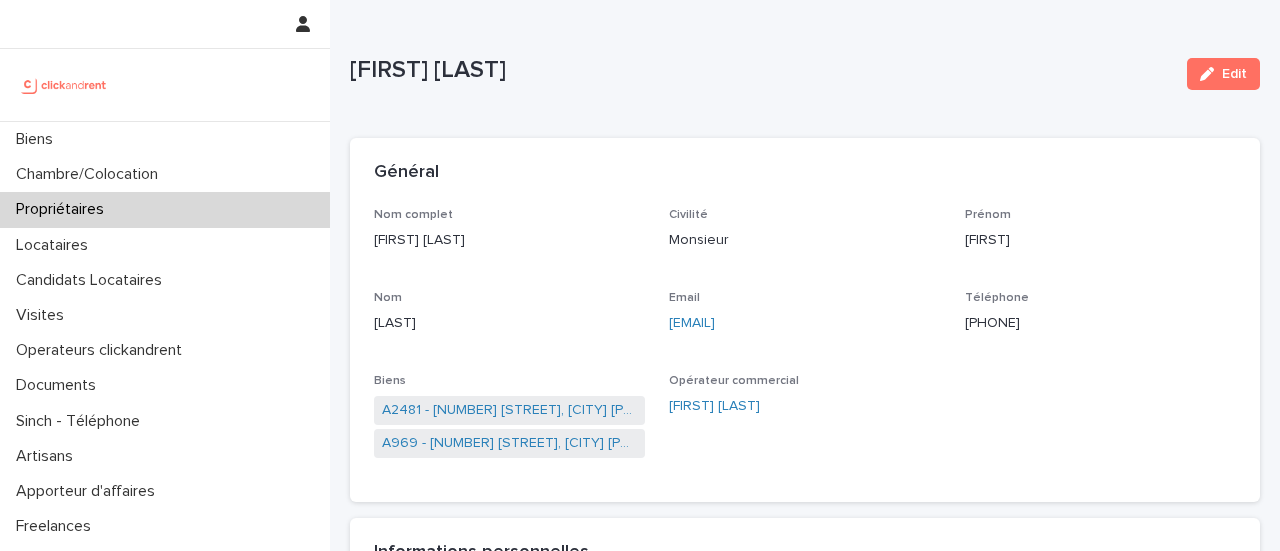 scroll, scrollTop: 0, scrollLeft: 0, axis: both 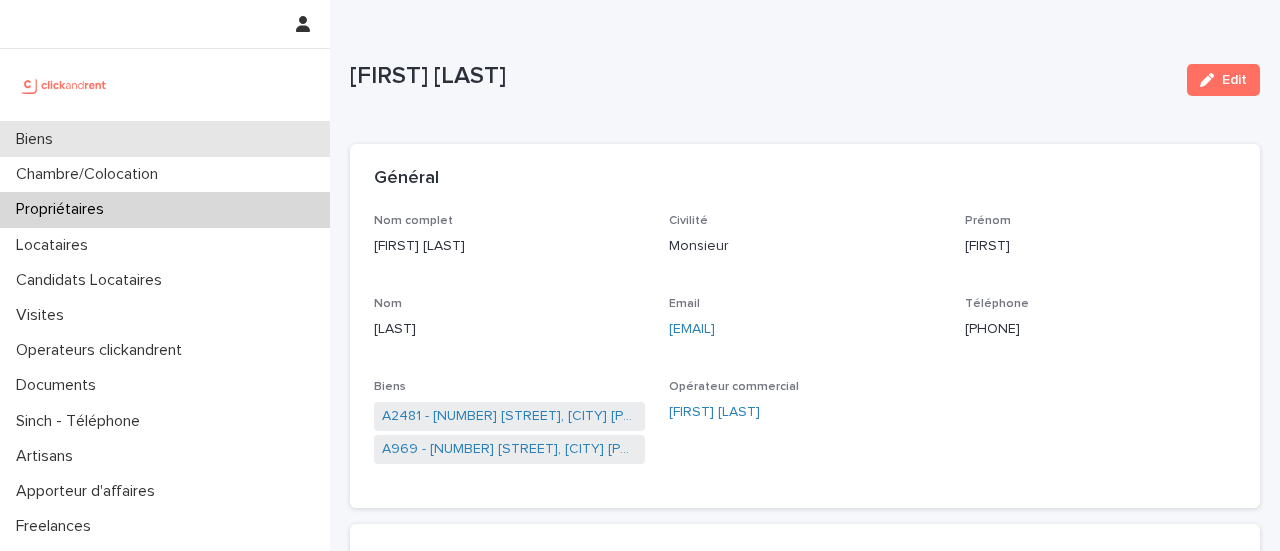 click on "Biens" at bounding box center (38, 139) 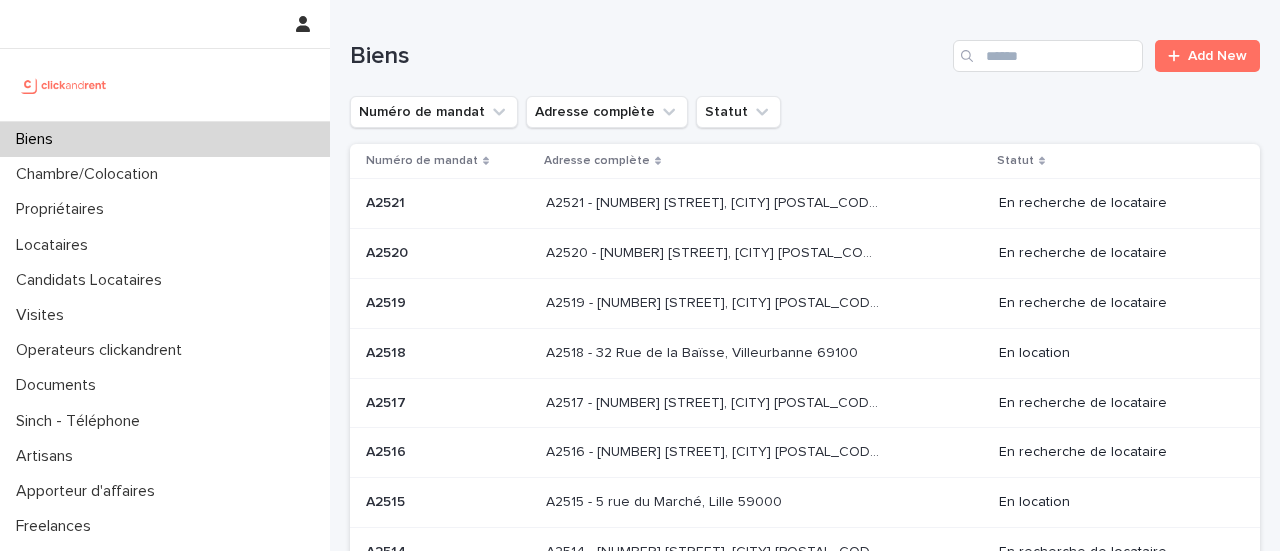 click on "Biens" at bounding box center (165, 139) 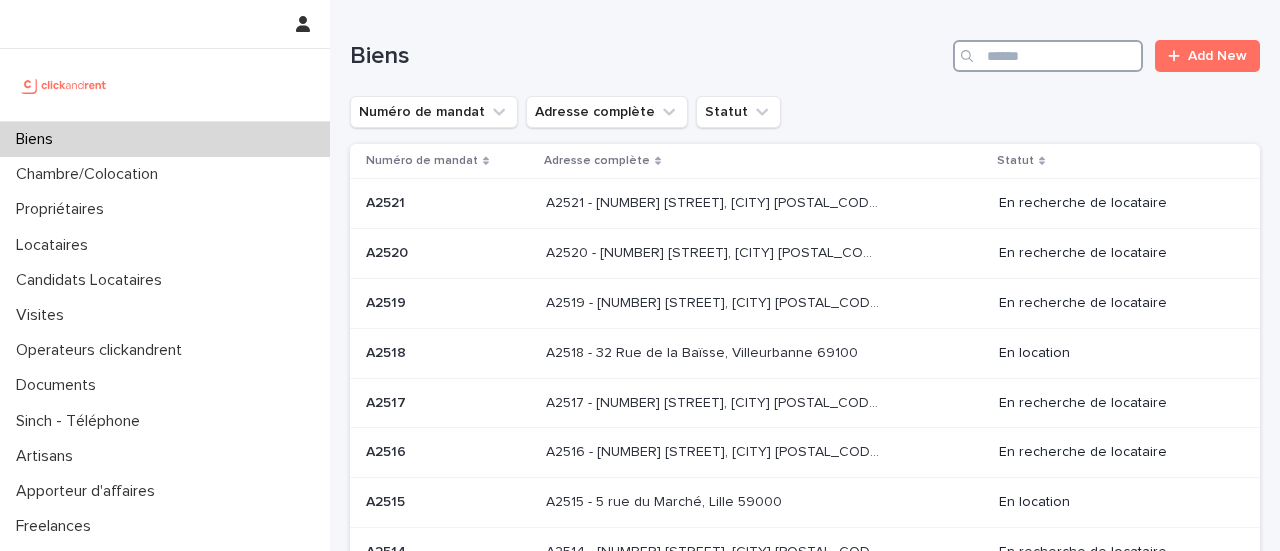click at bounding box center [1048, 56] 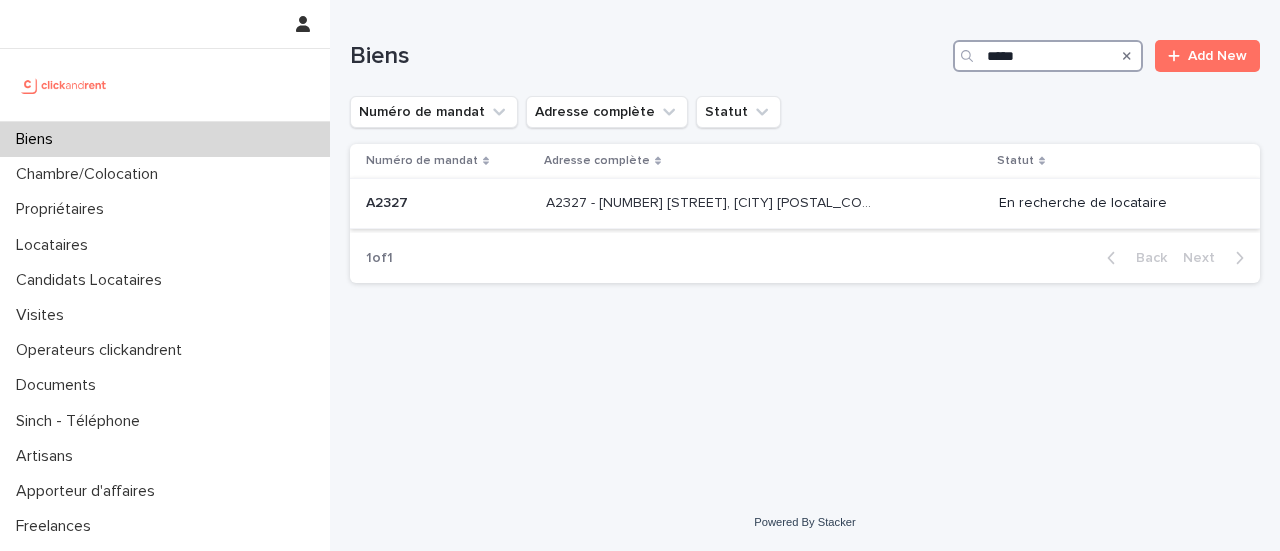 type on "*****" 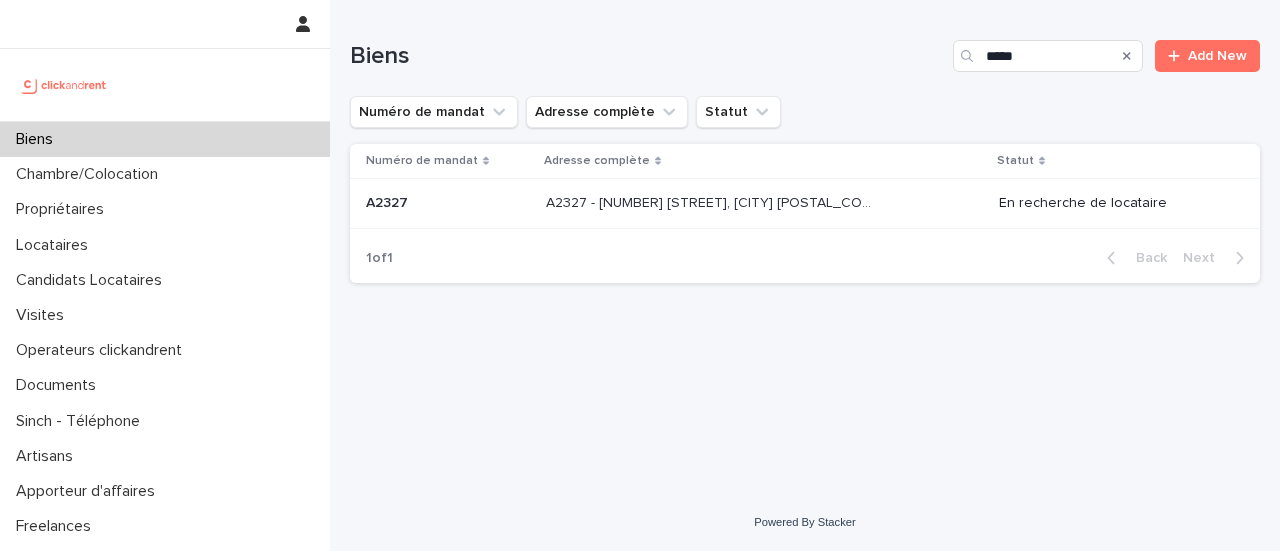 click on "A2327 - [NUMBER] [STREET], [CITY] [POSTAL_CODE] A2327 - [NUMBER] [STREET], [CITY] [POSTAL_CODE]" at bounding box center (764, 203) 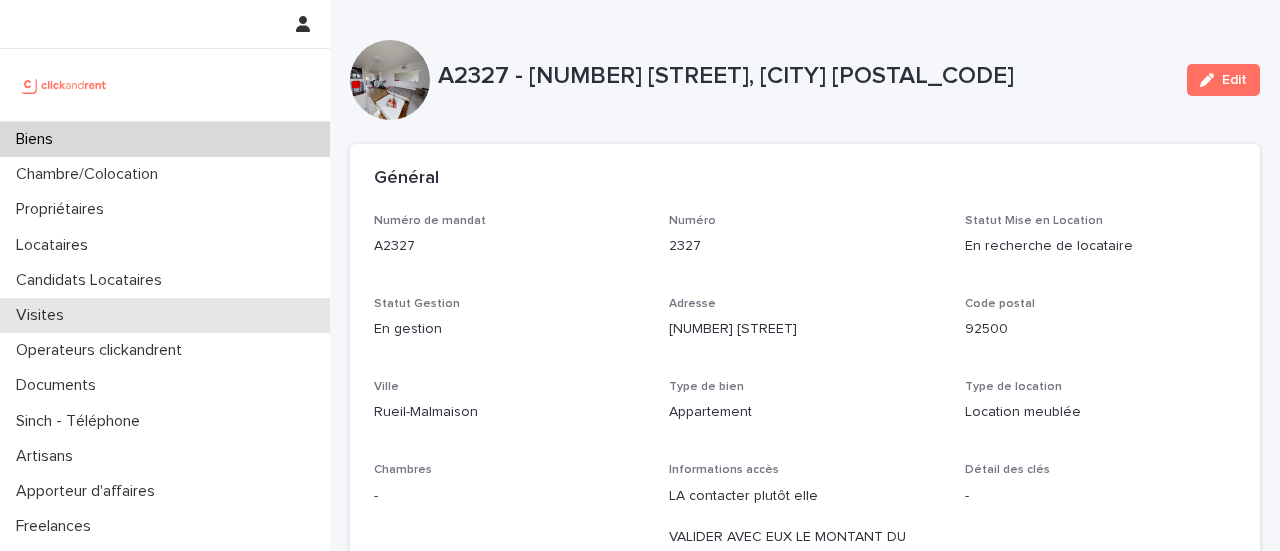 click on "Visites" at bounding box center [44, 315] 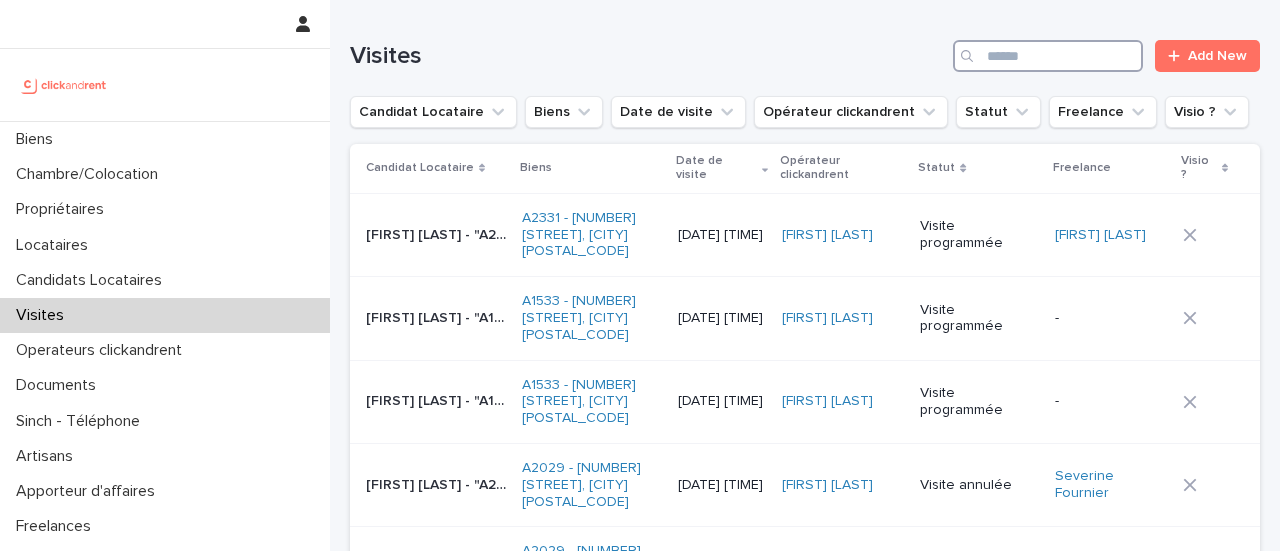 click at bounding box center (1048, 56) 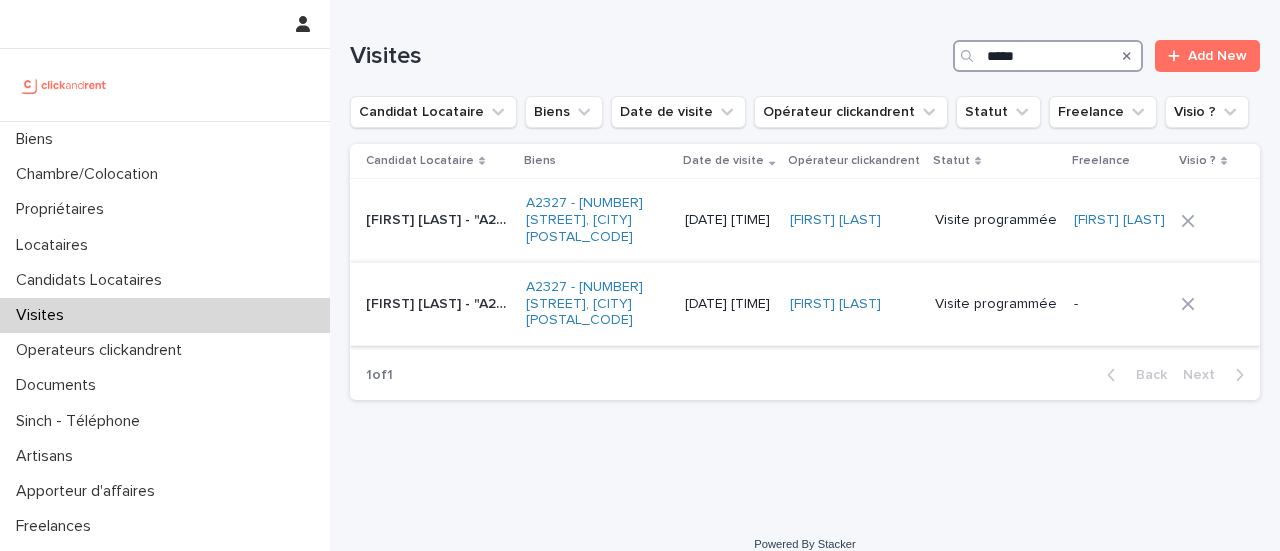 type on "*****" 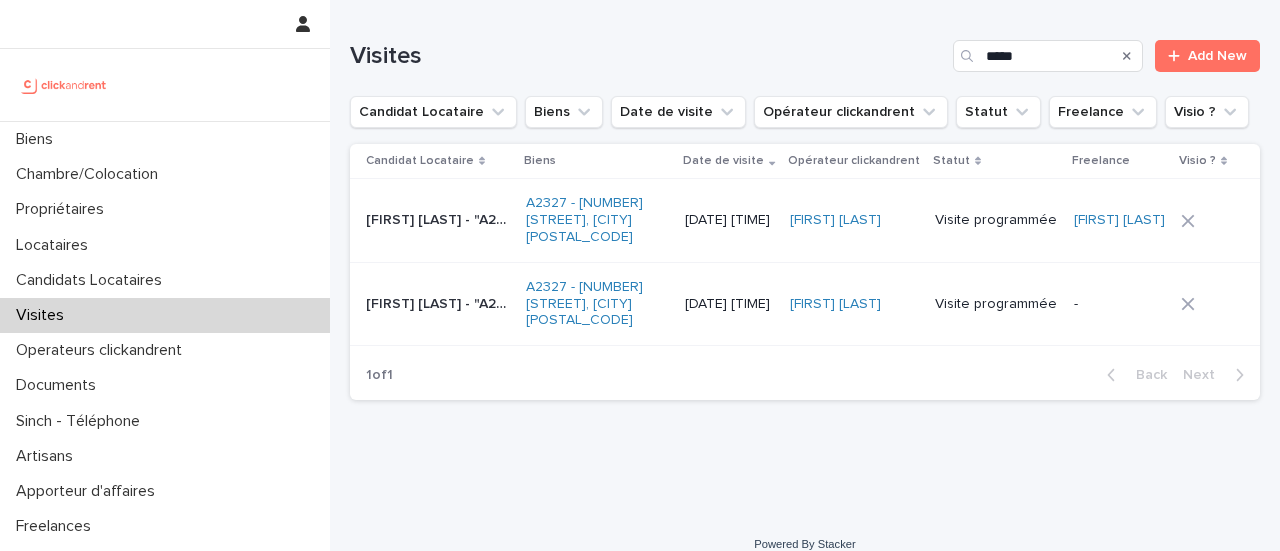 click on "[FIRST] [LAST]  - "A2327 - [NUMBER] [STREET], [CITY] [POSTAL_CODE]" [FIRST] [LAST]  - "A2327 - [NUMBER] [STREET], [CITY] [POSTAL_CODE]"" at bounding box center [434, 303] 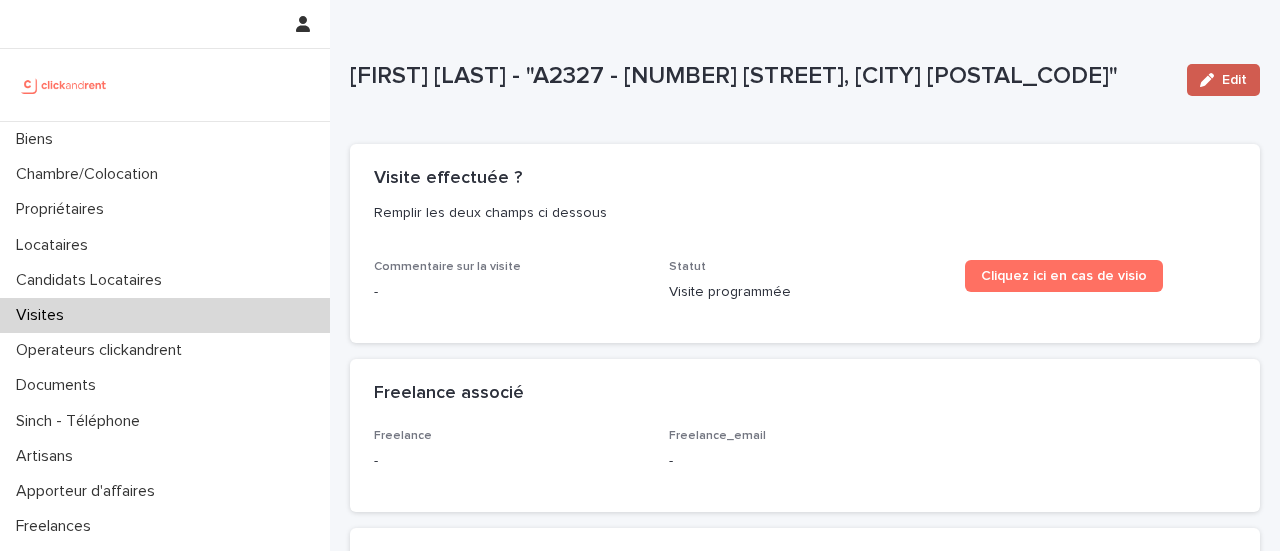 click on "Edit" at bounding box center [1223, 80] 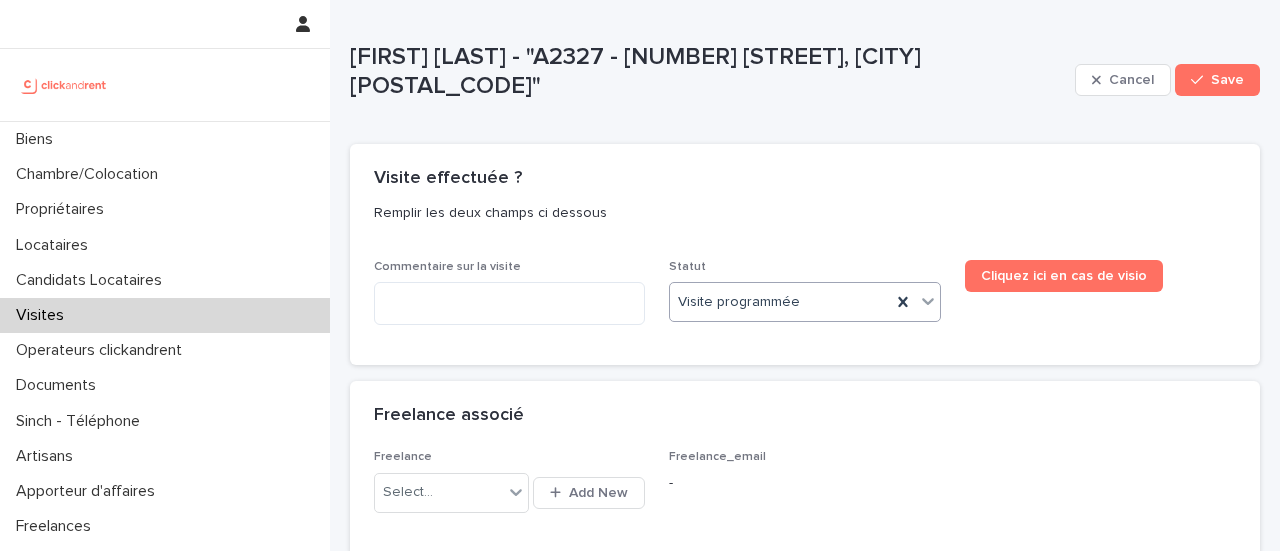click at bounding box center [803, 302] 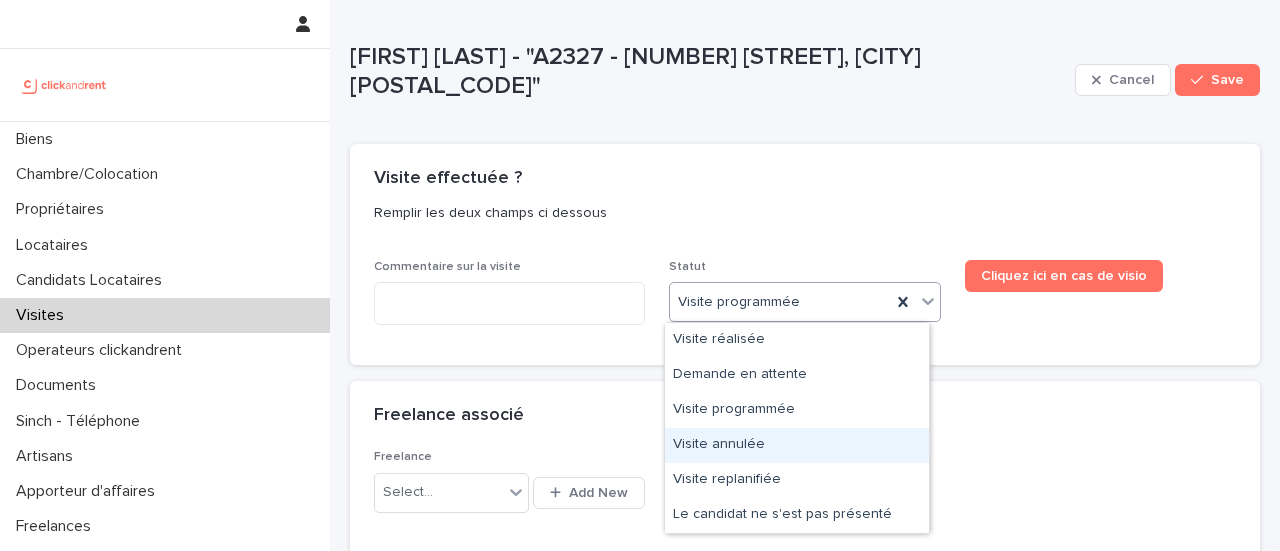 click on "Visite annulée" at bounding box center (797, 445) 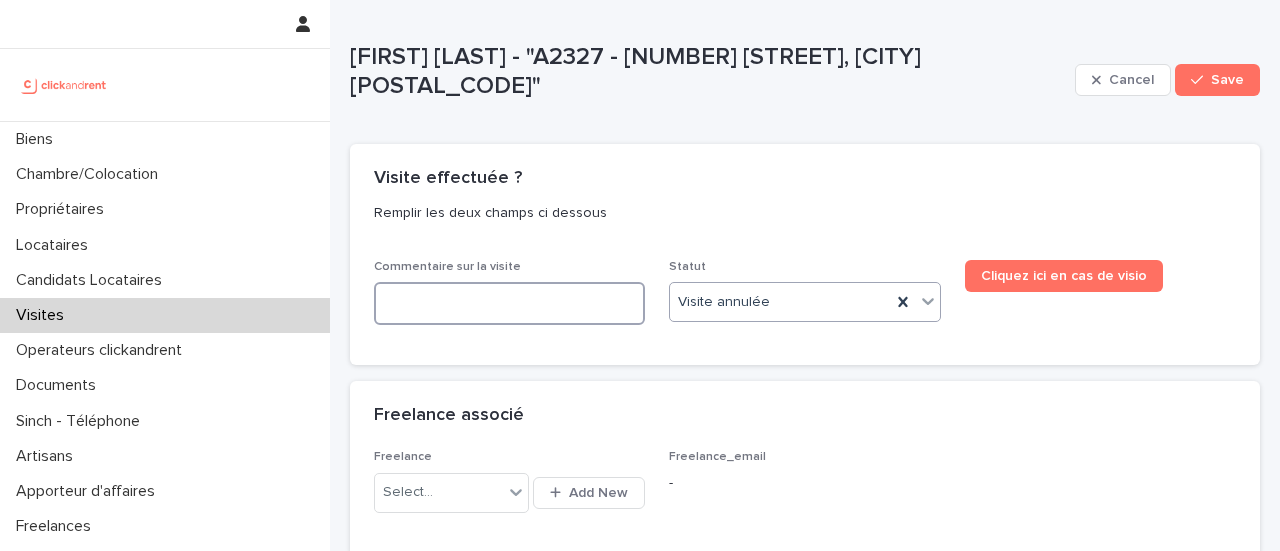 click at bounding box center [509, 303] 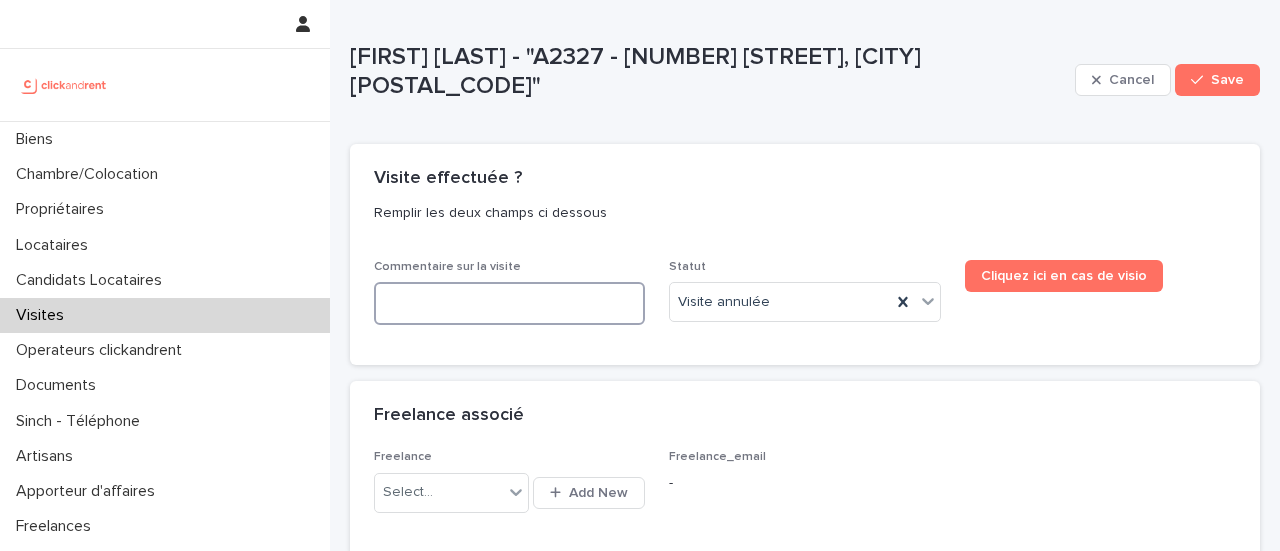 type on "*" 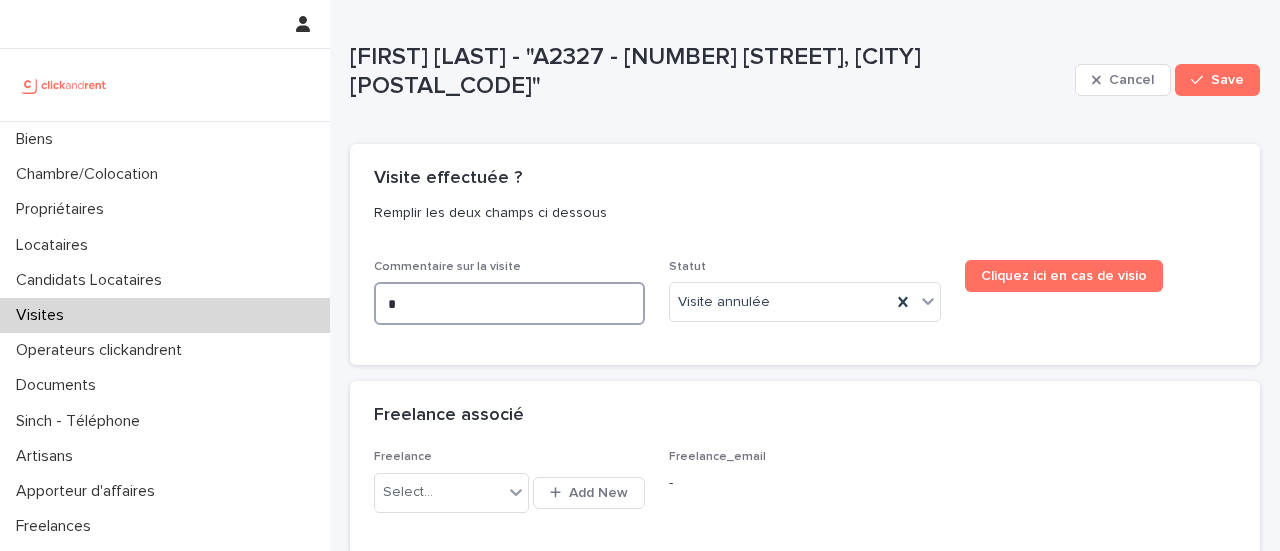 type on "*" 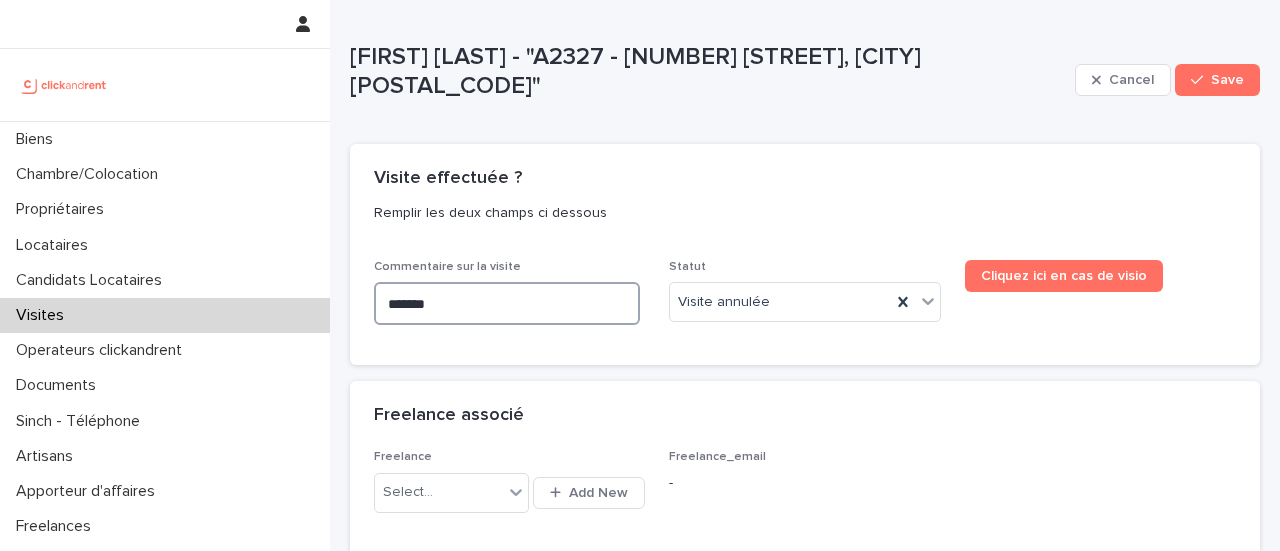 type on "********" 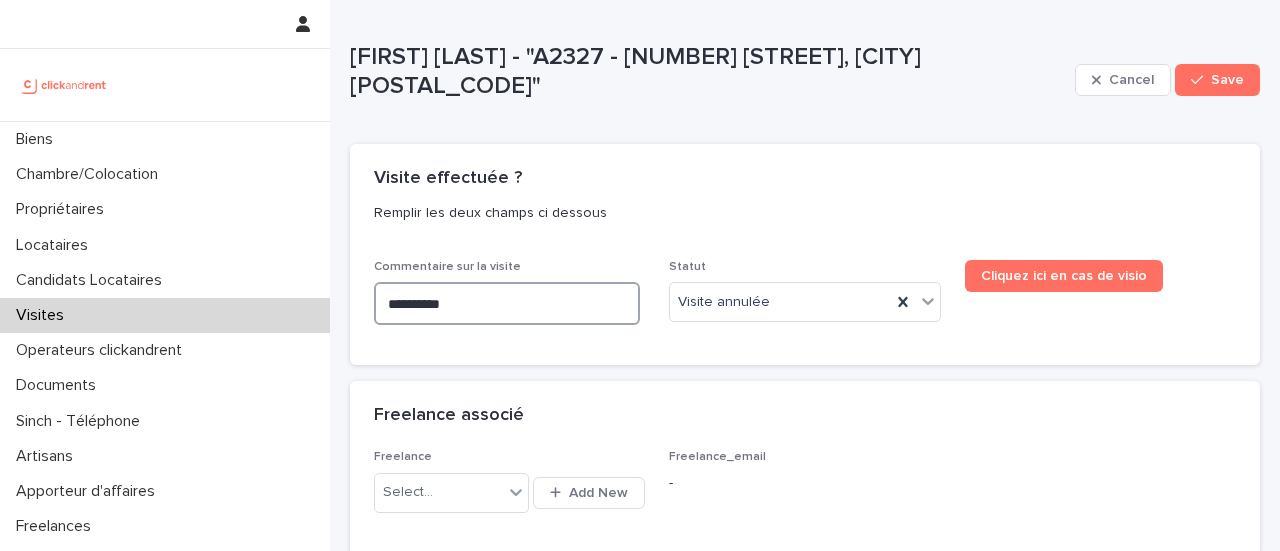 type on "**********" 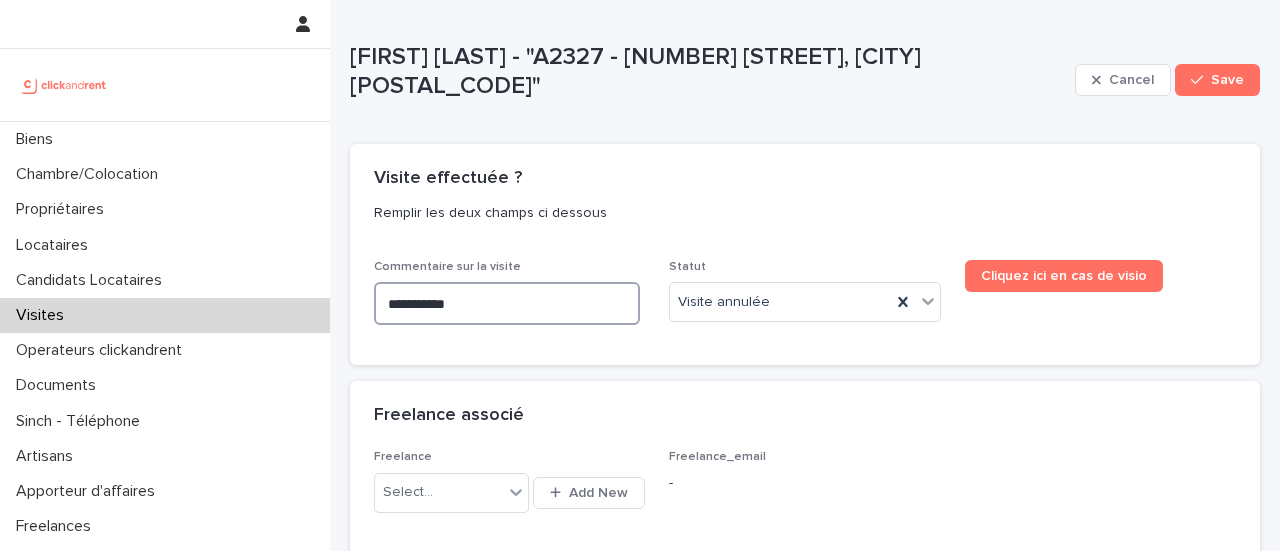 type on "**********" 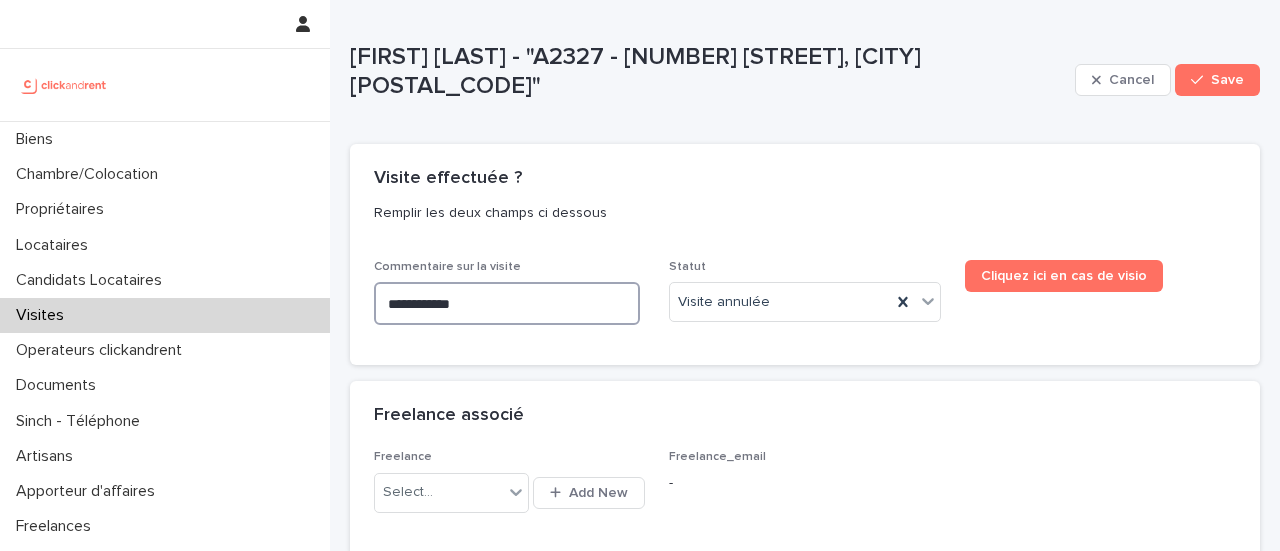 type on "**********" 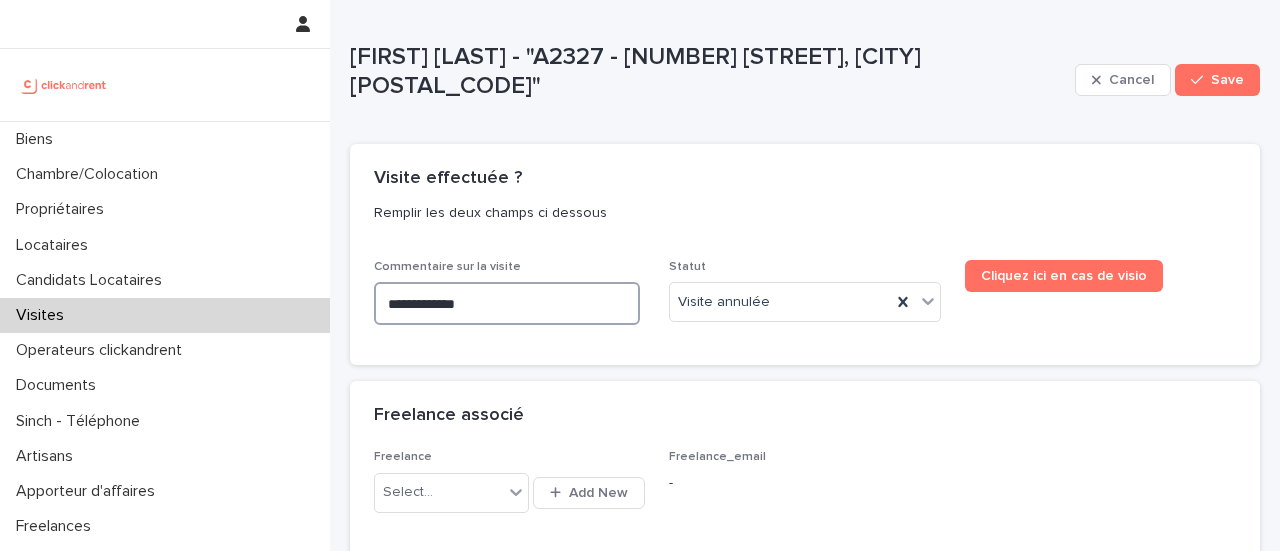 type on "**********" 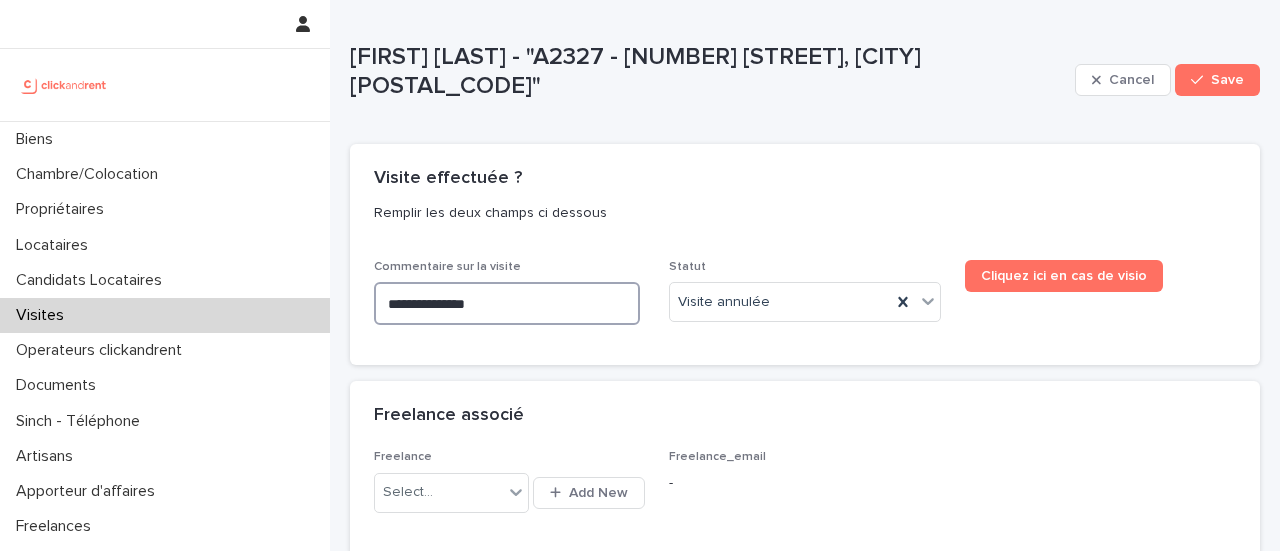 type on "**********" 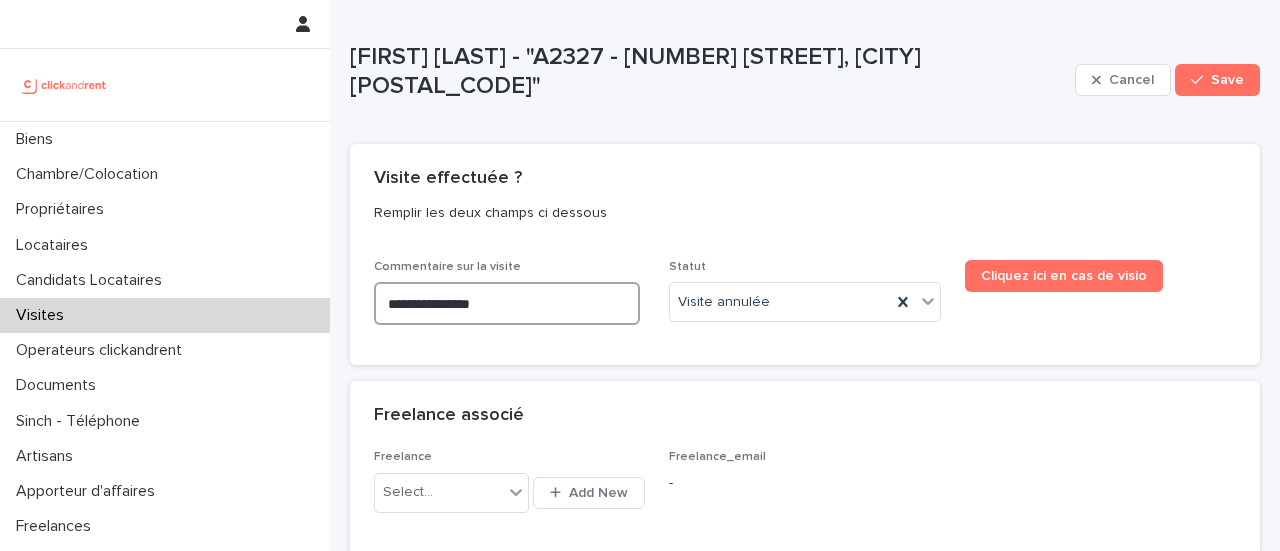 type on "**********" 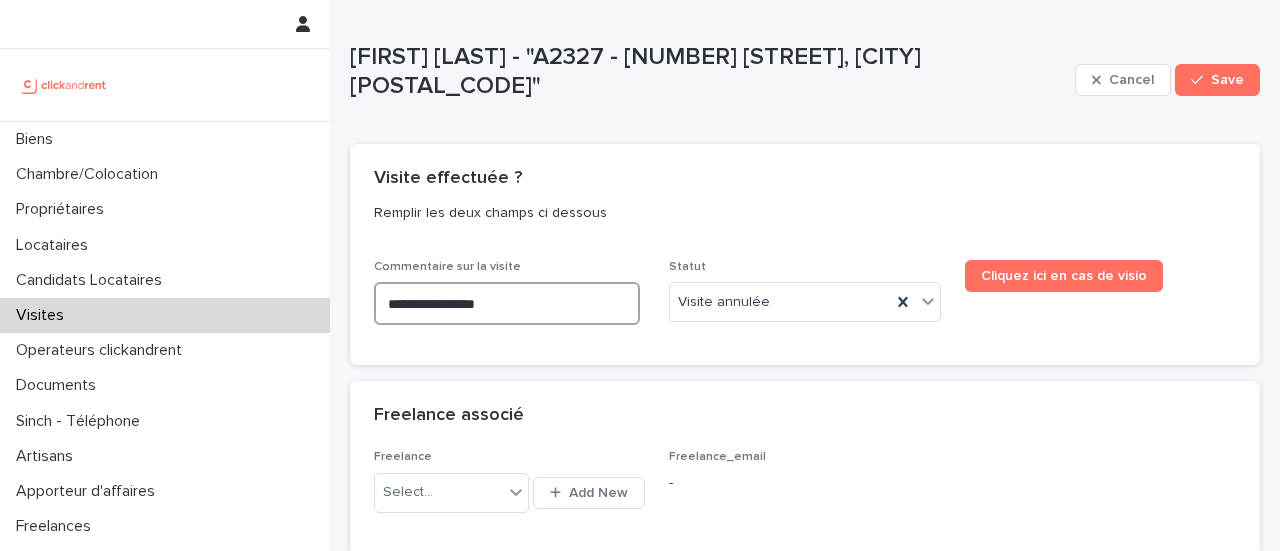 type on "**********" 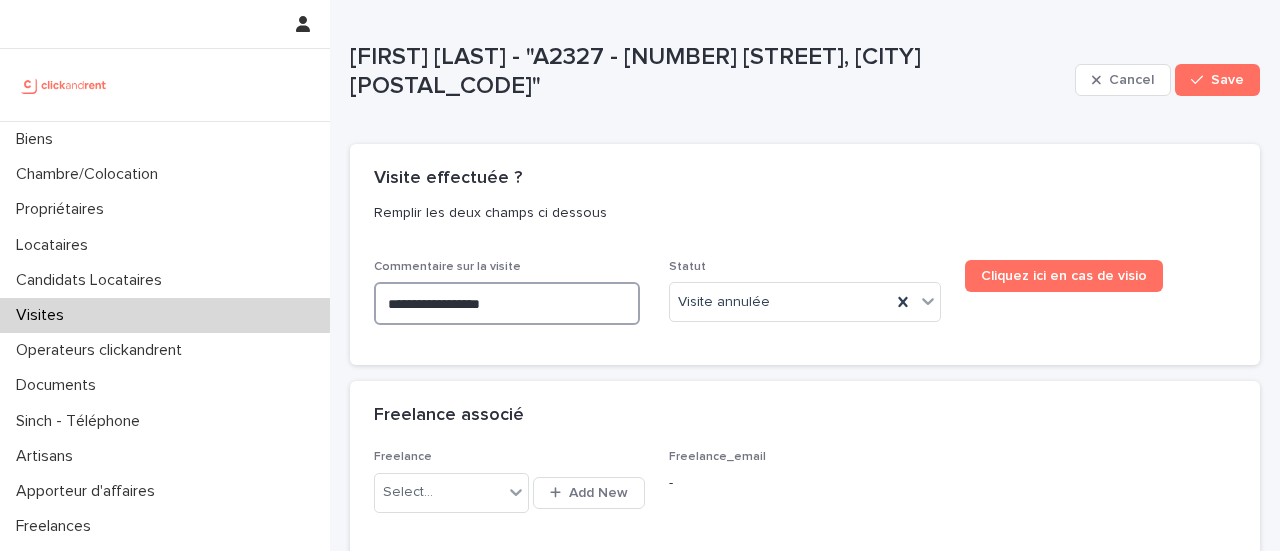 type on "**********" 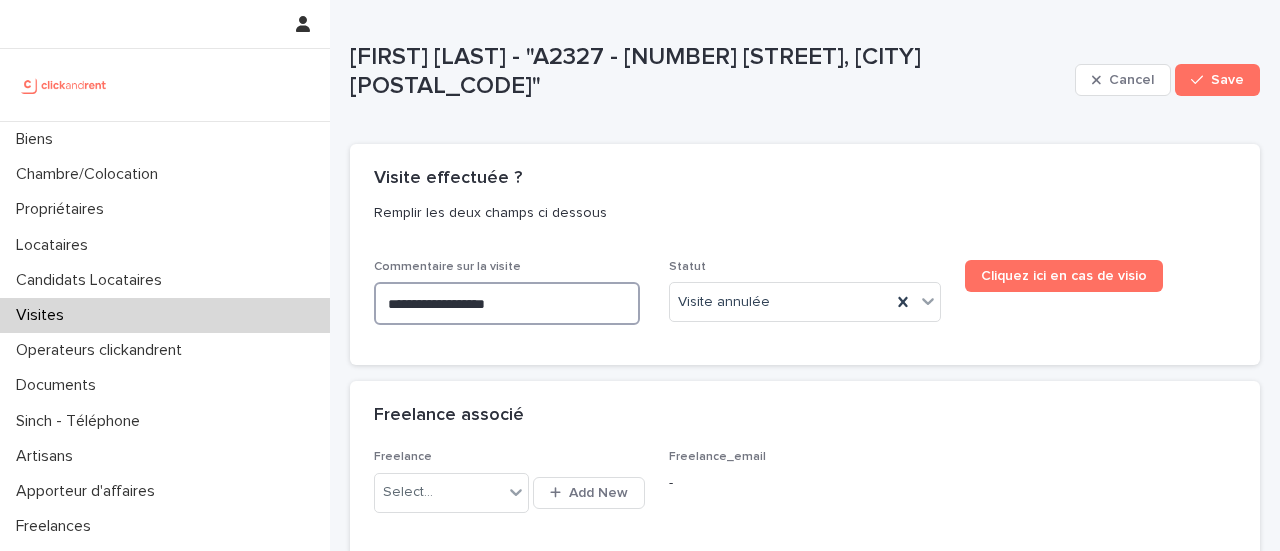 type on "**********" 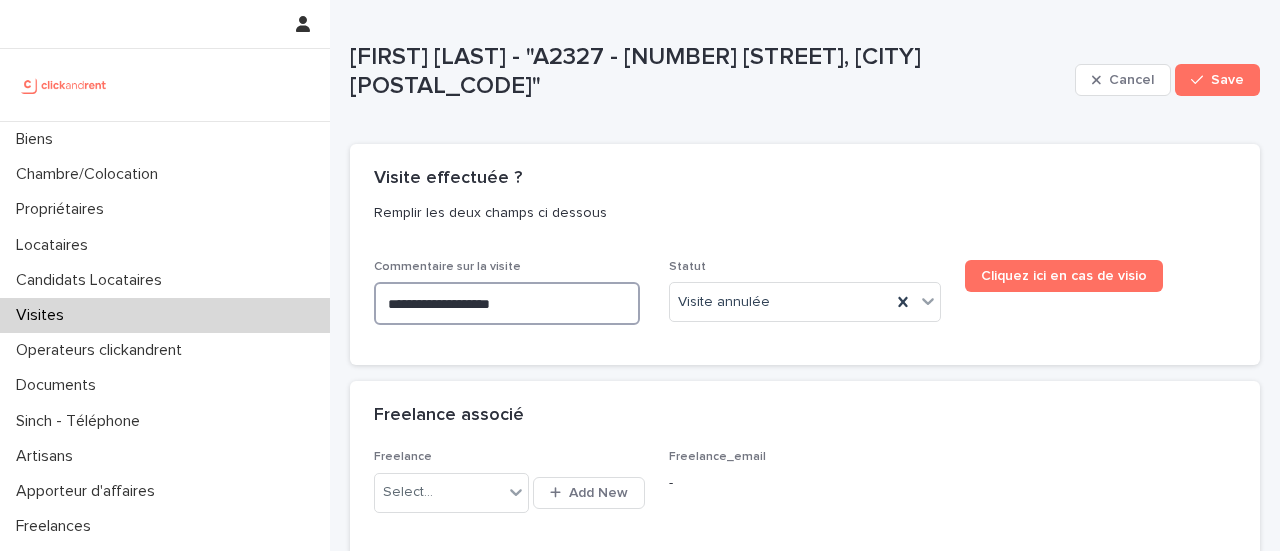 type on "**********" 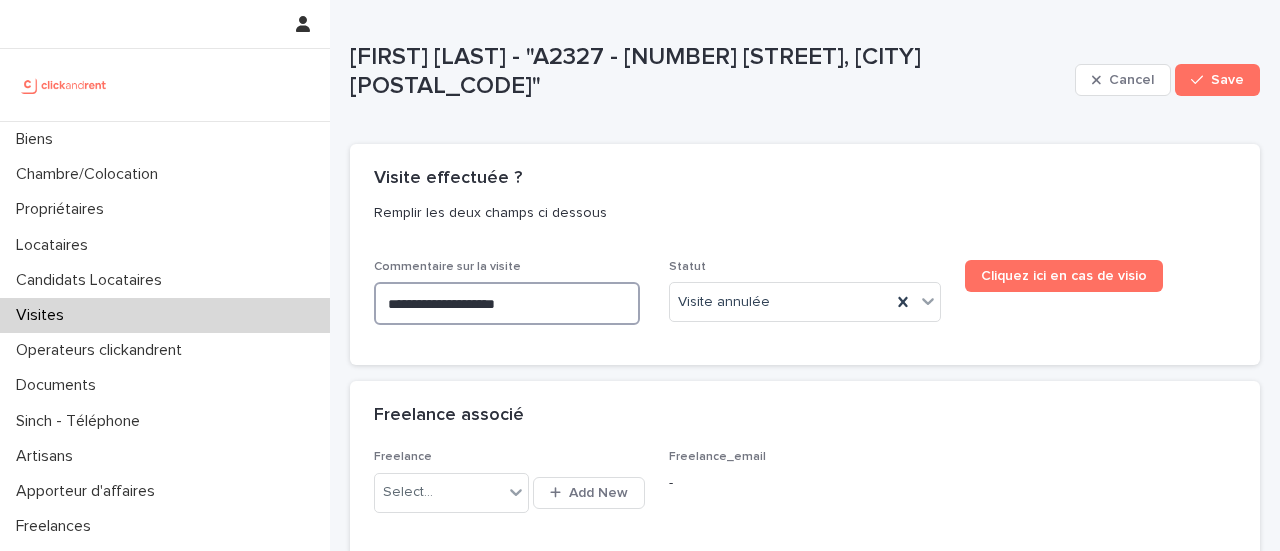 type on "**********" 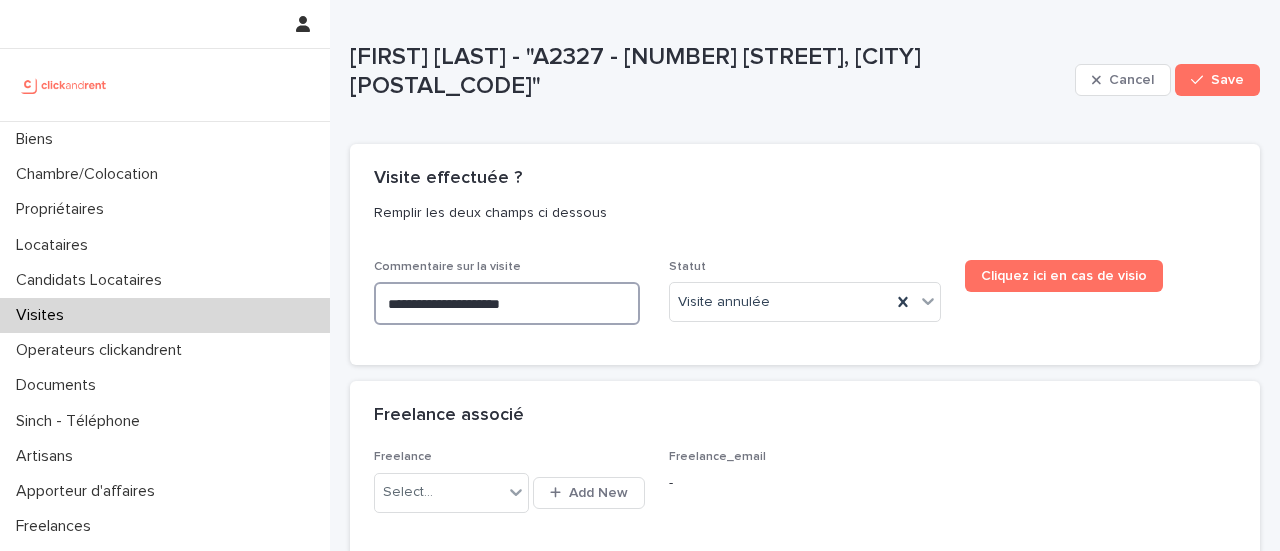 type on "**********" 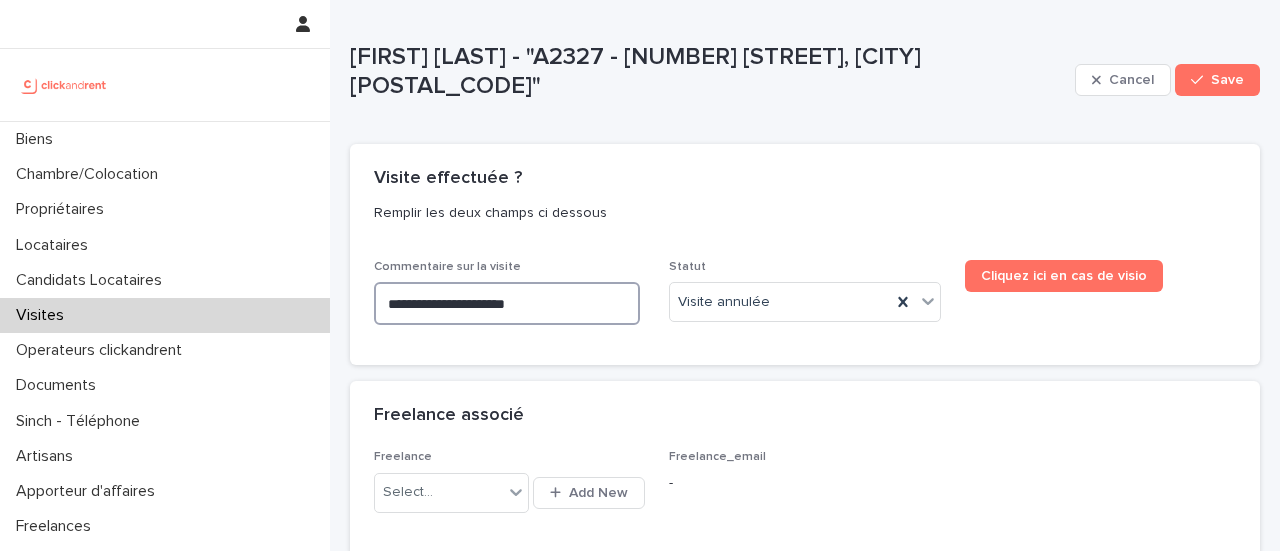 type on "**********" 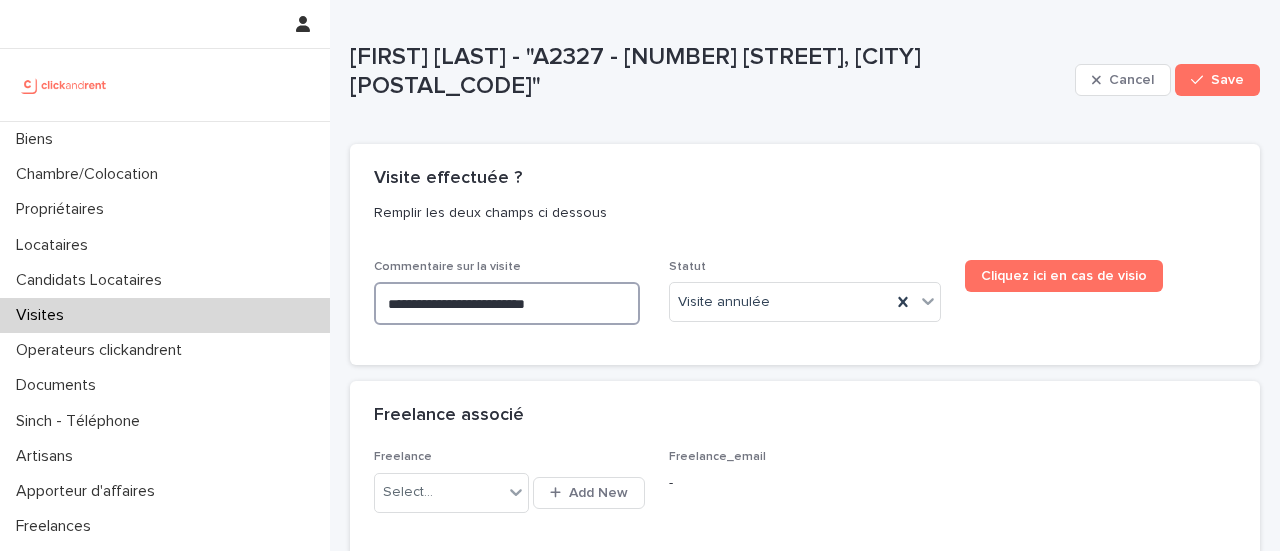 type on "**********" 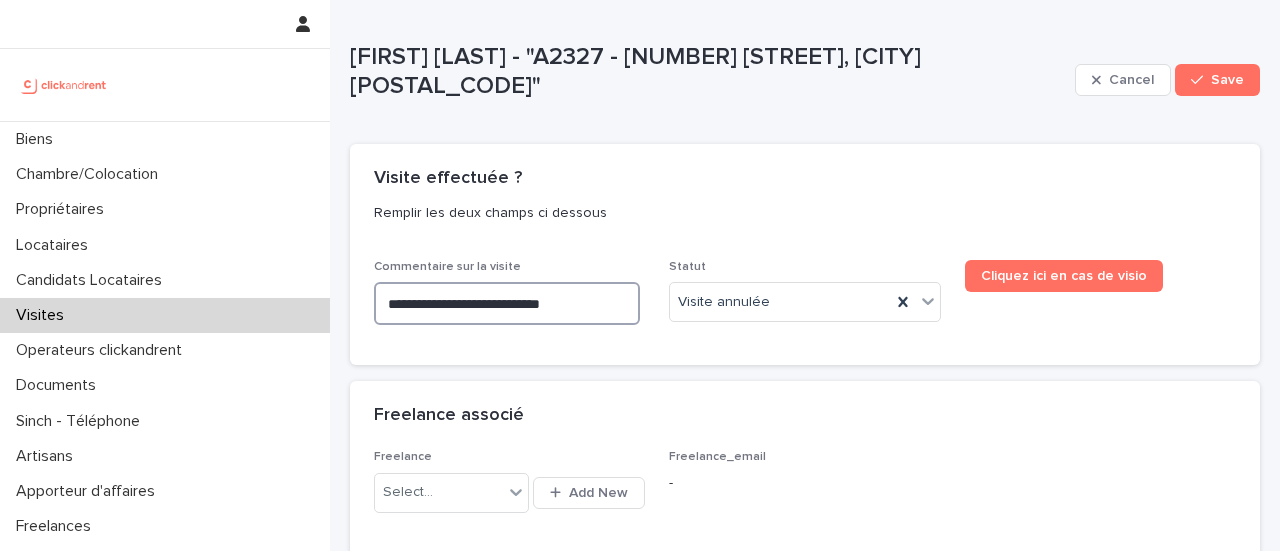 type on "**********" 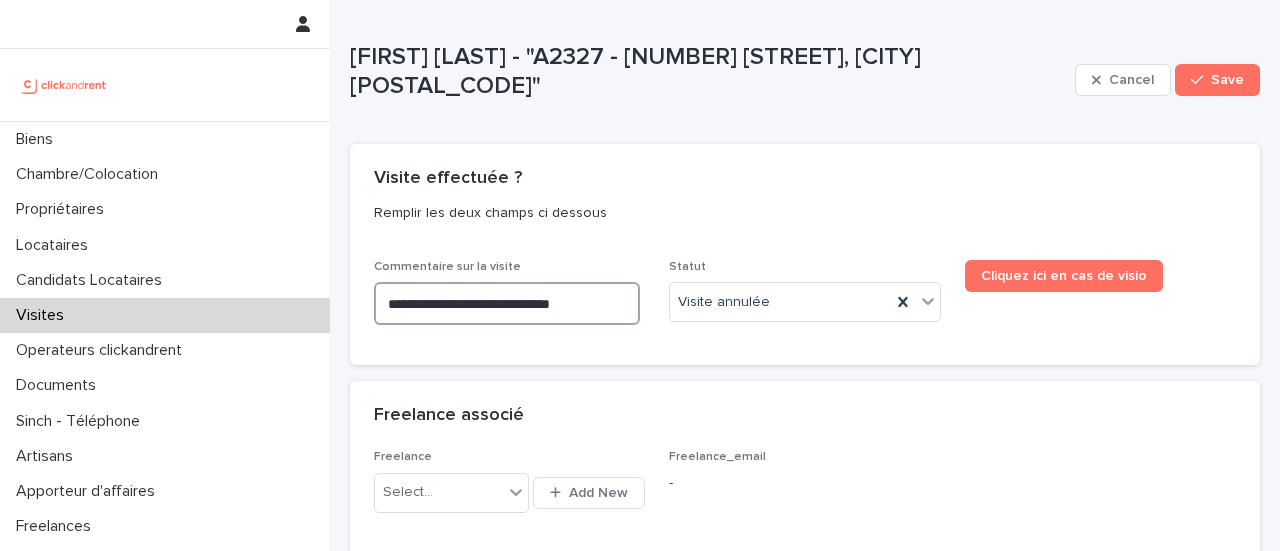 type on "**********" 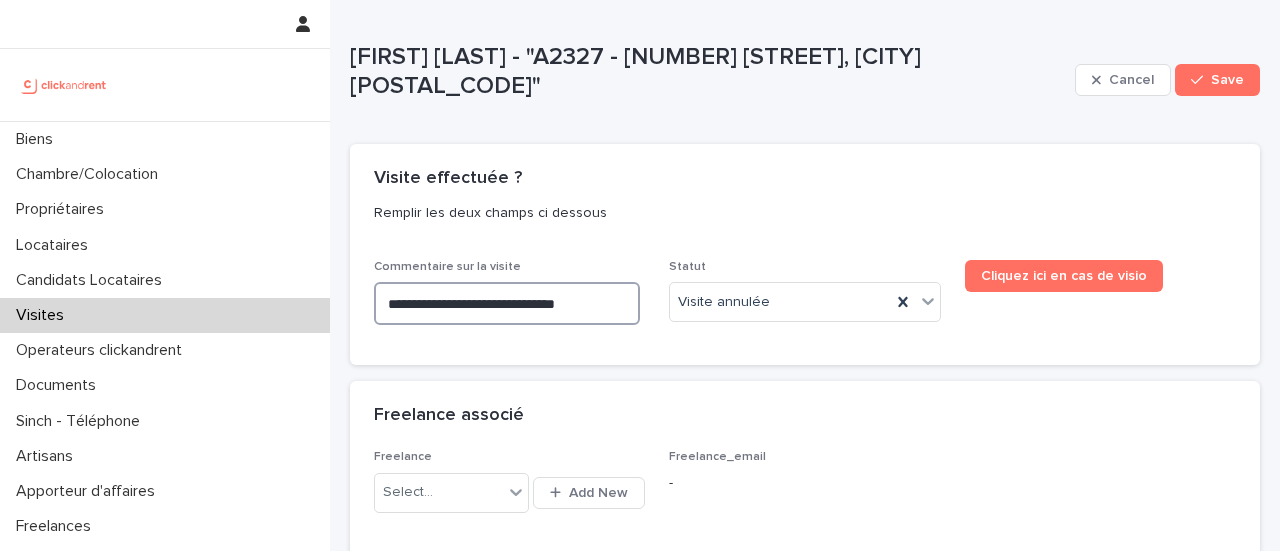 type on "**********" 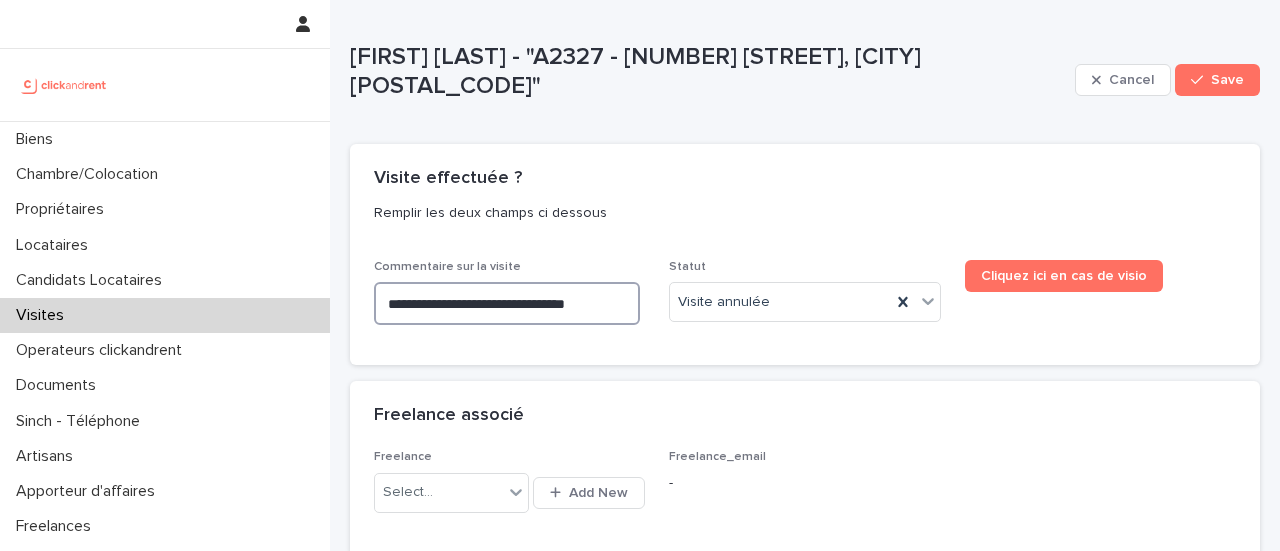 type on "**********" 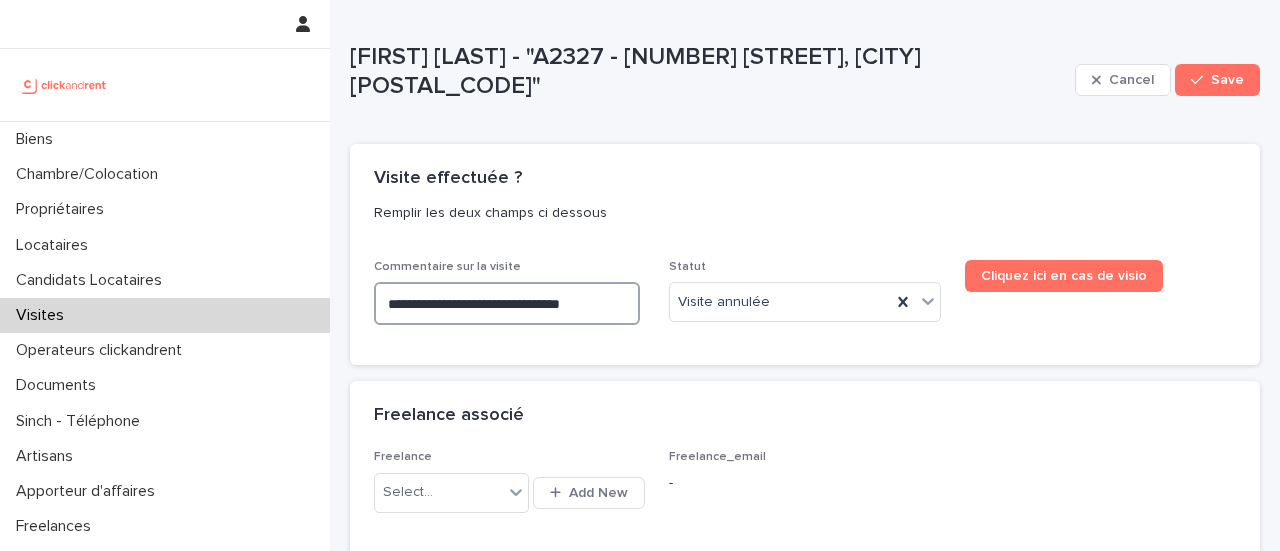 type on "**********" 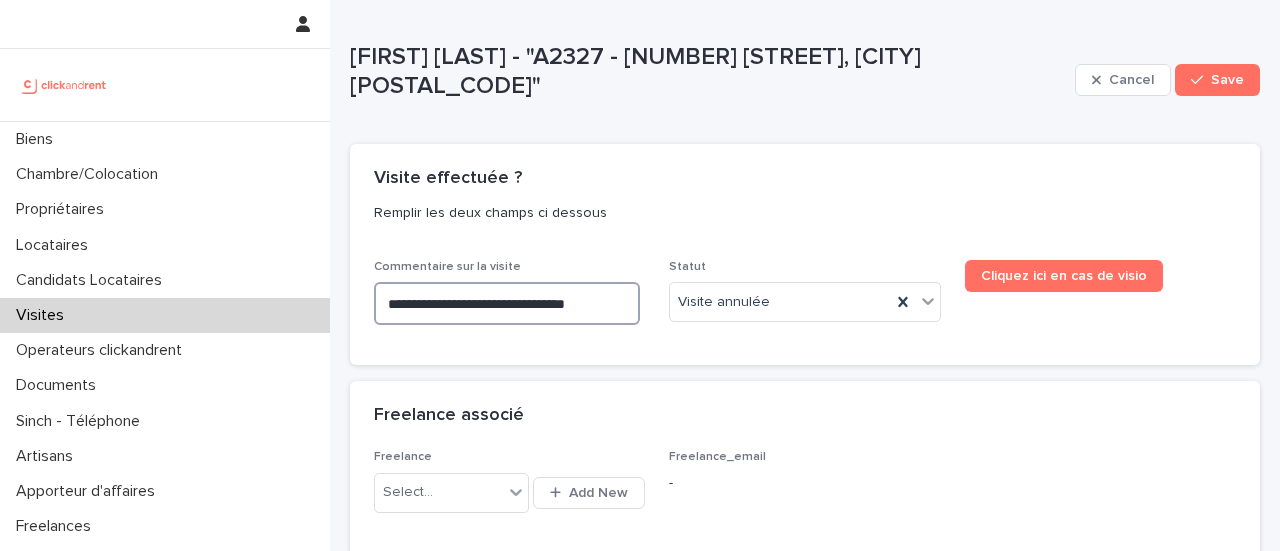 type on "**********" 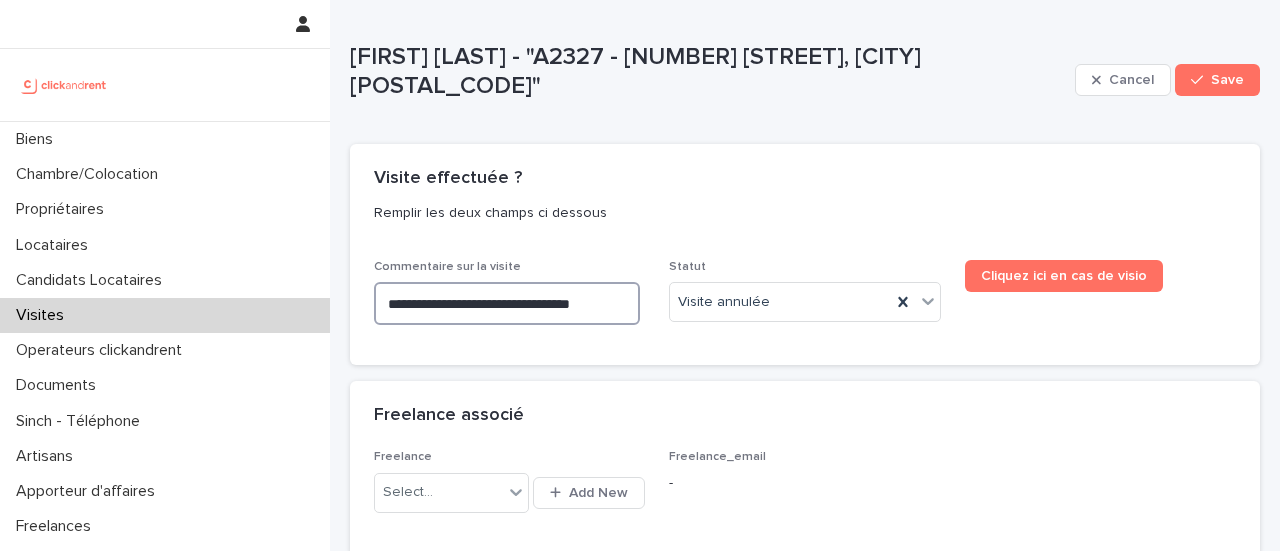 type on "**********" 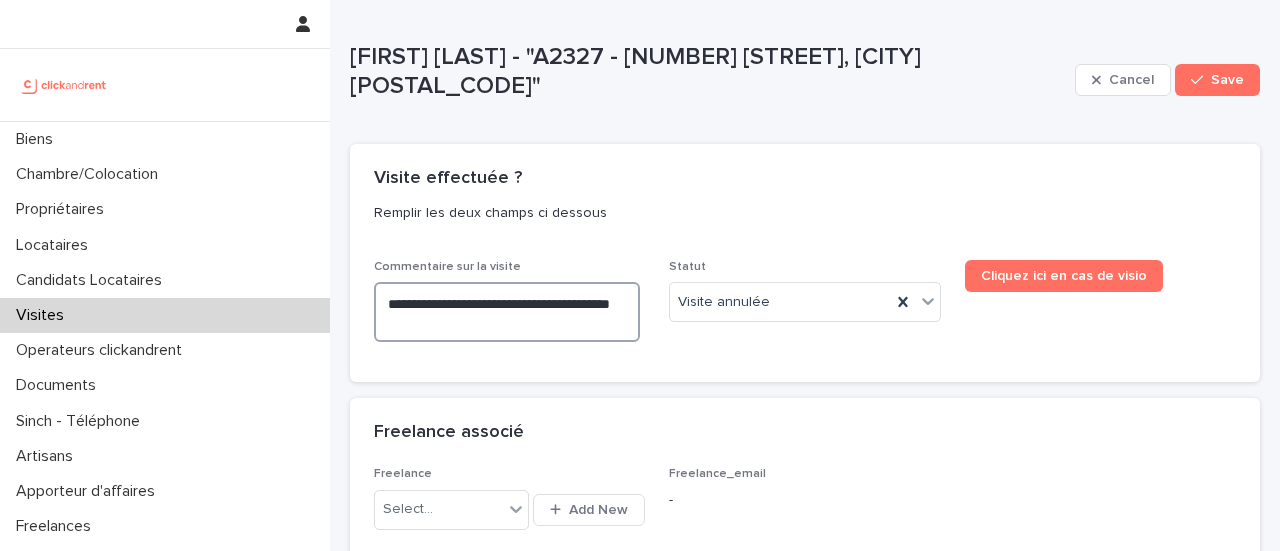 type on "**********" 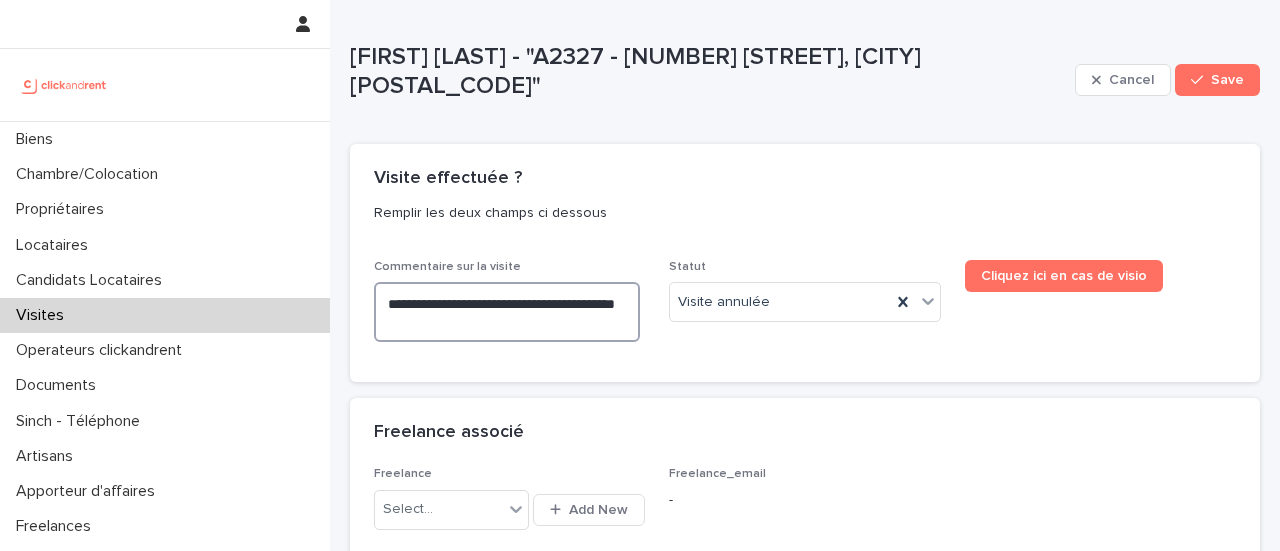 type on "**********" 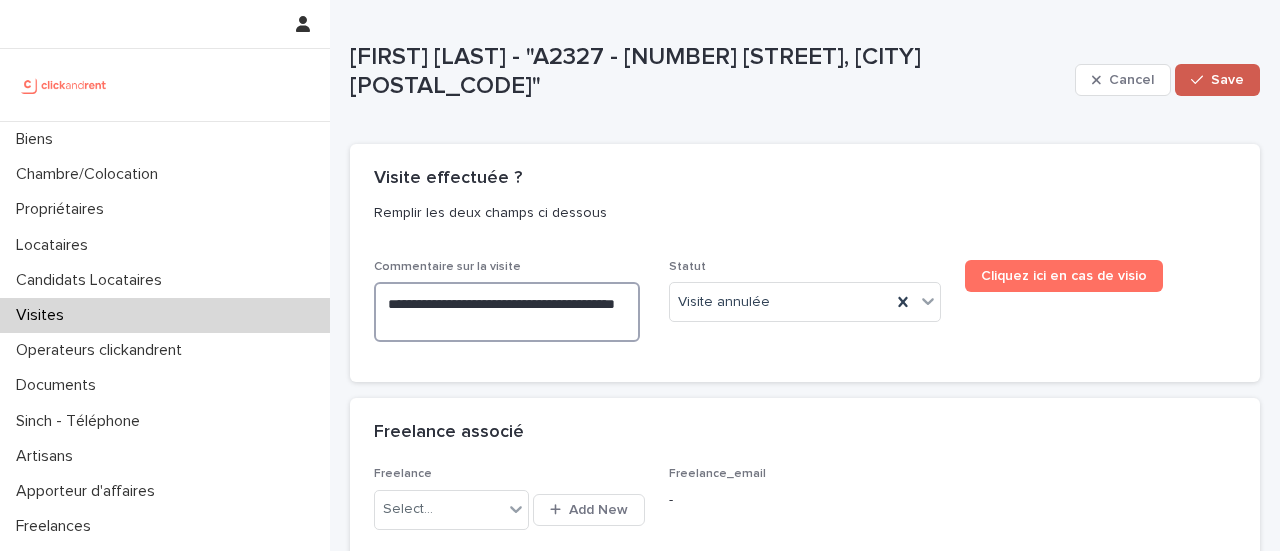 type on "**********" 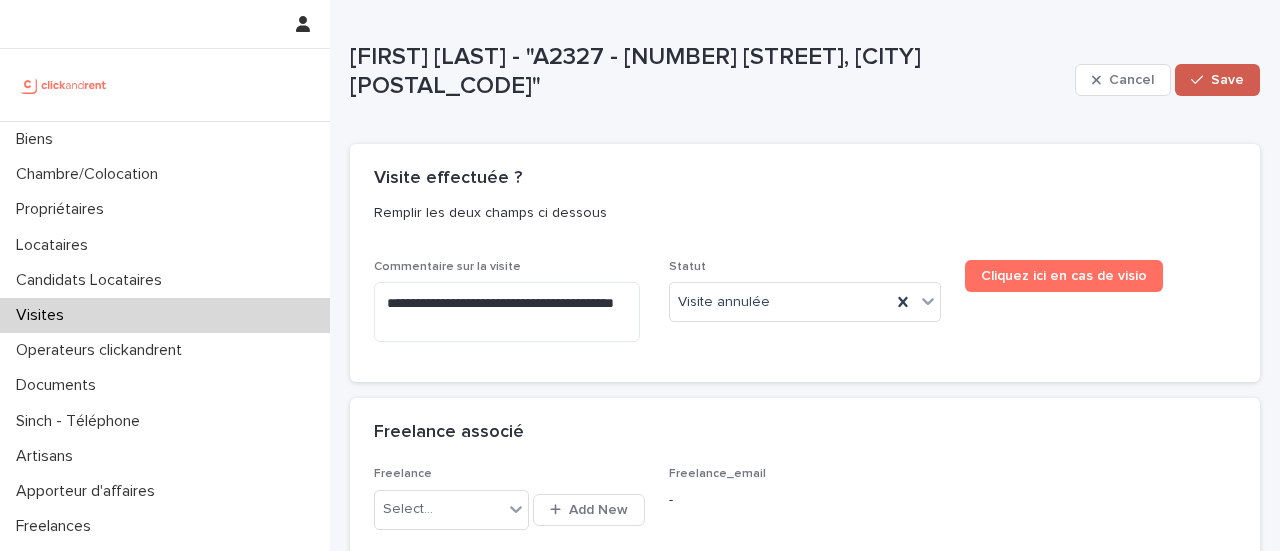 click on "Save" at bounding box center (1227, 80) 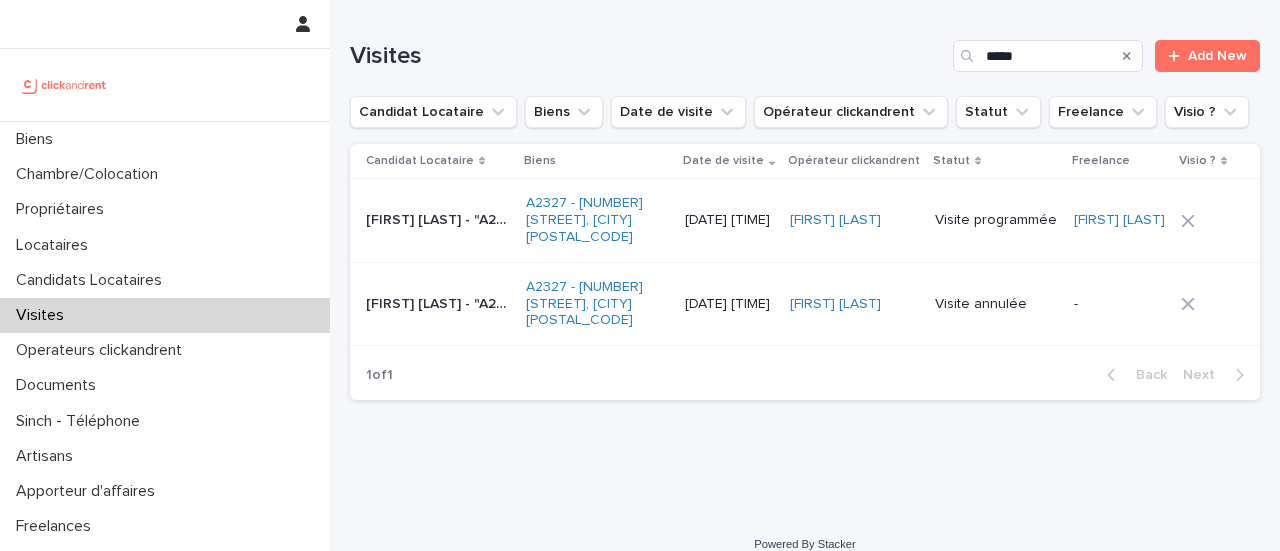click on "[DATE] [TIME]" at bounding box center [729, 220] 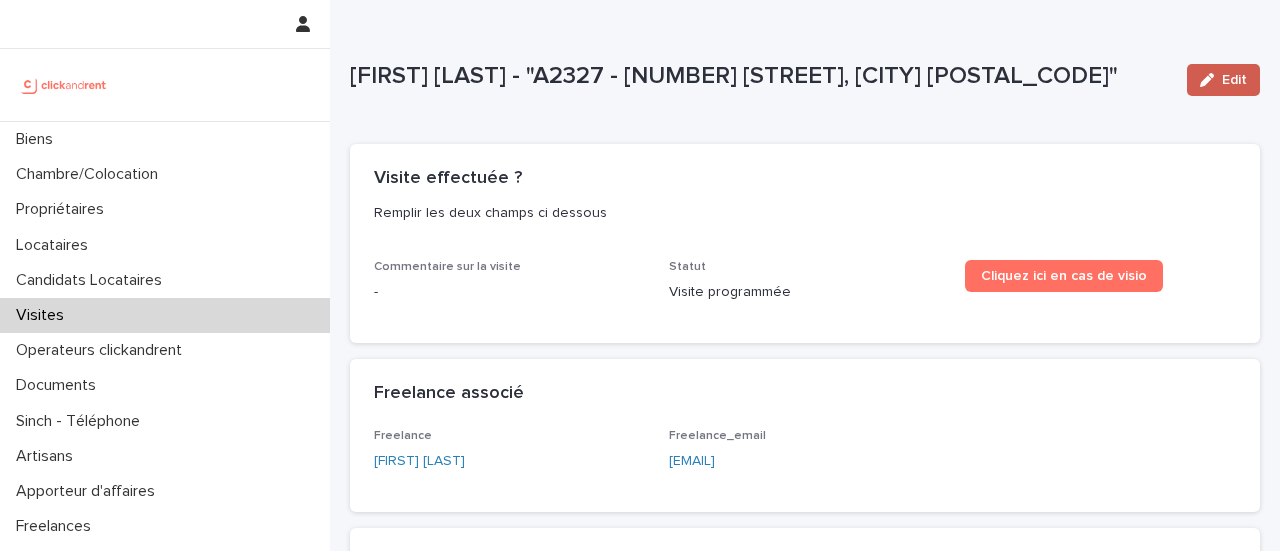 click on "Edit" at bounding box center (1234, 80) 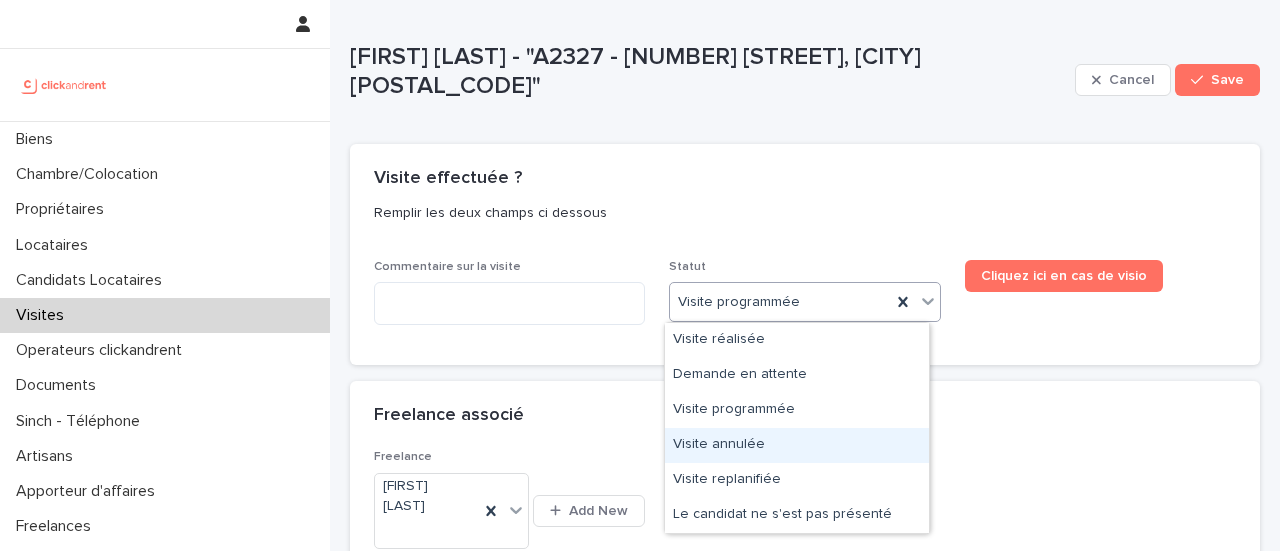 click on "Visite annulée" at bounding box center [797, 445] 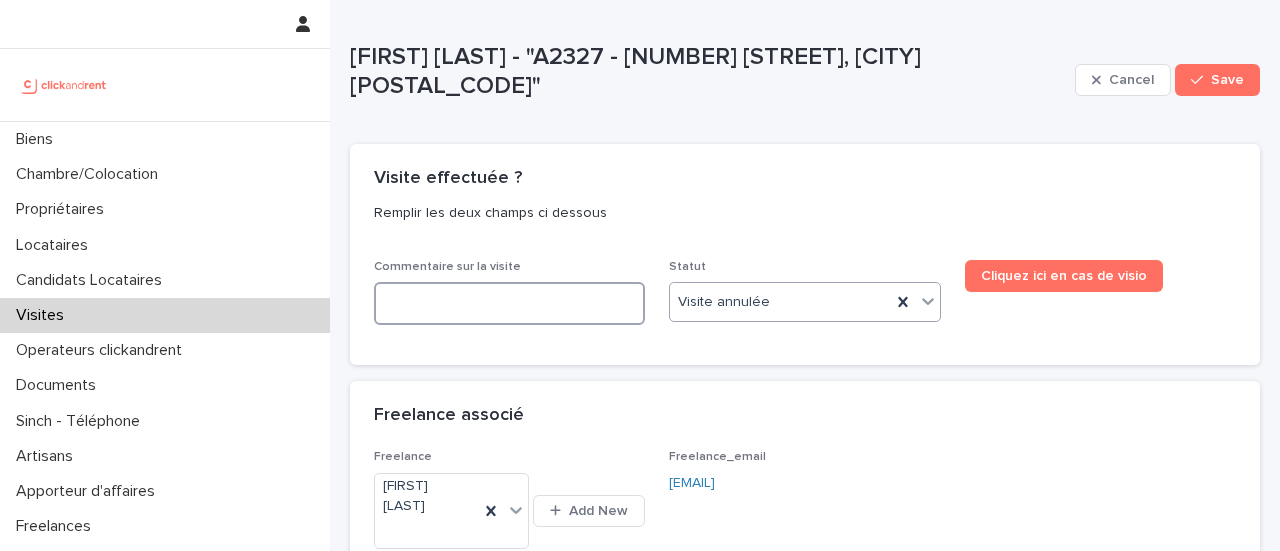 click at bounding box center (509, 303) 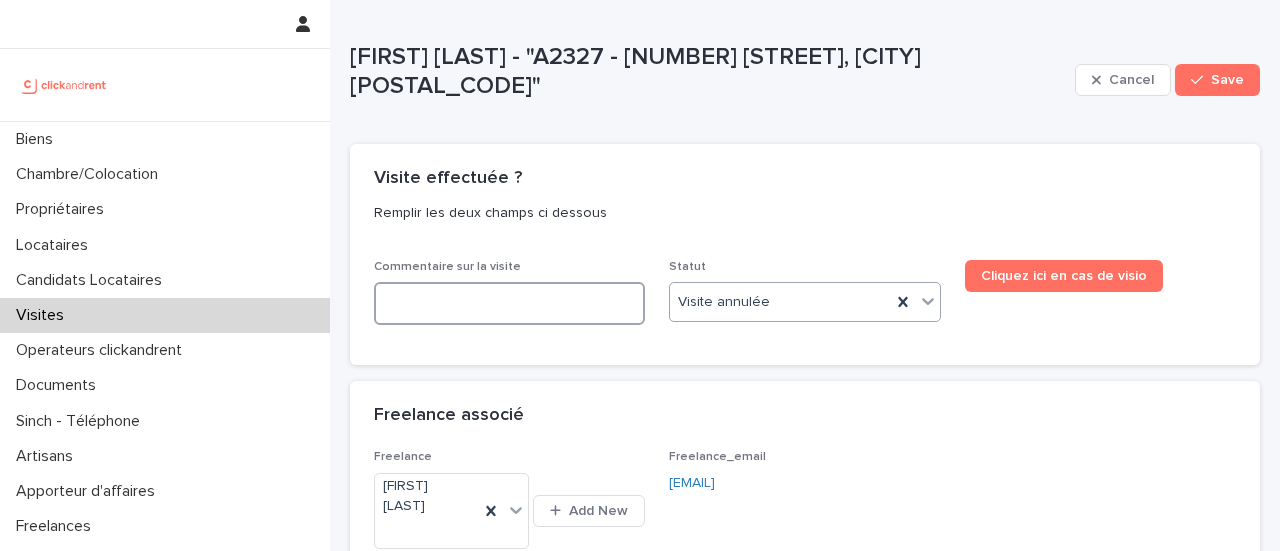 type on "*" 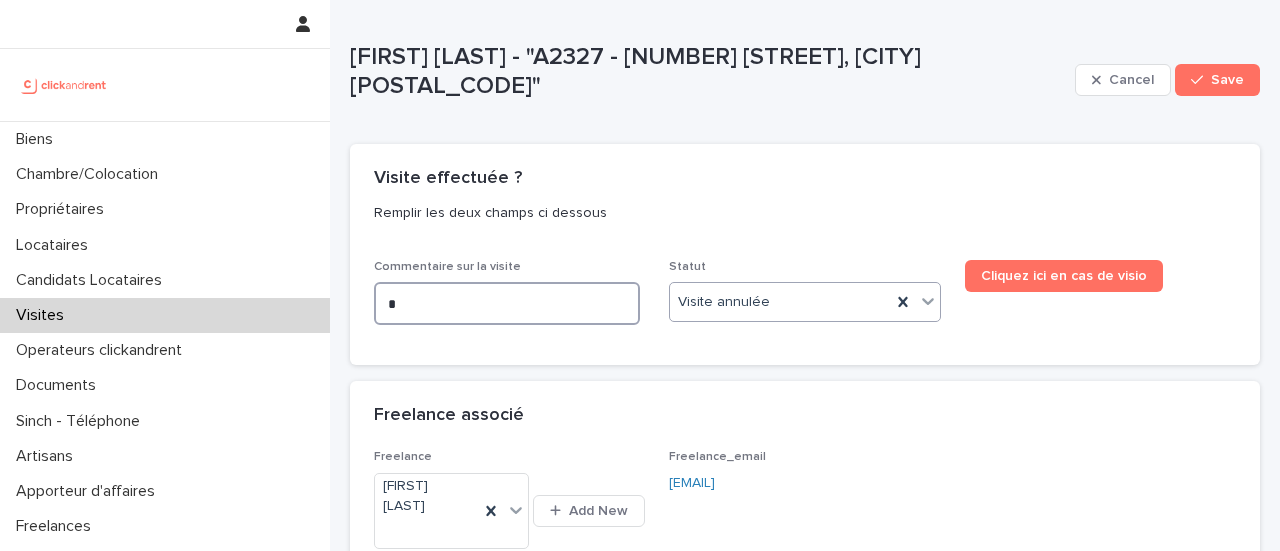 type on "*" 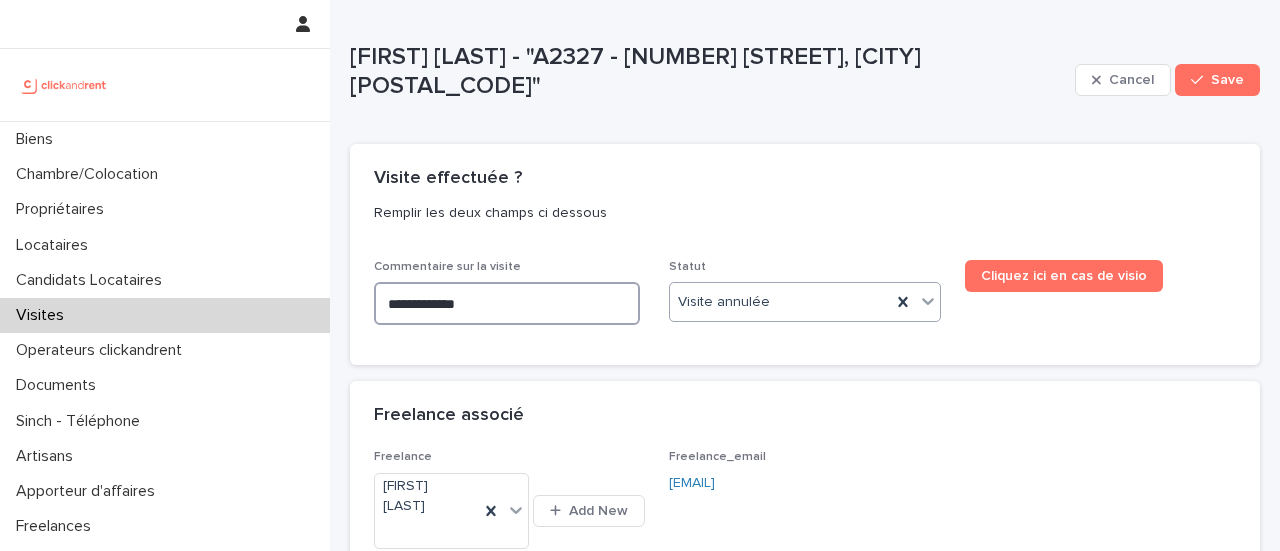 type on "**********" 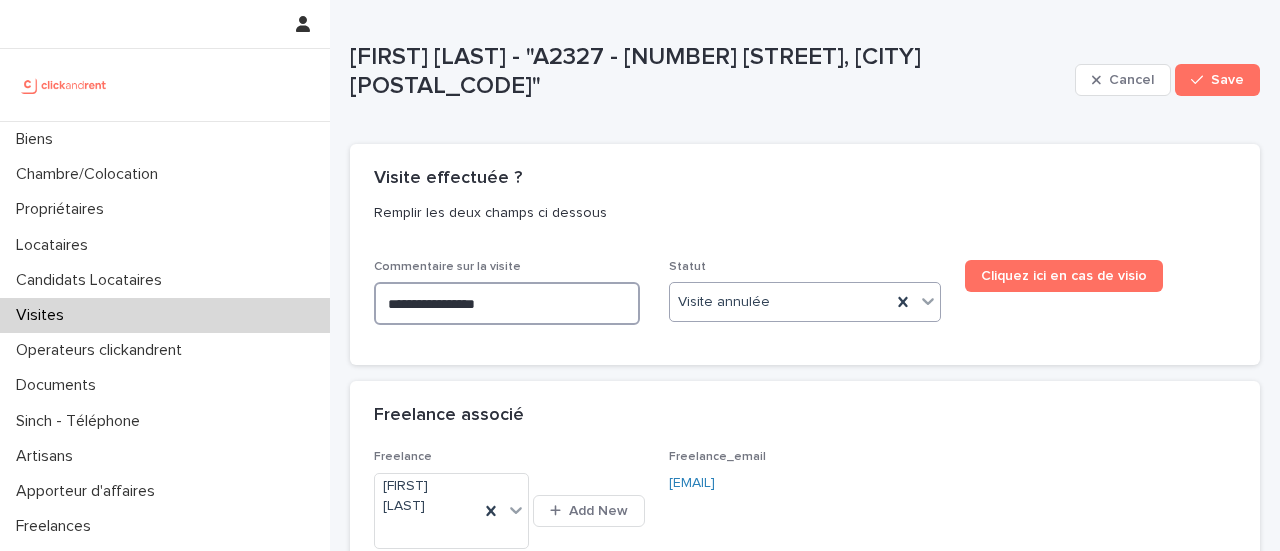 type on "**********" 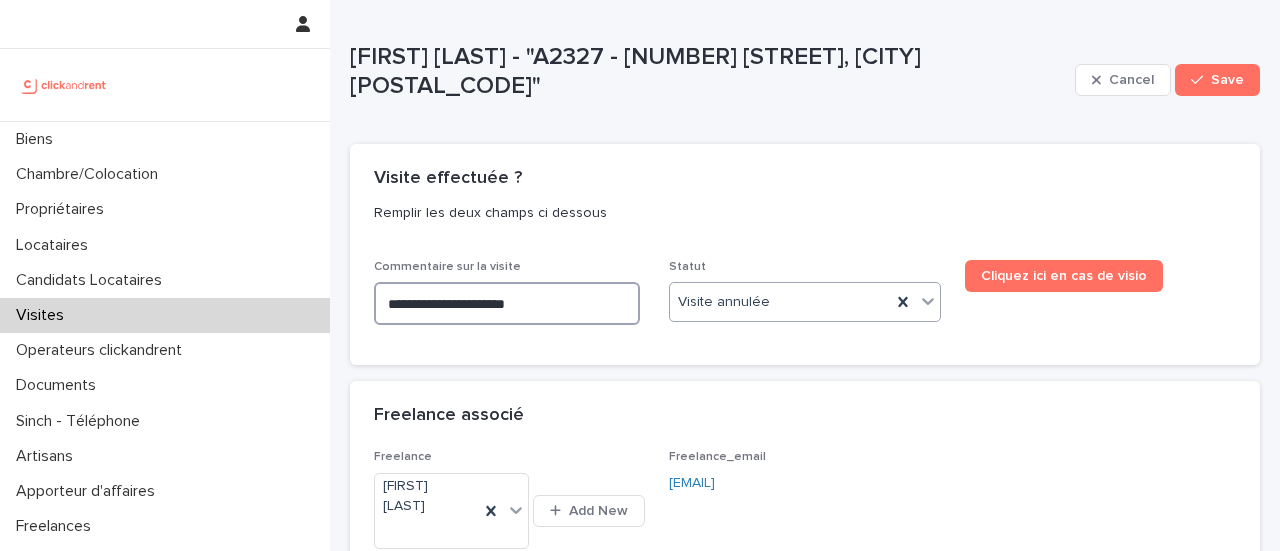 type on "**********" 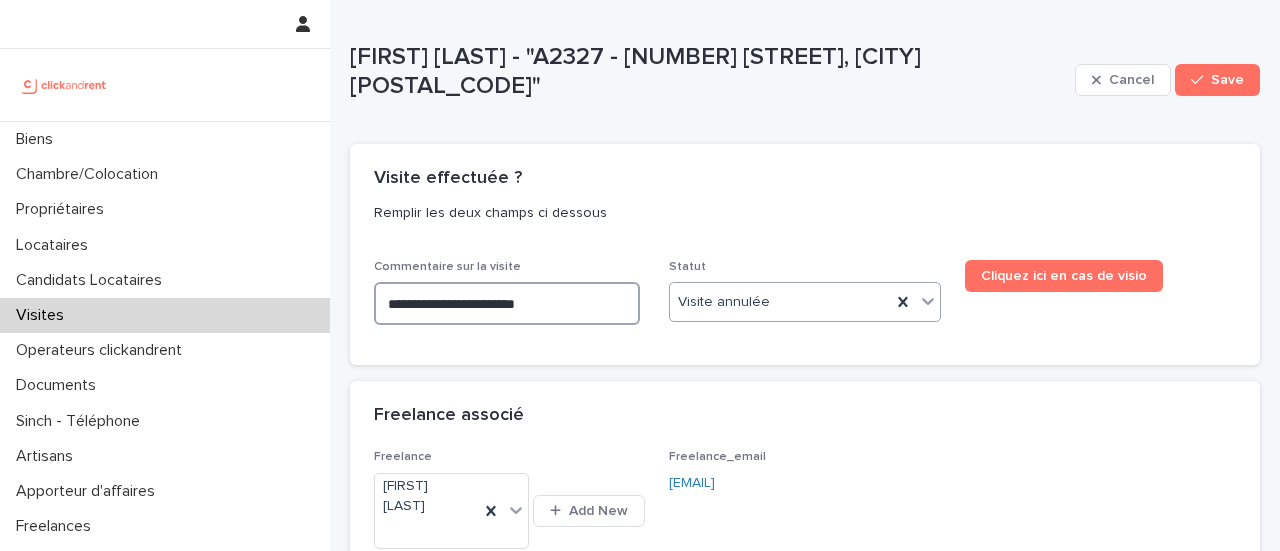 type on "**********" 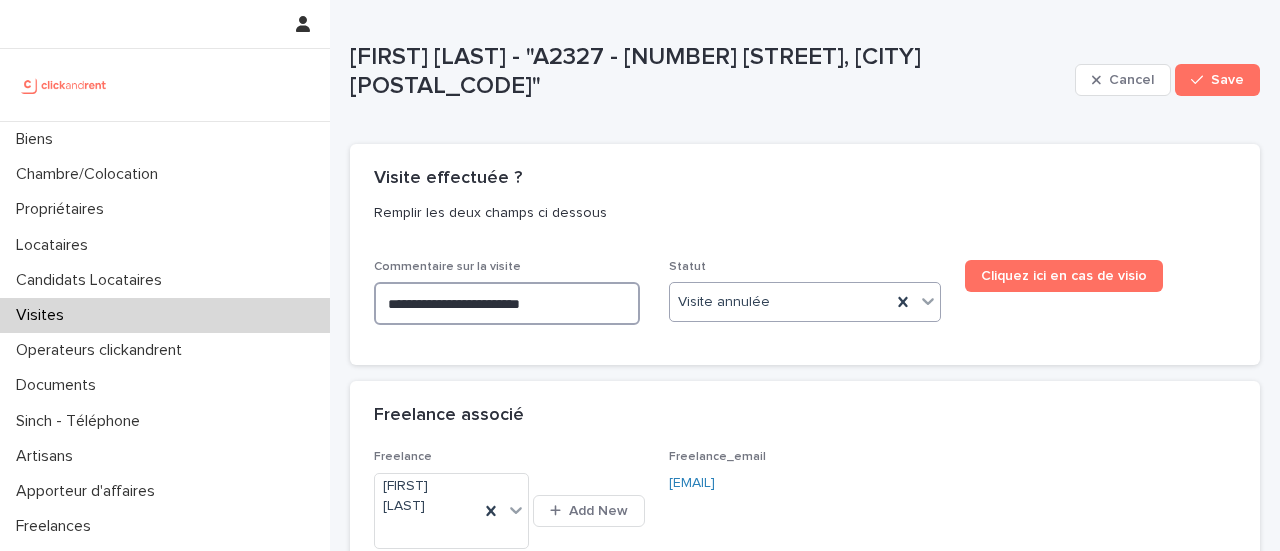 type on "**********" 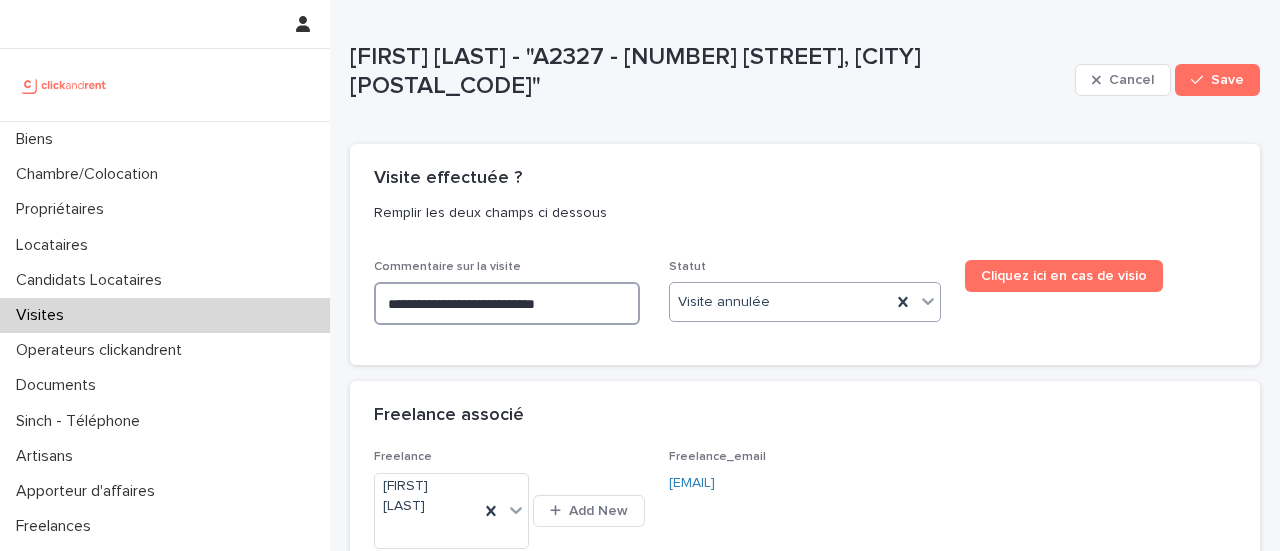type on "**********" 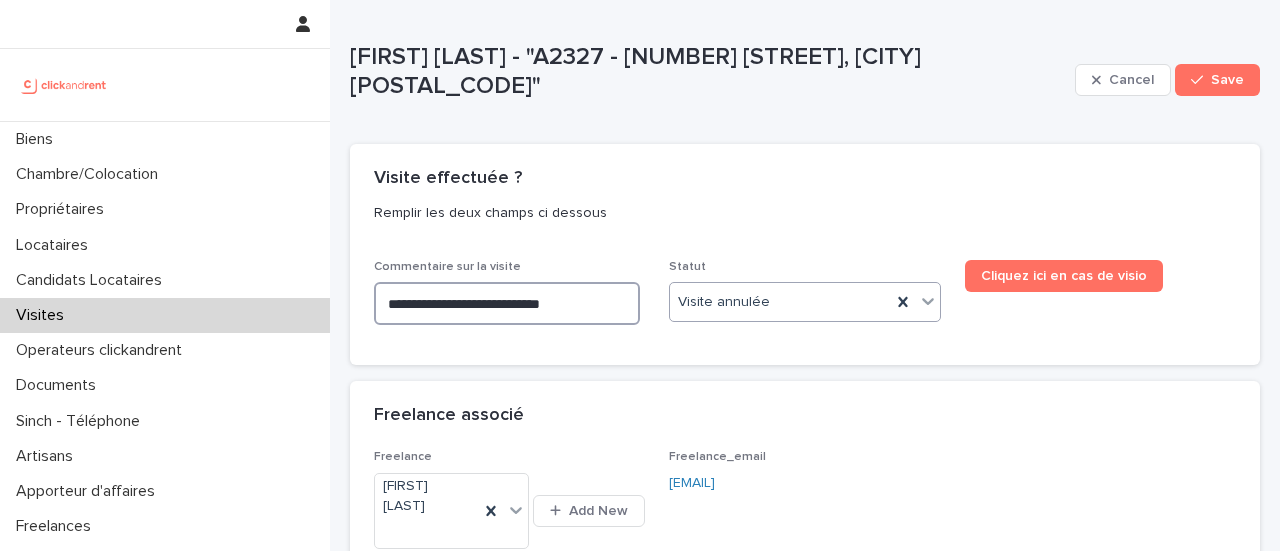 type on "**********" 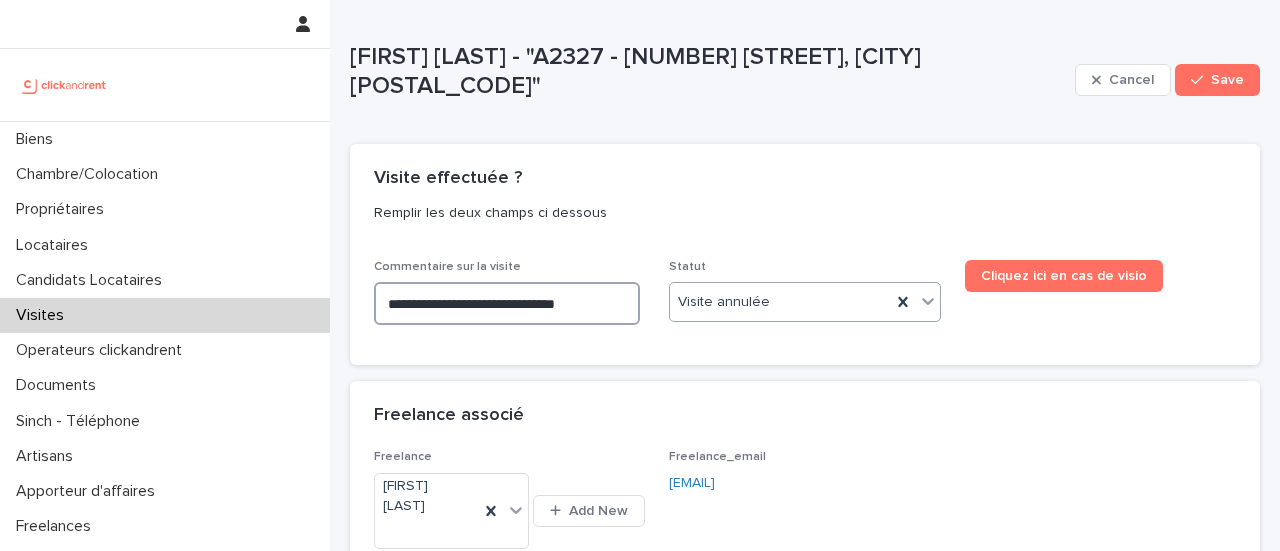type on "**********" 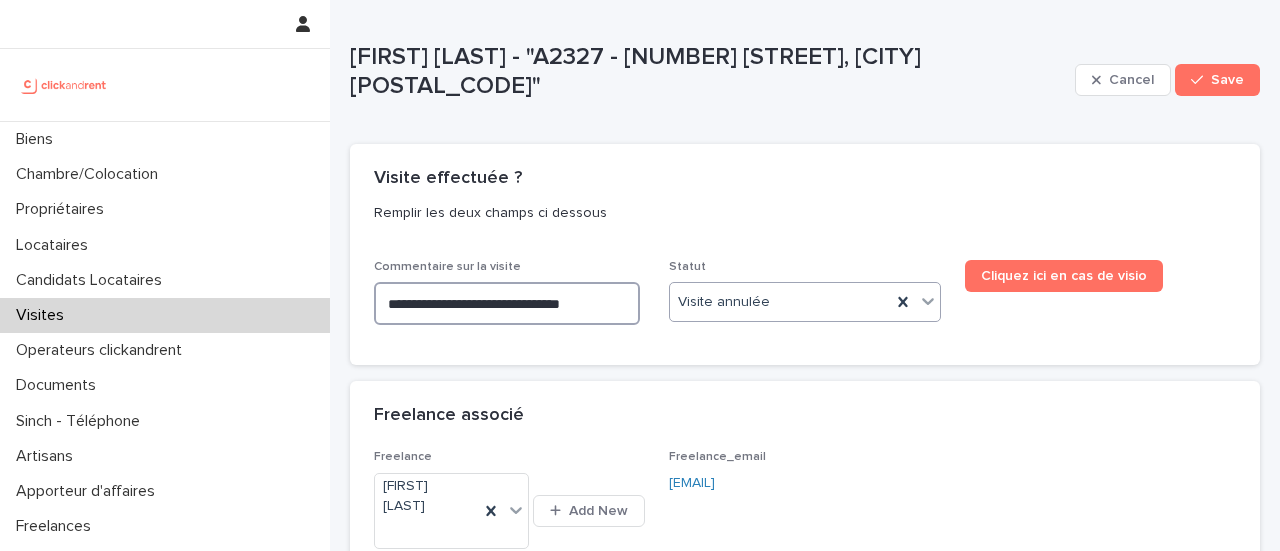 type on "**********" 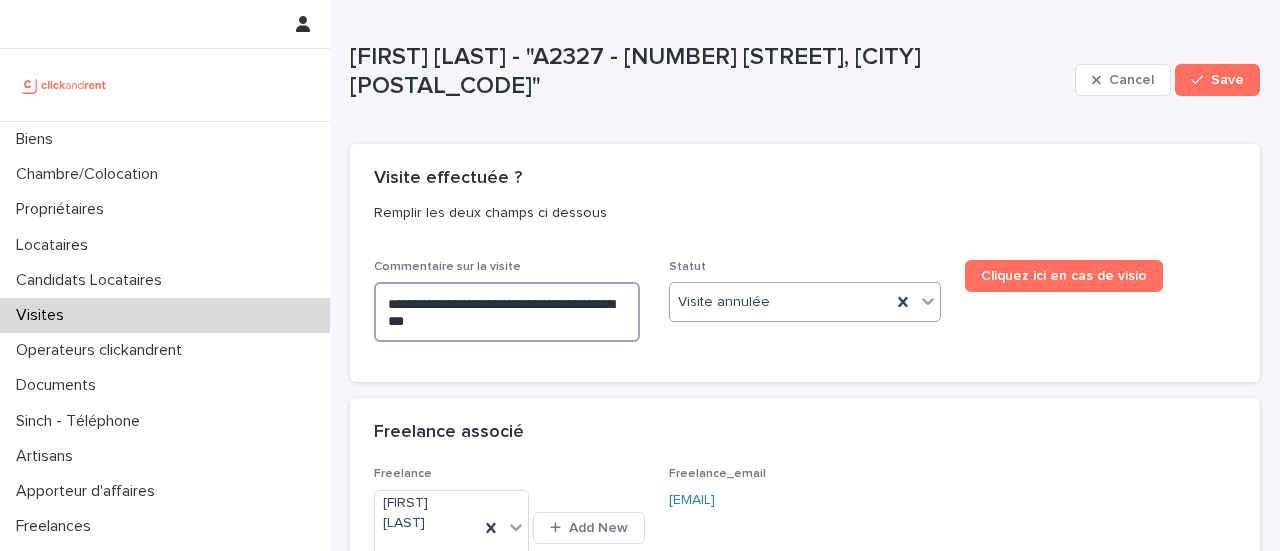 type on "**********" 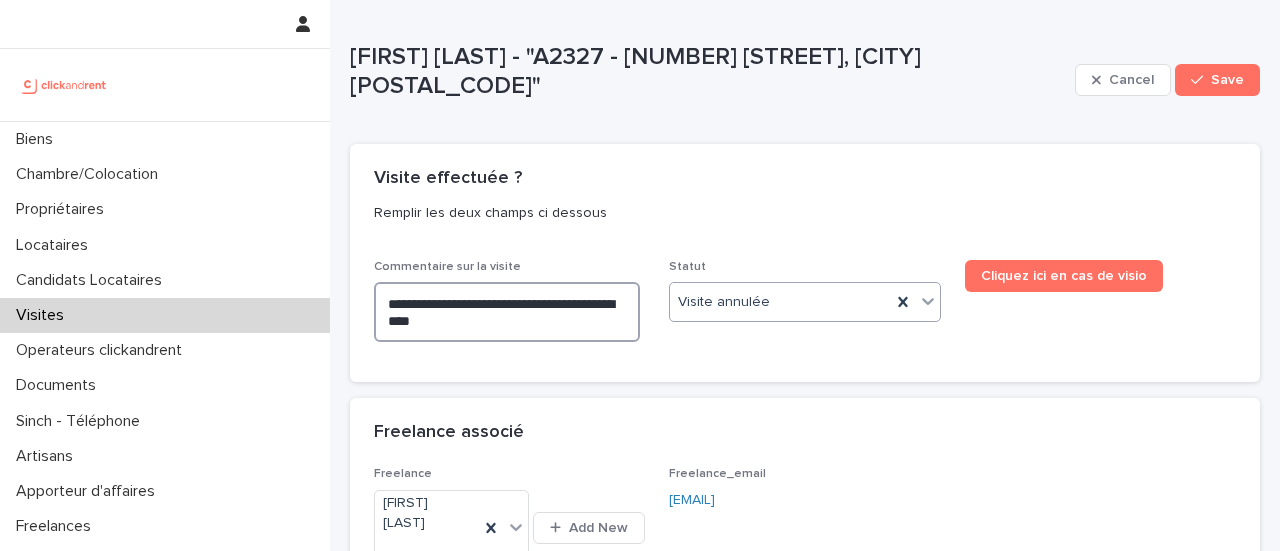 type on "**********" 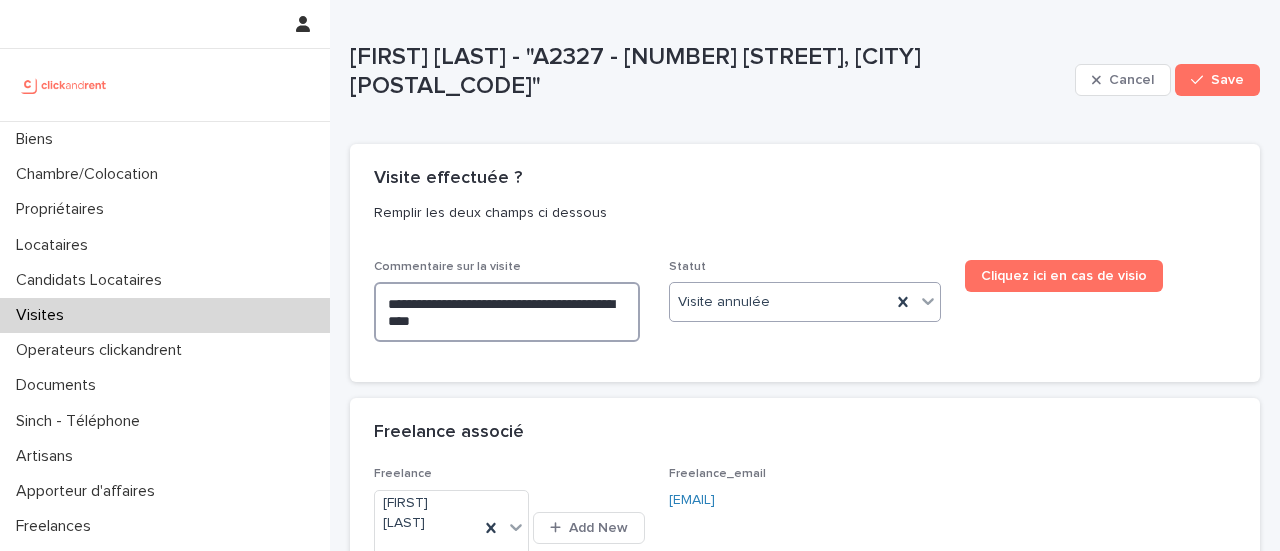 type on "**********" 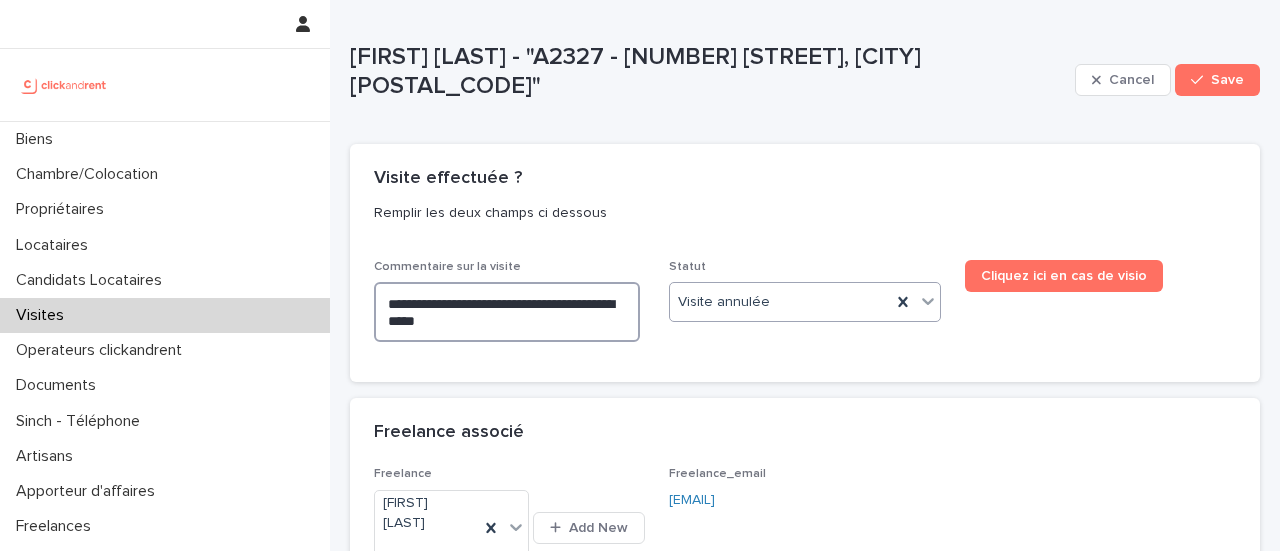 type on "**********" 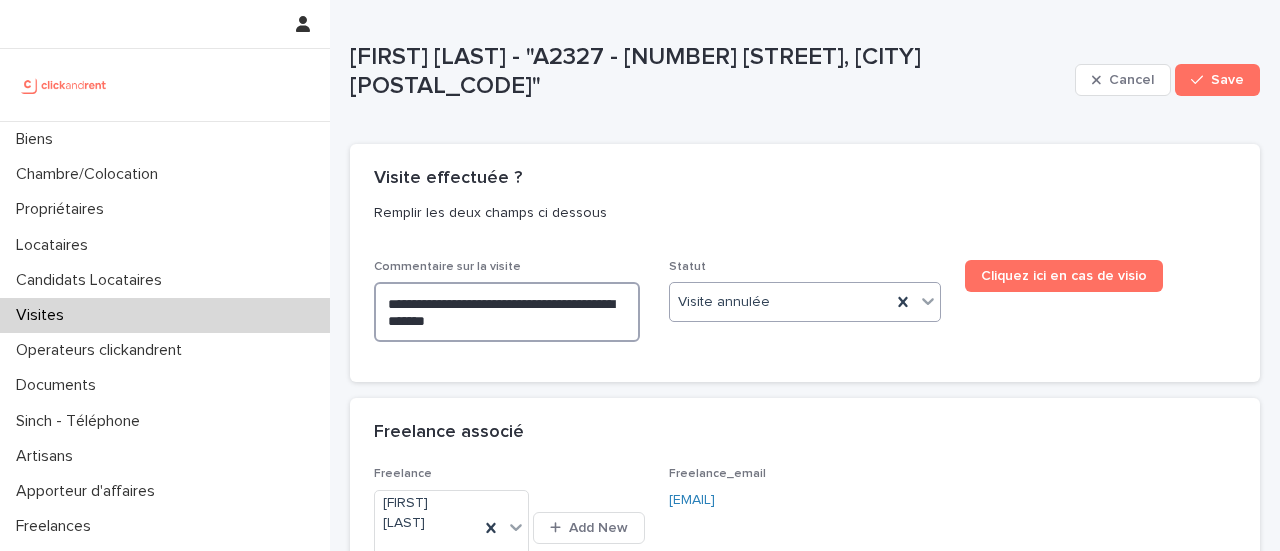 type on "**********" 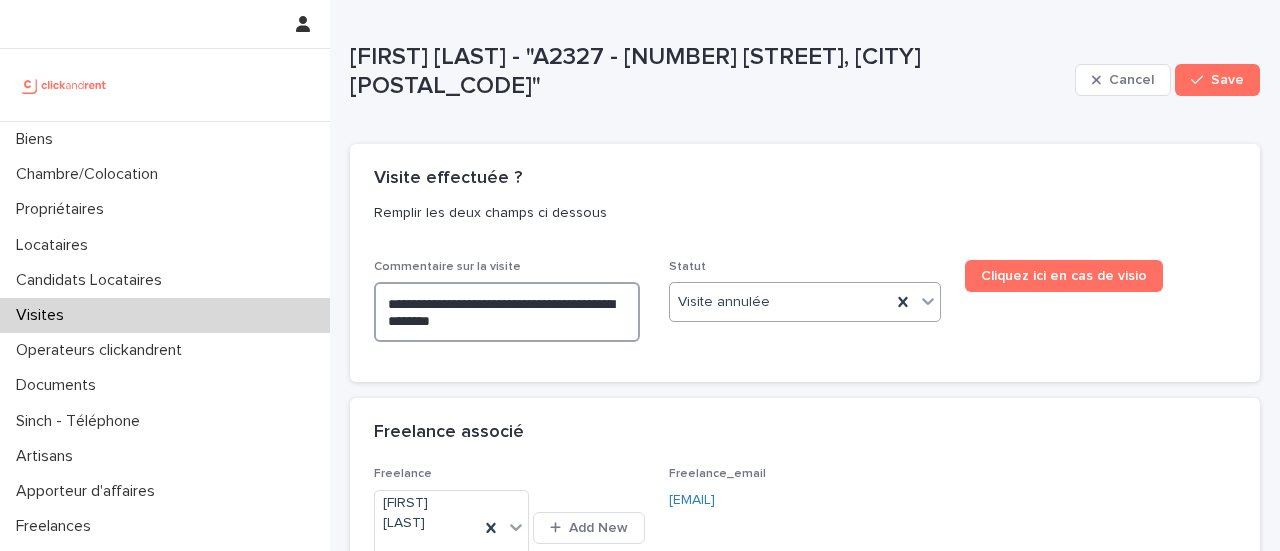 type on "**********" 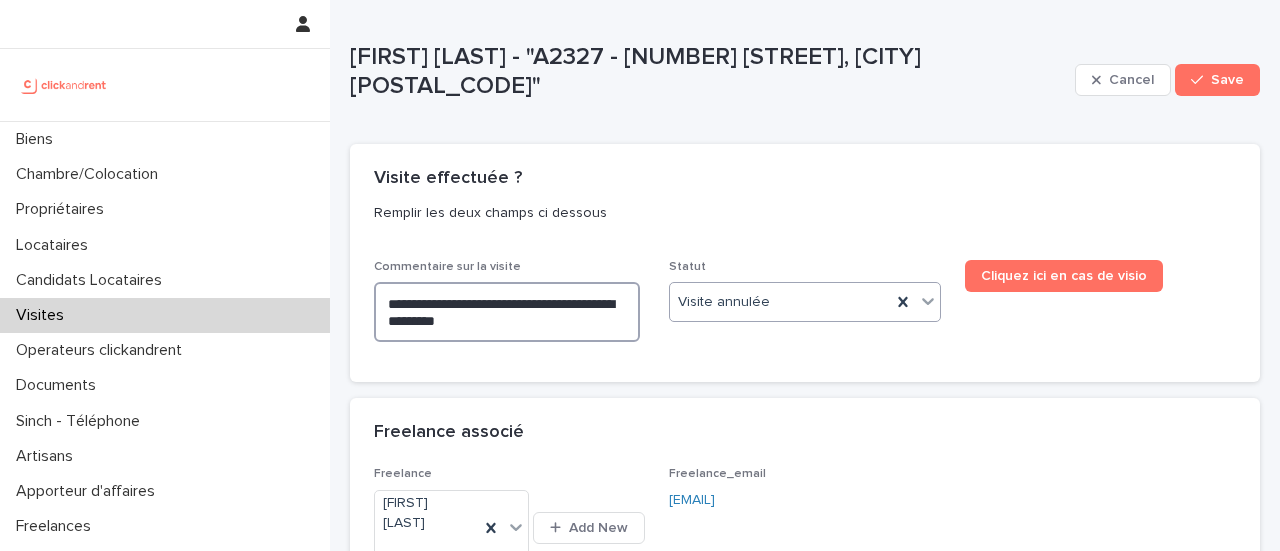 type on "**********" 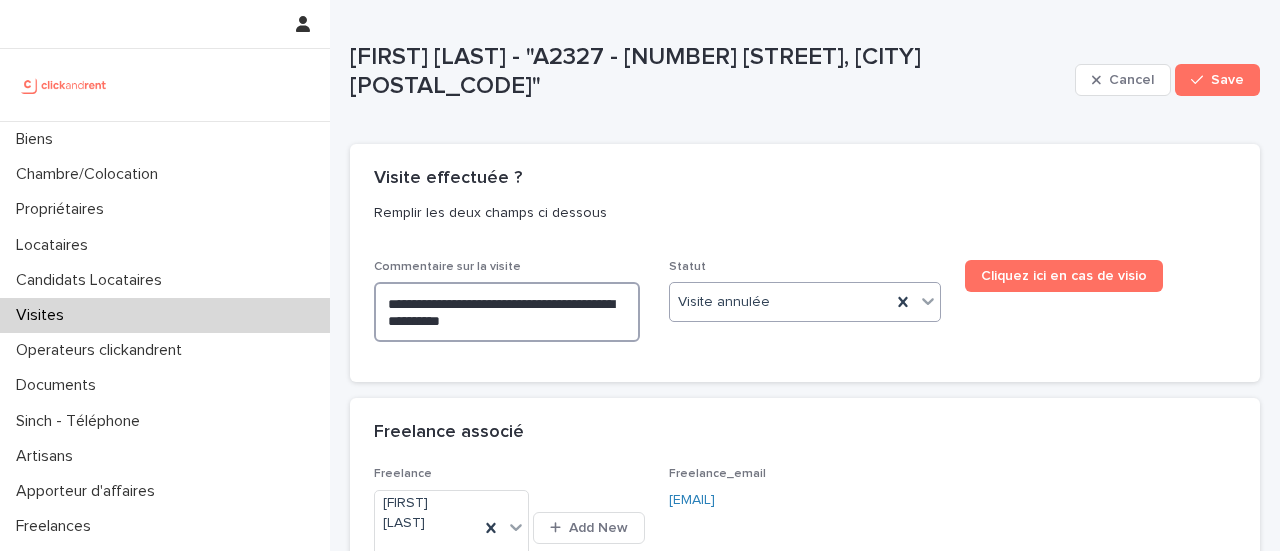 type on "**********" 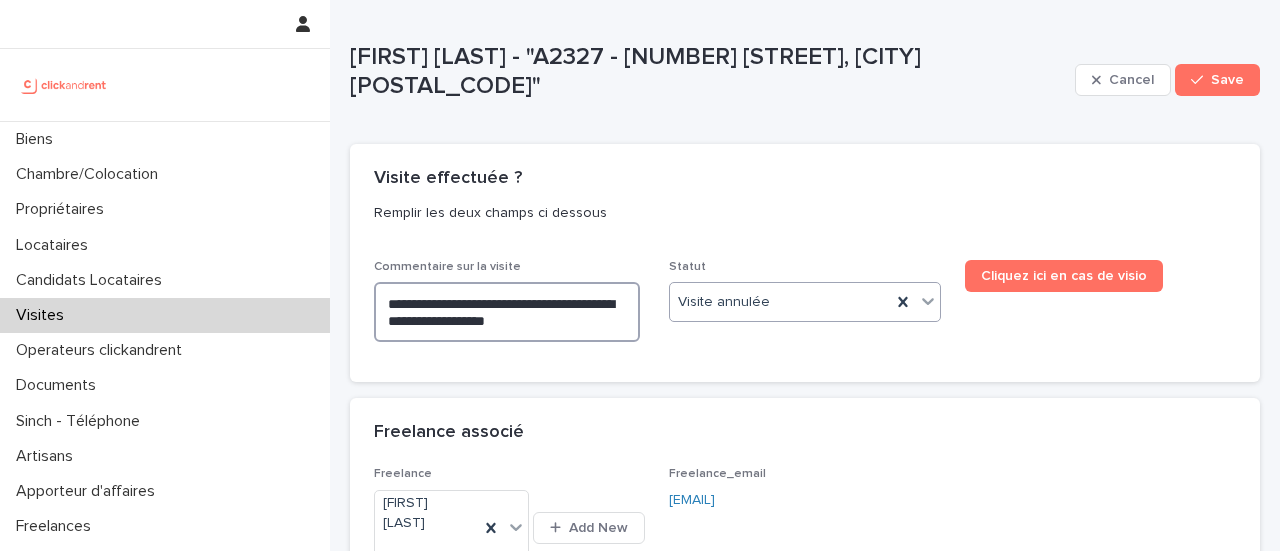 type on "**********" 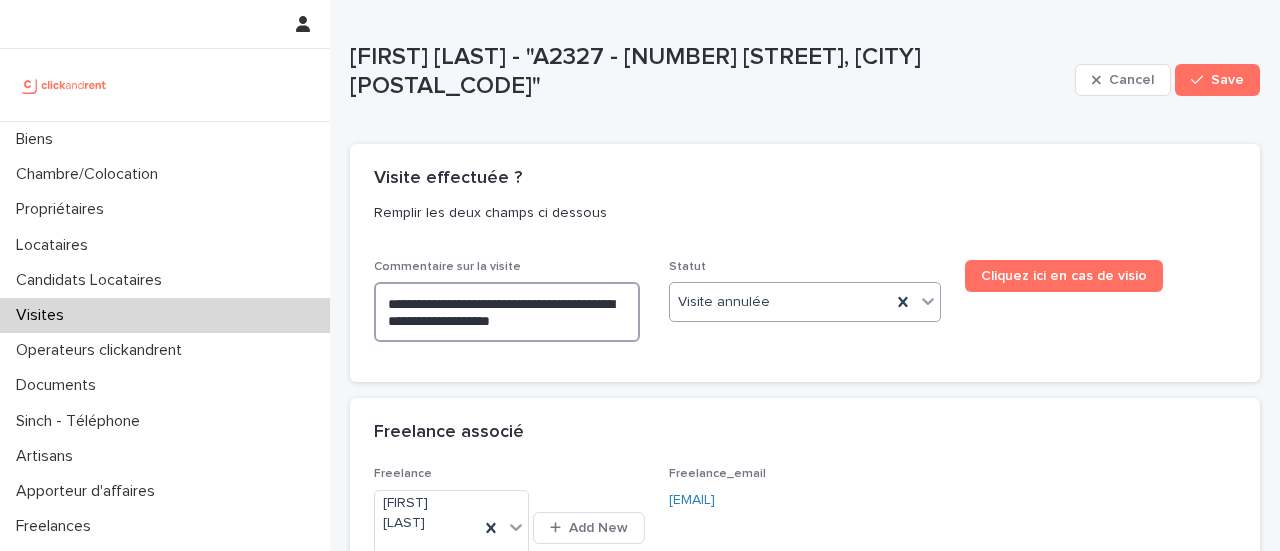 type on "**********" 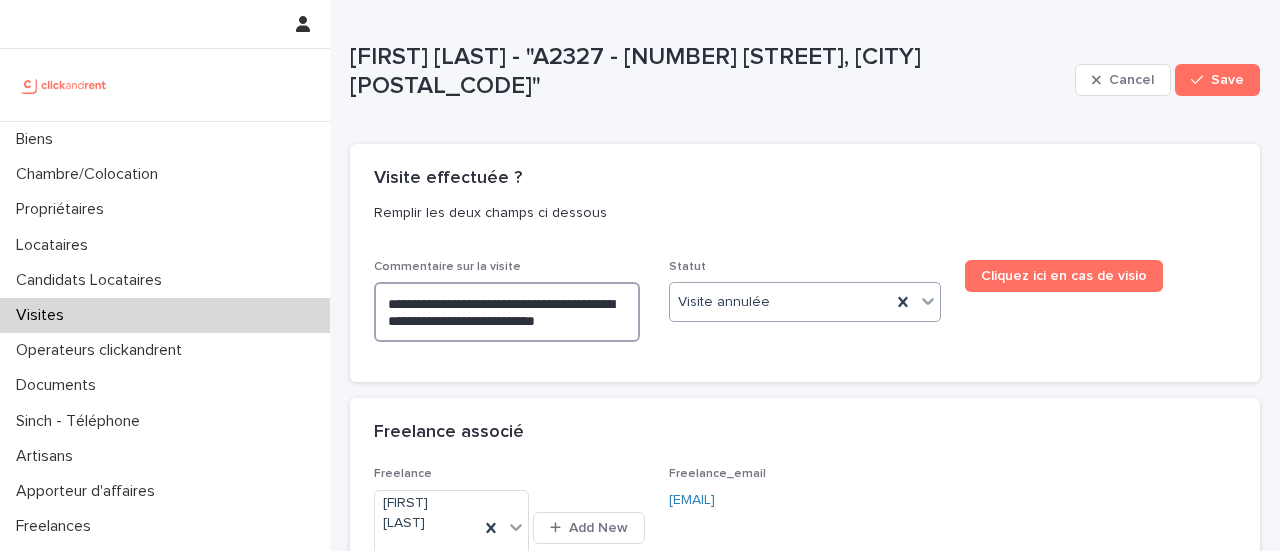 type on "**********" 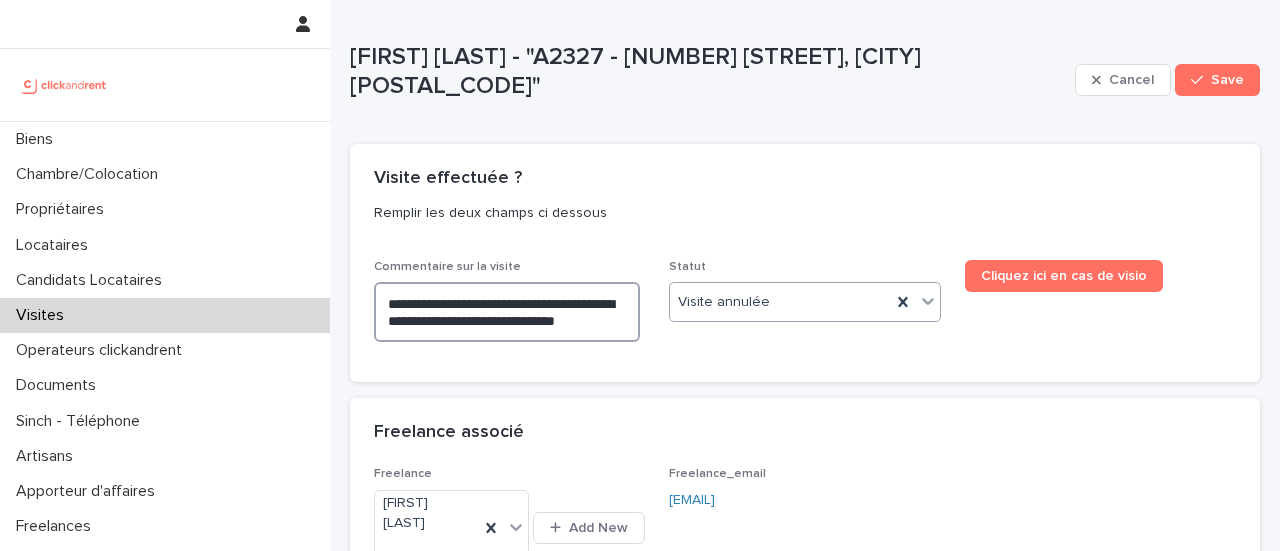 type on "**********" 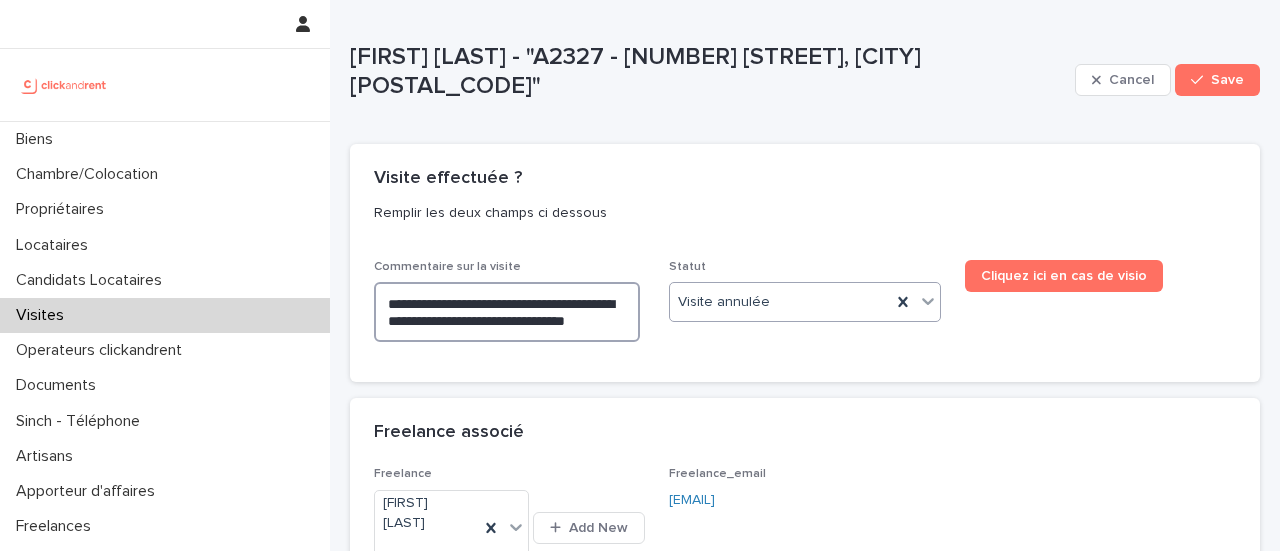 type on "**********" 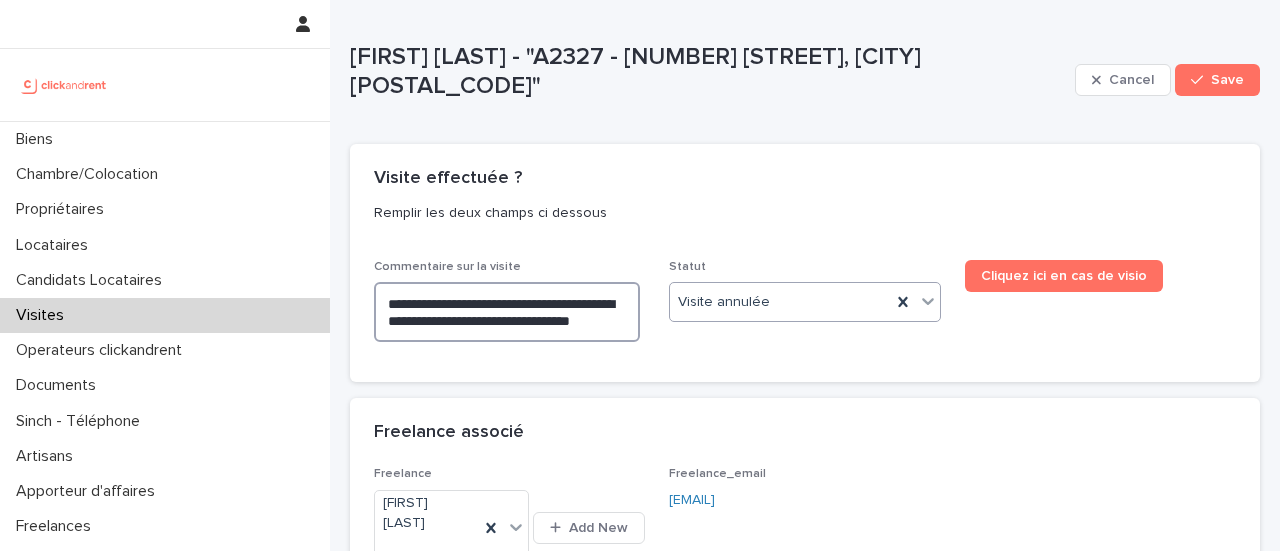 type on "**********" 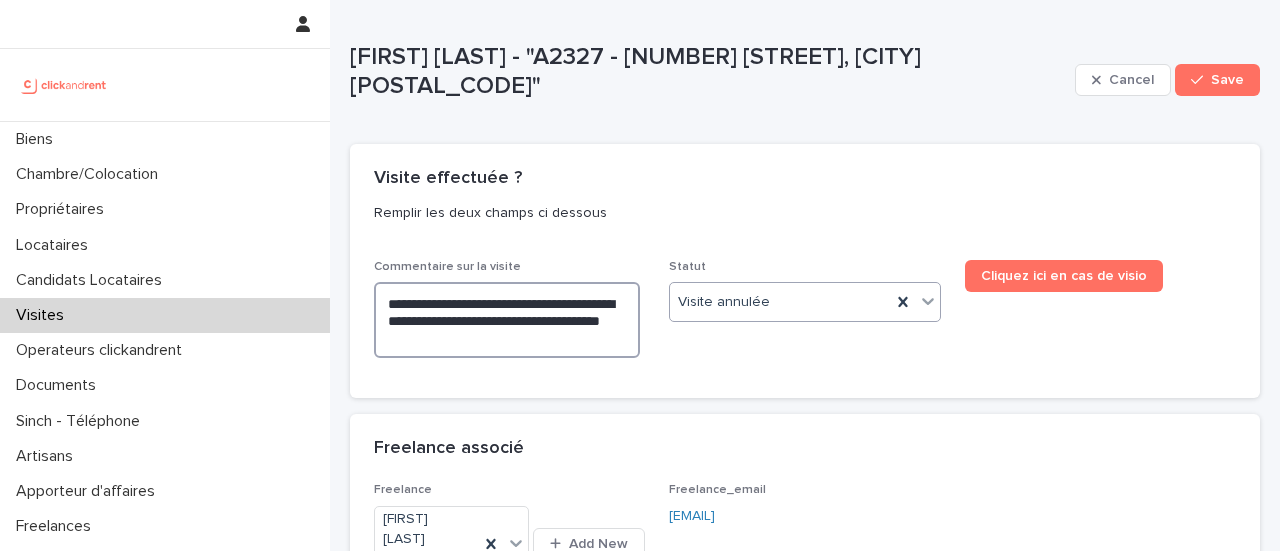 type on "**********" 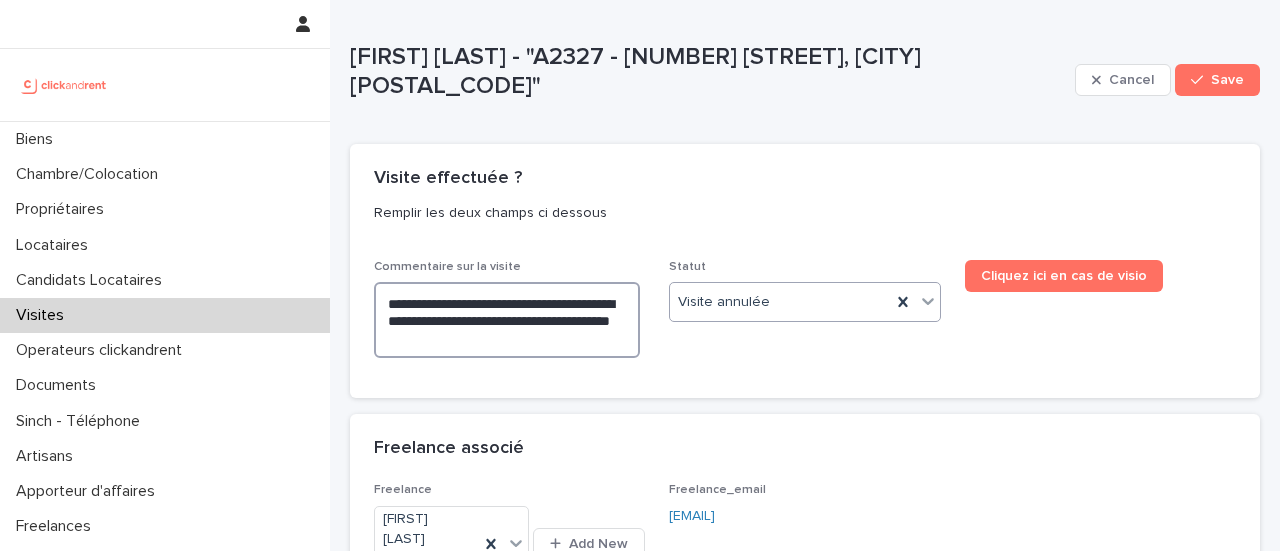type on "**********" 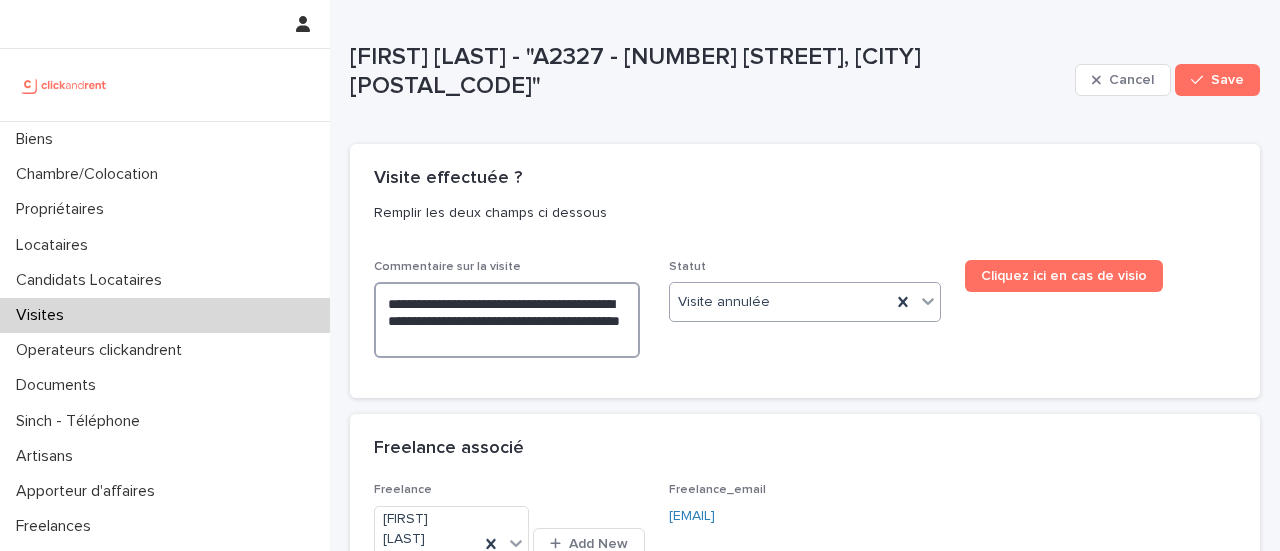 type on "**********" 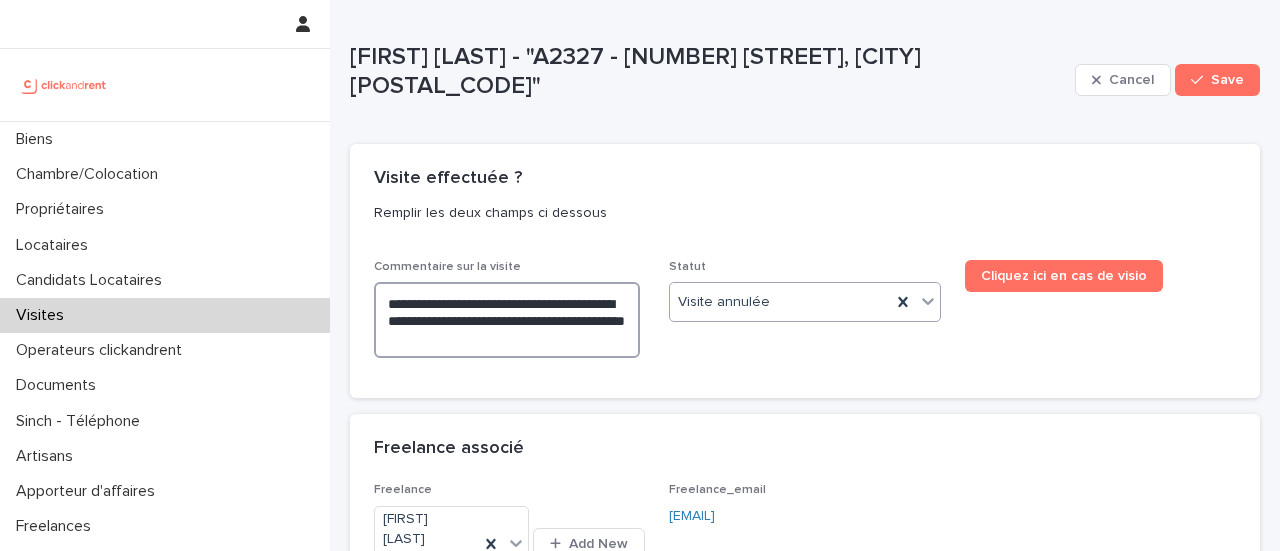 type on "**********" 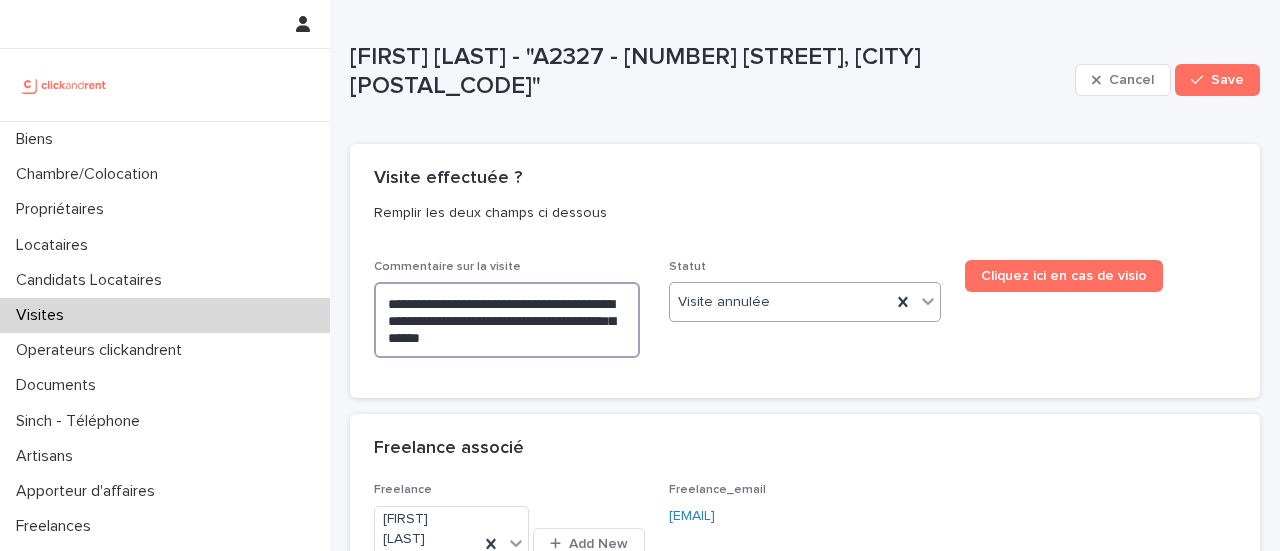 type on "**********" 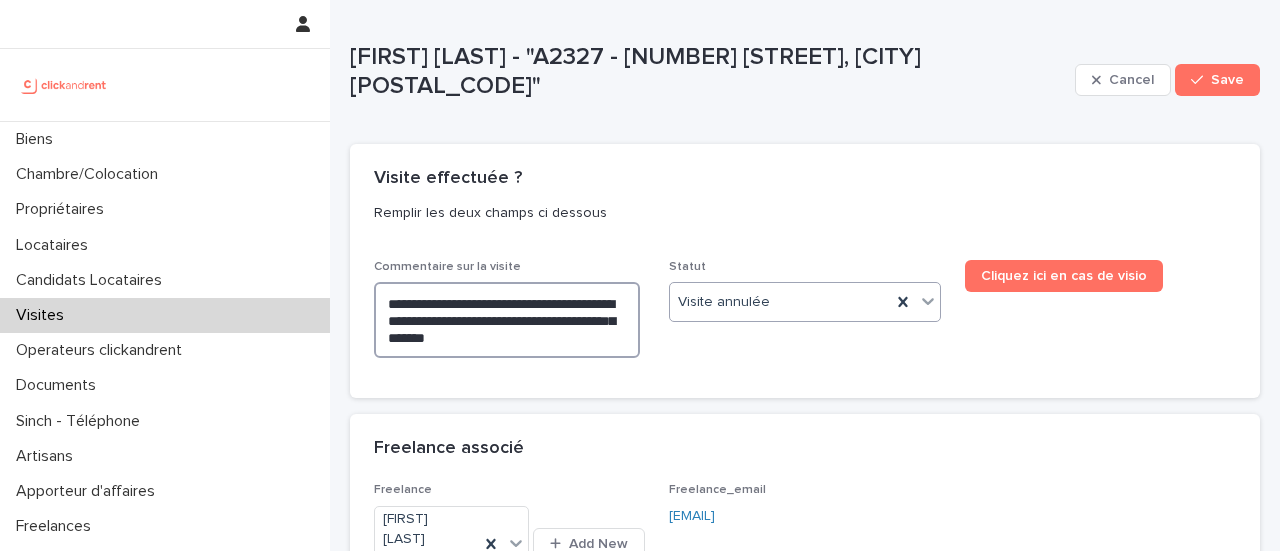 type on "**********" 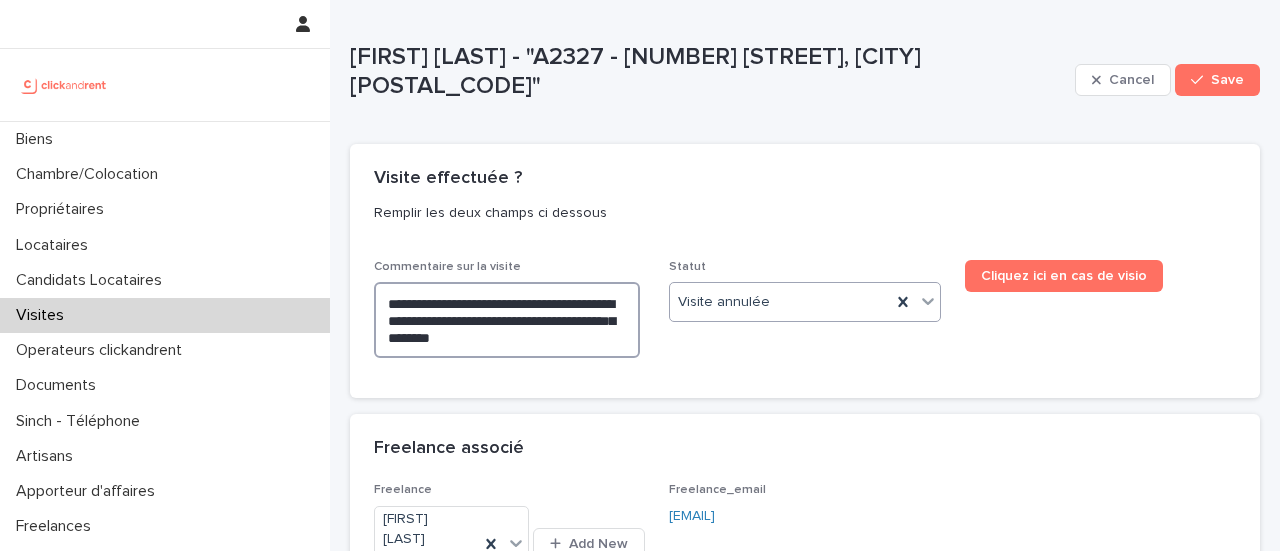type on "**********" 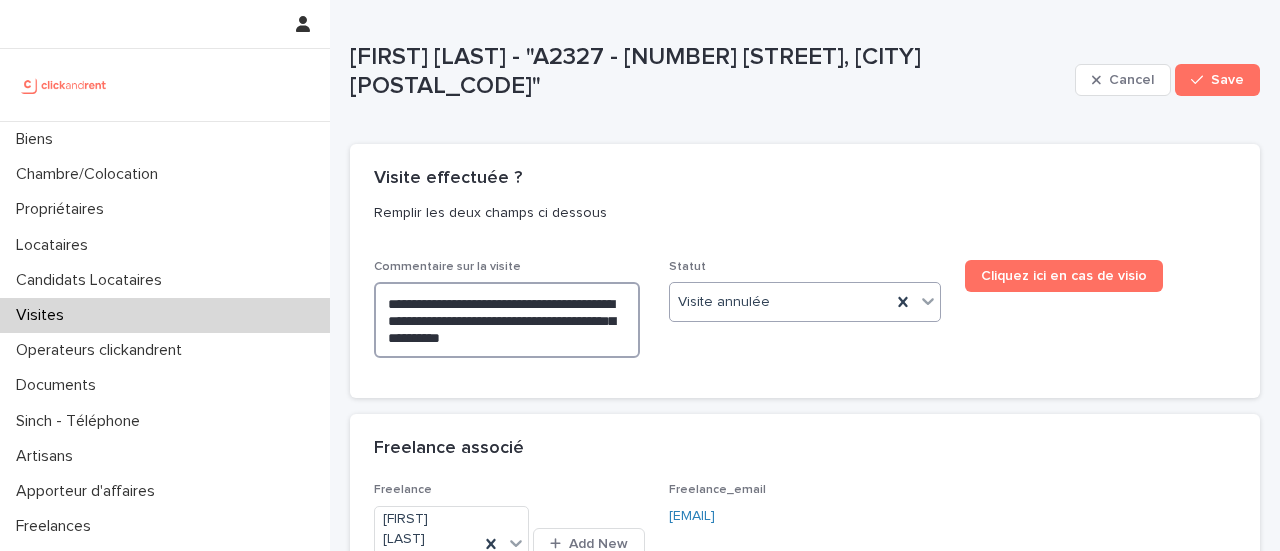 type on "**********" 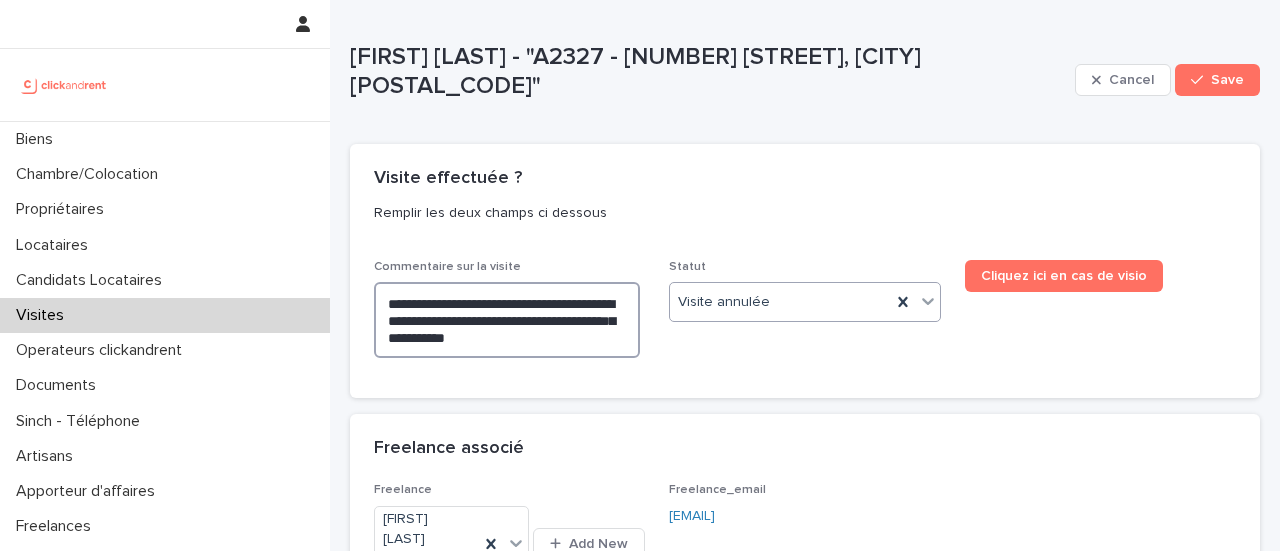 type on "**********" 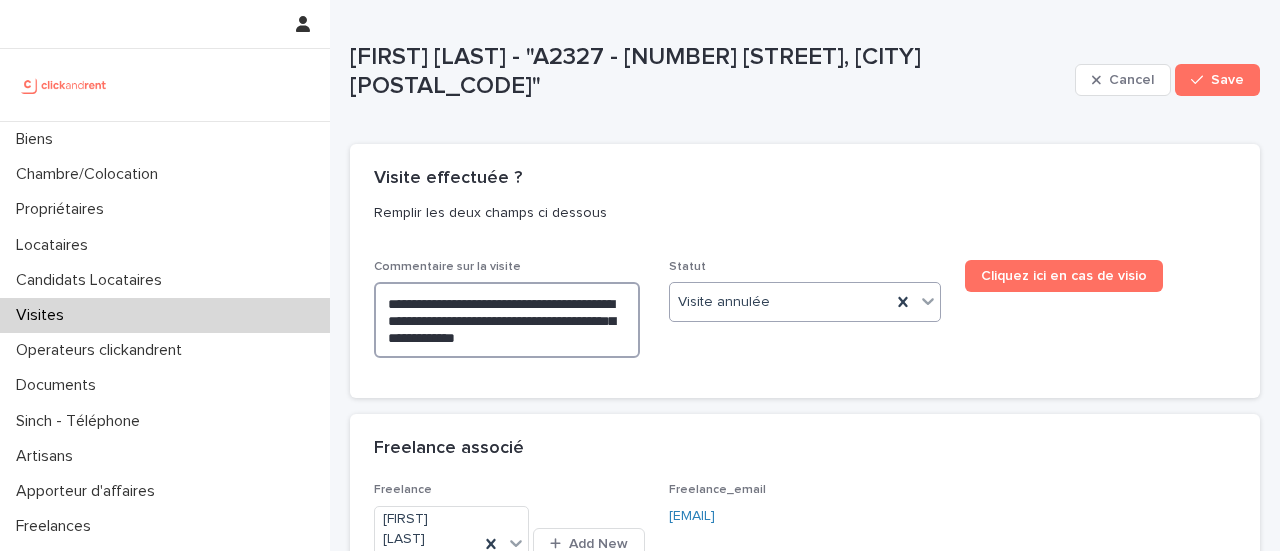 type on "**********" 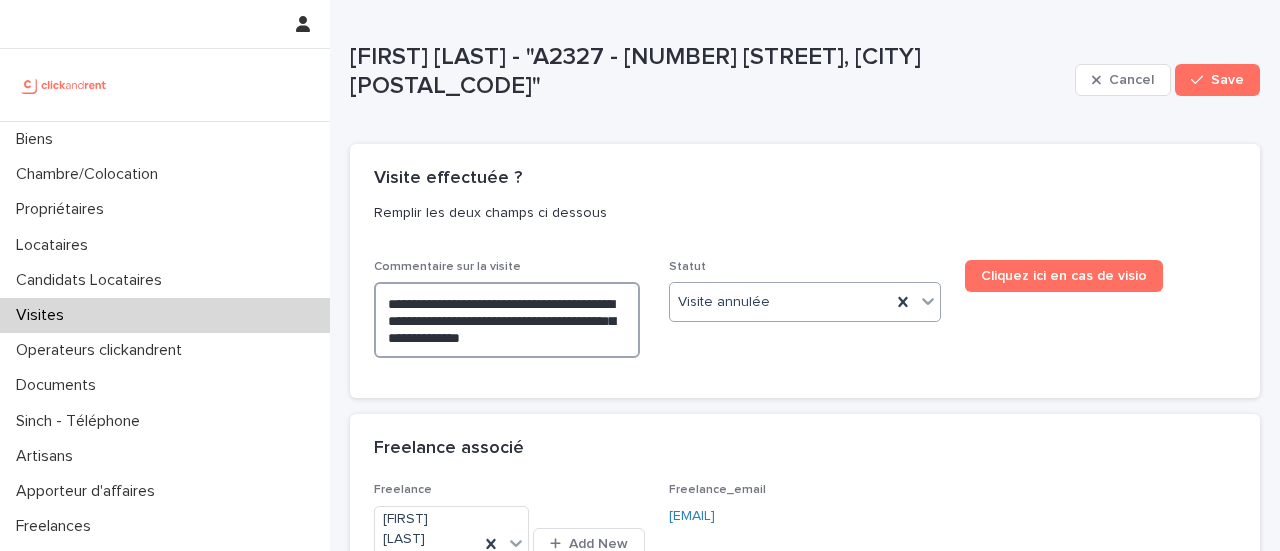 type on "**********" 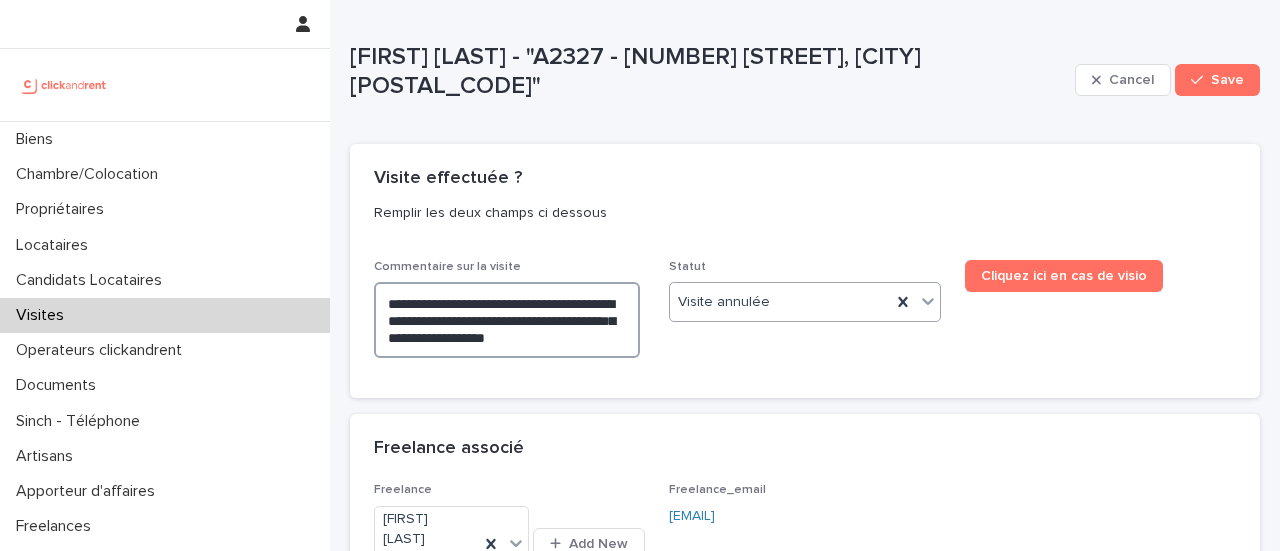 type on "**********" 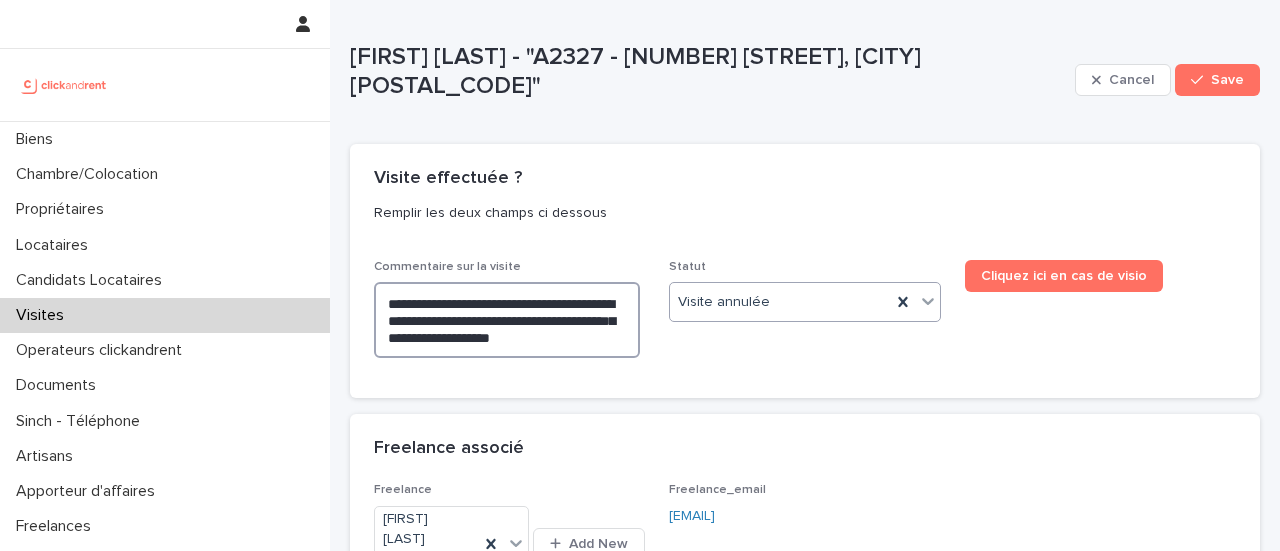 type on "**********" 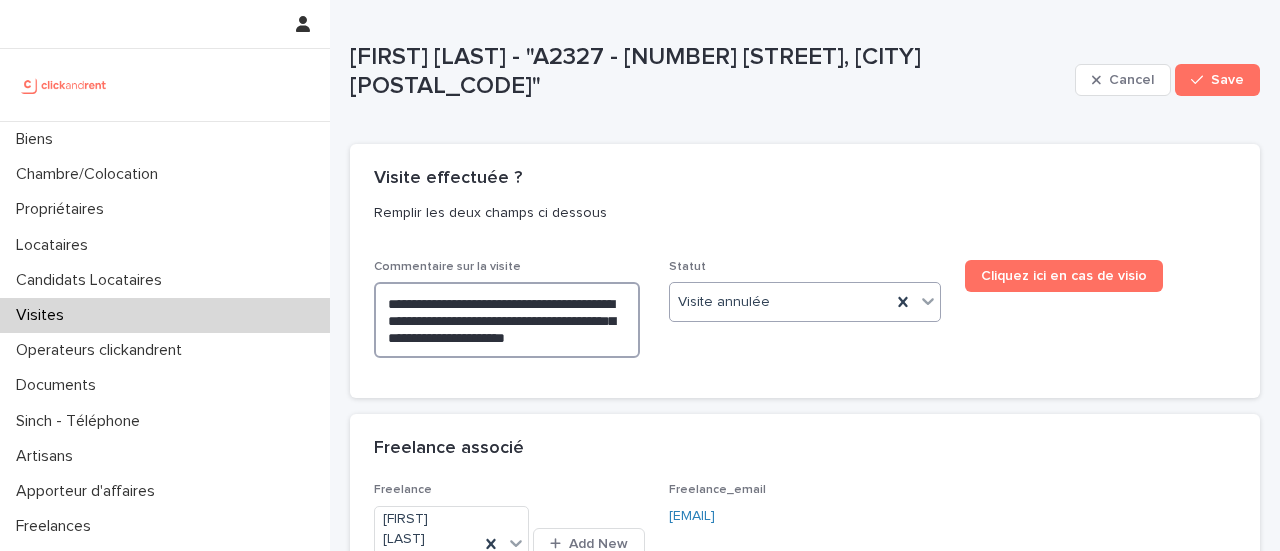 type on "**********" 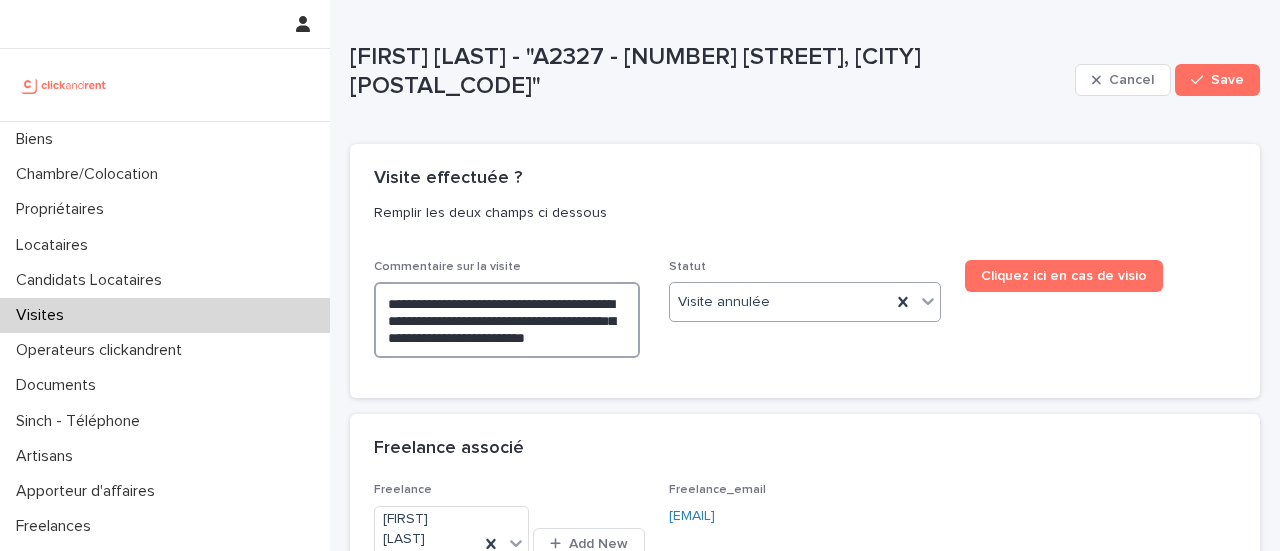 type on "**********" 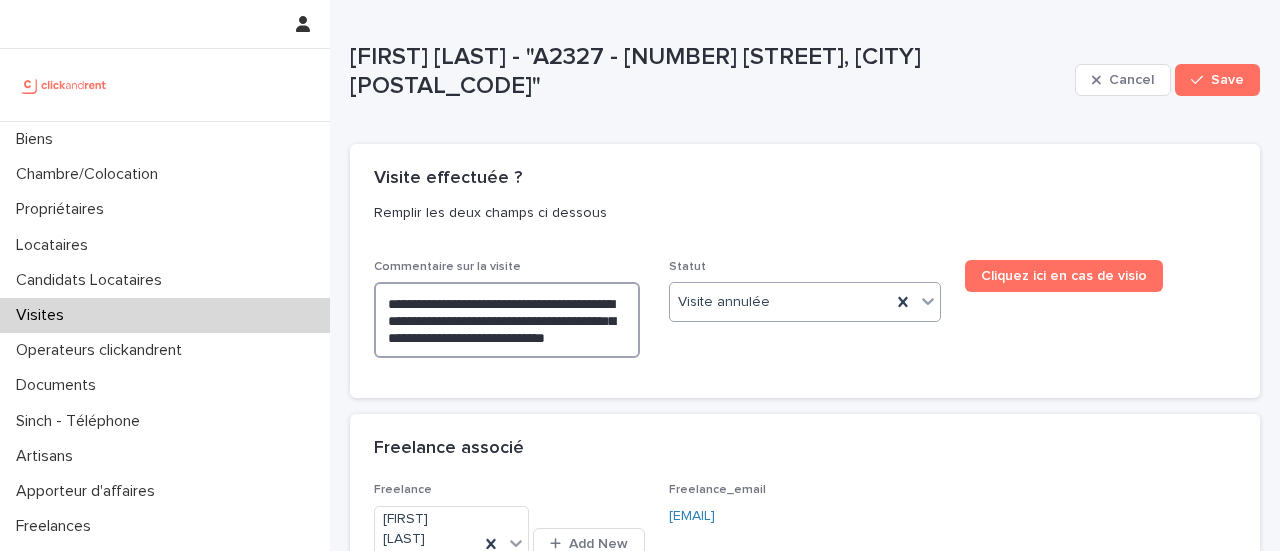 type on "**********" 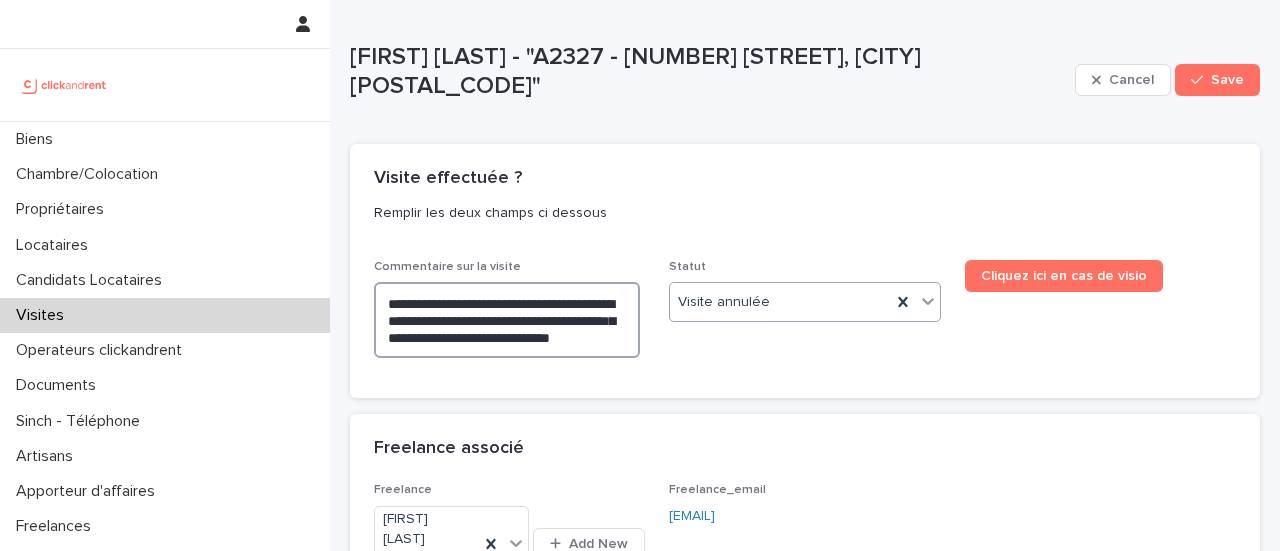 type on "**********" 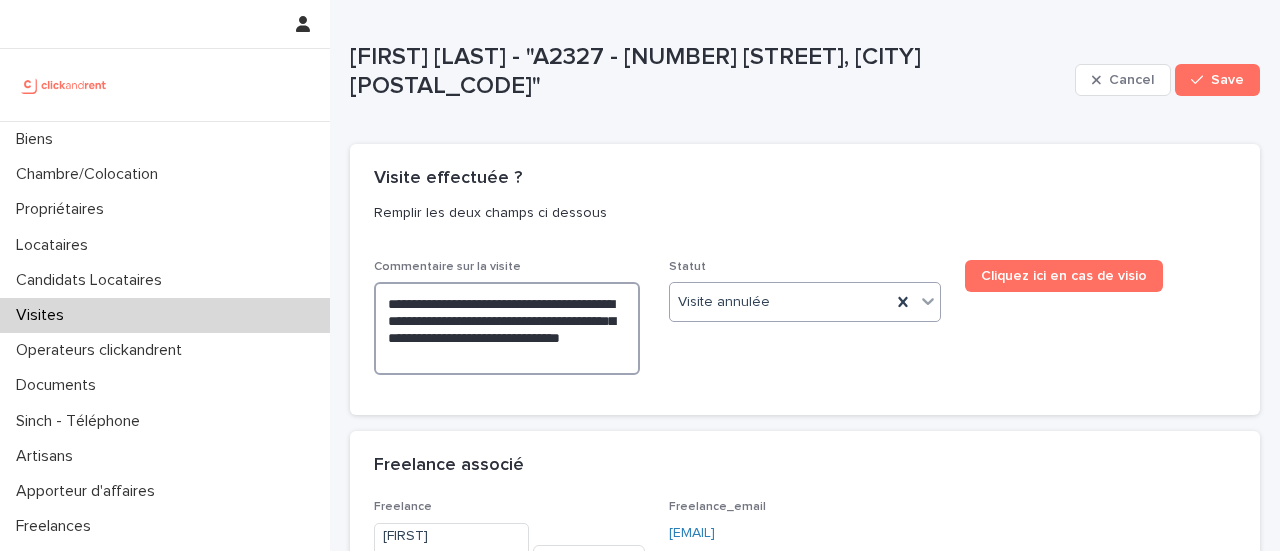 type on "**********" 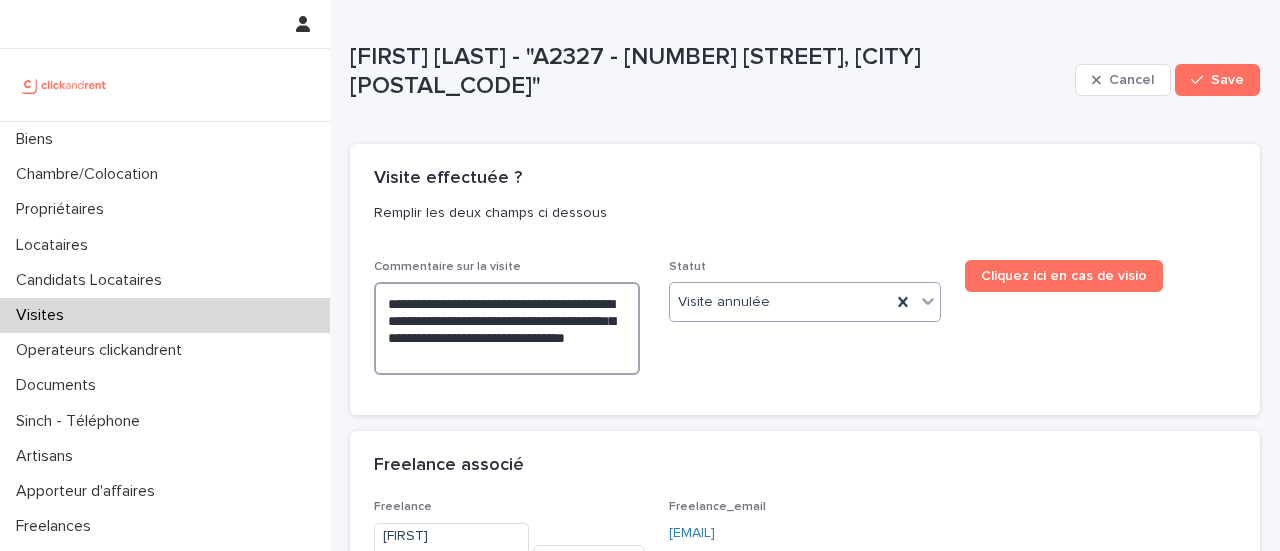 type on "**********" 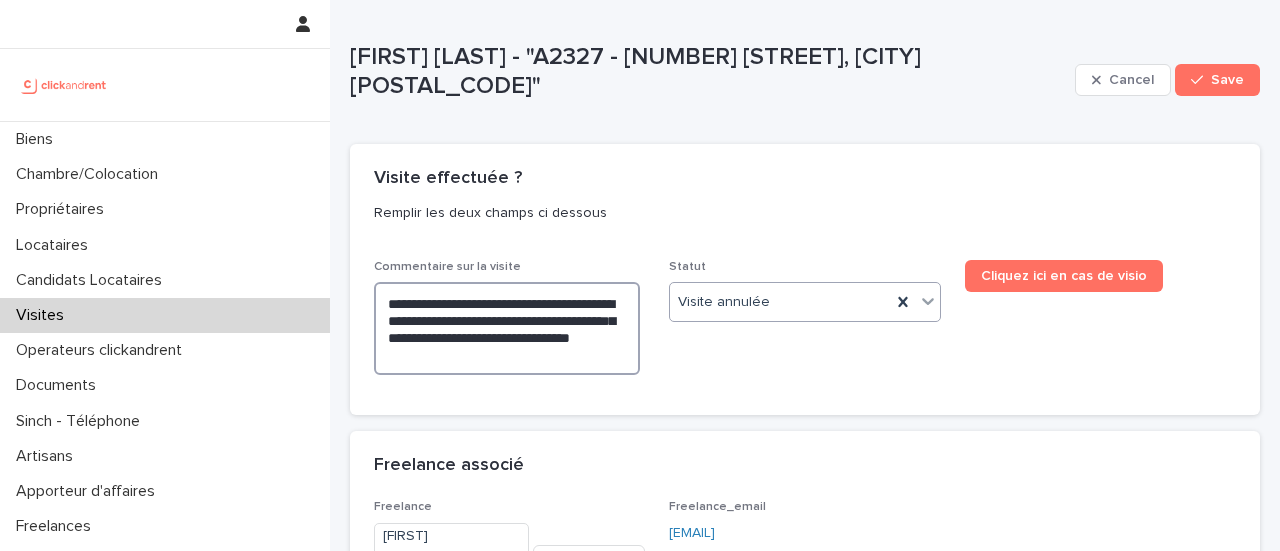 type on "**********" 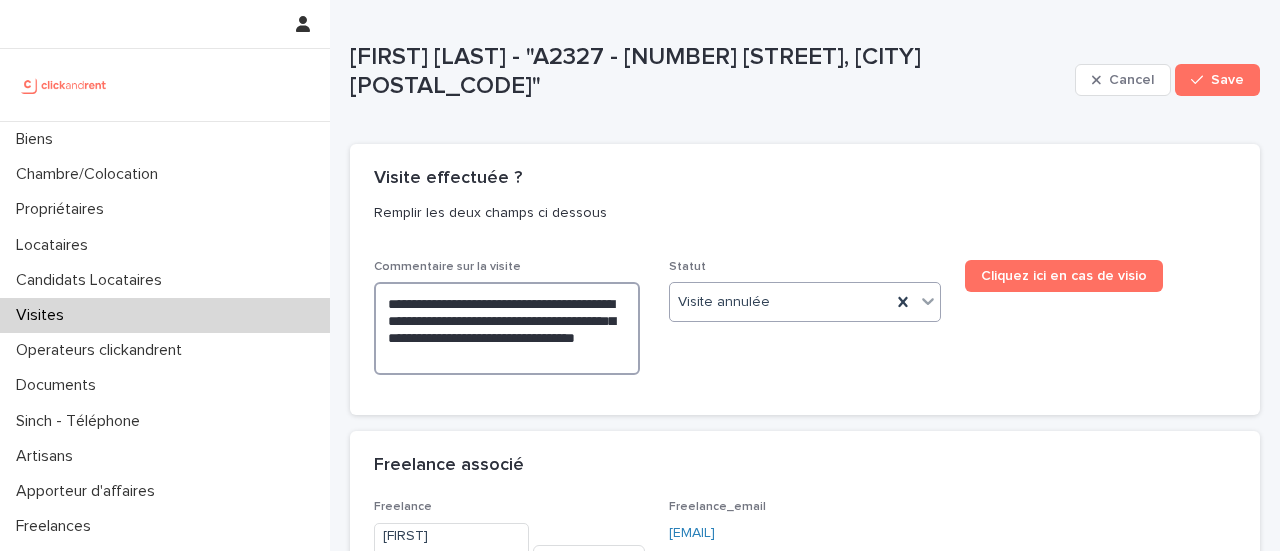type on "**********" 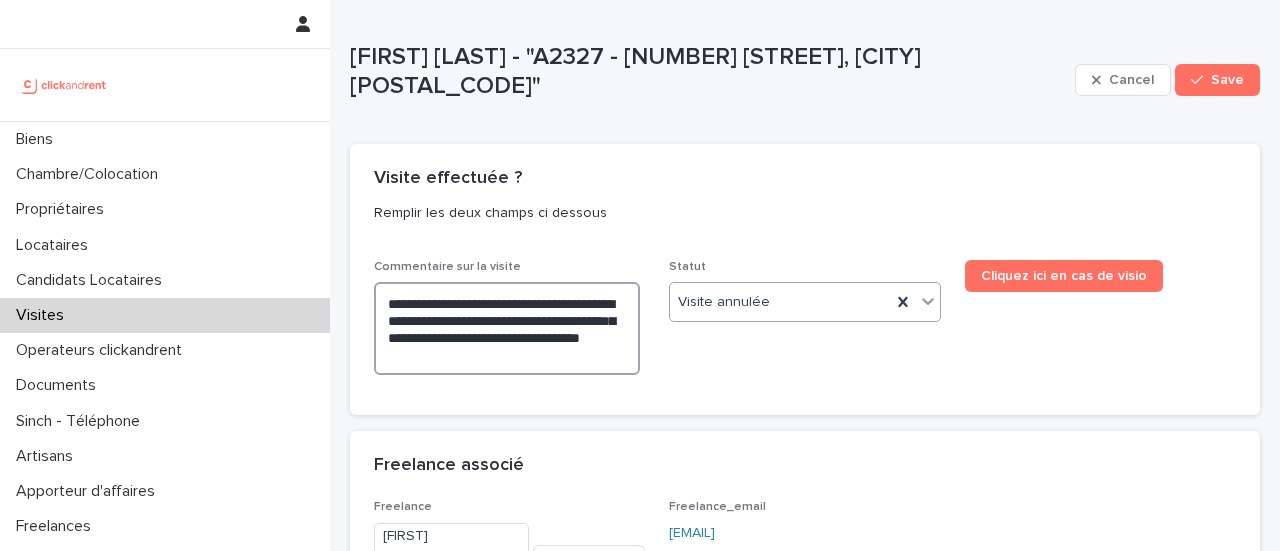 type on "**********" 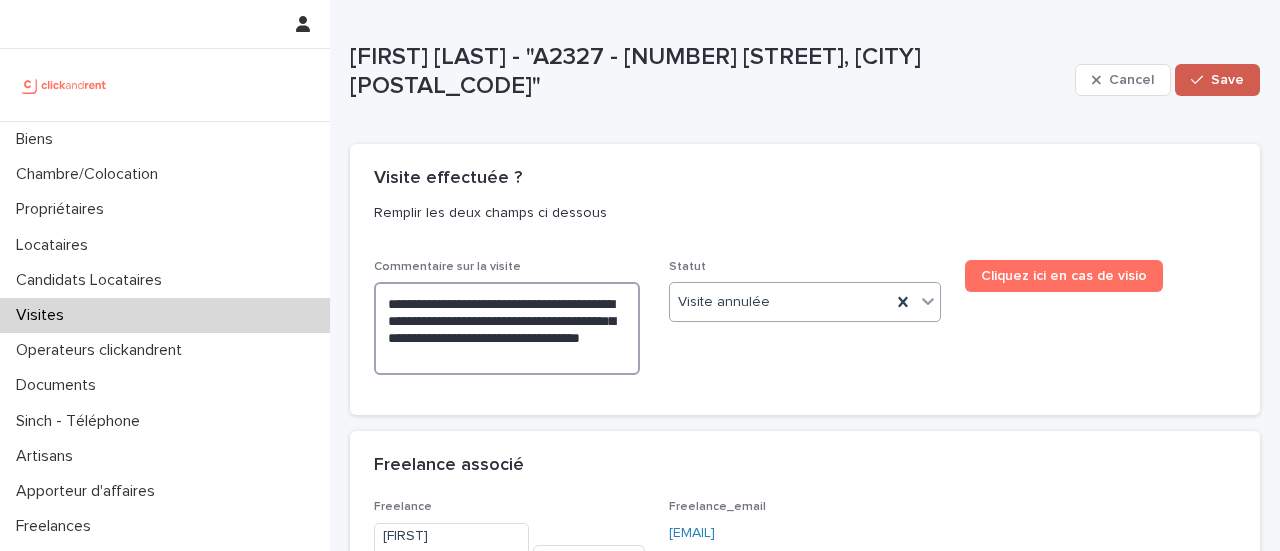 type on "**********" 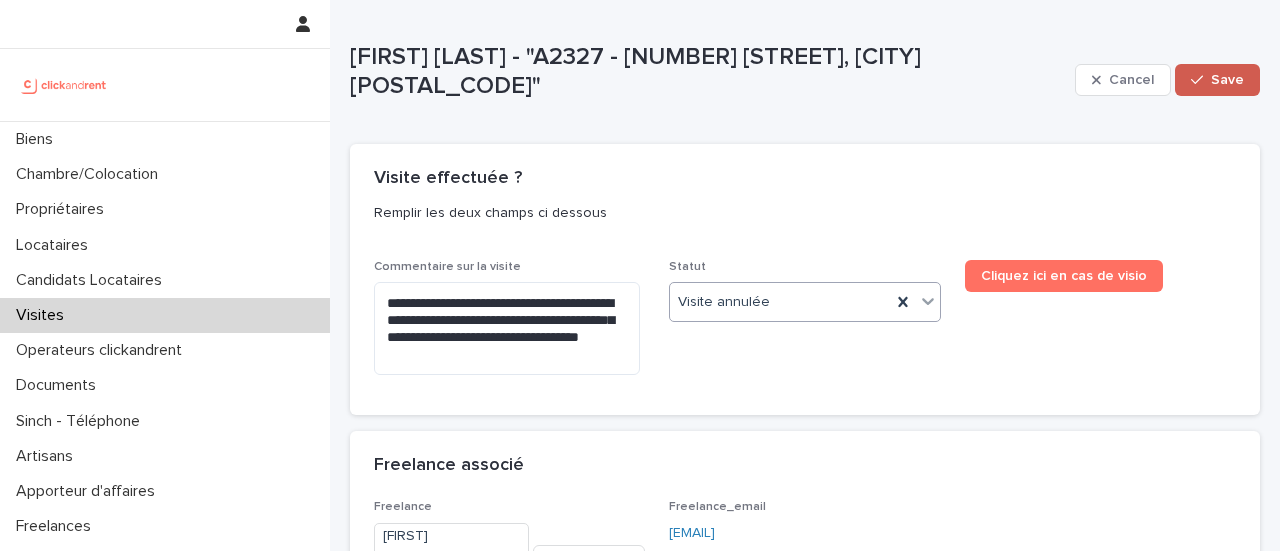 click at bounding box center (1201, 80) 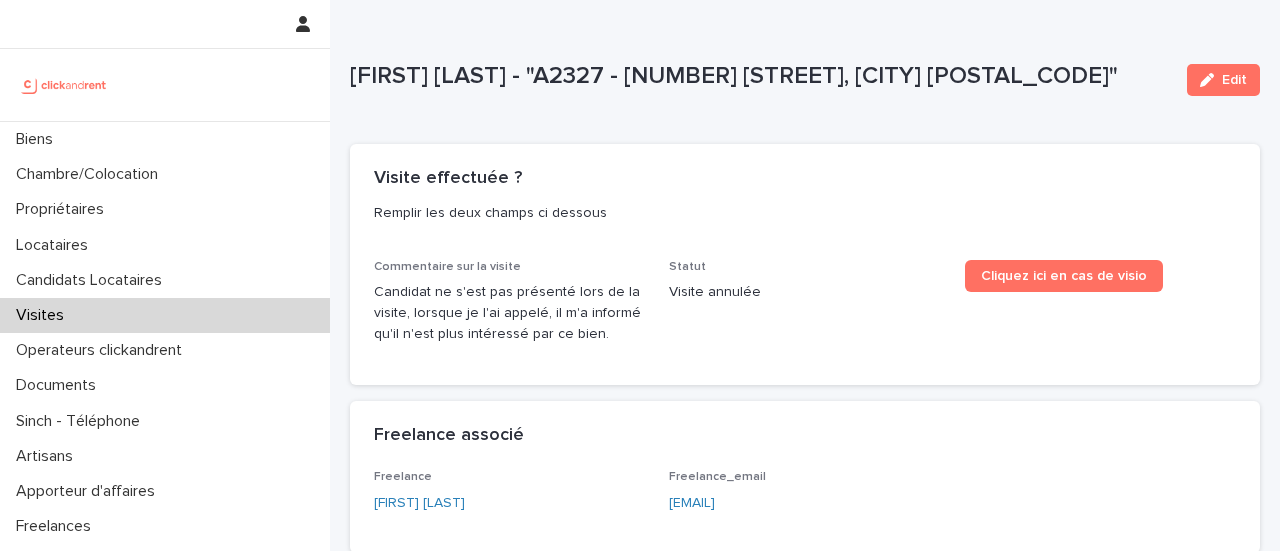 click on "Visites" at bounding box center [44, 315] 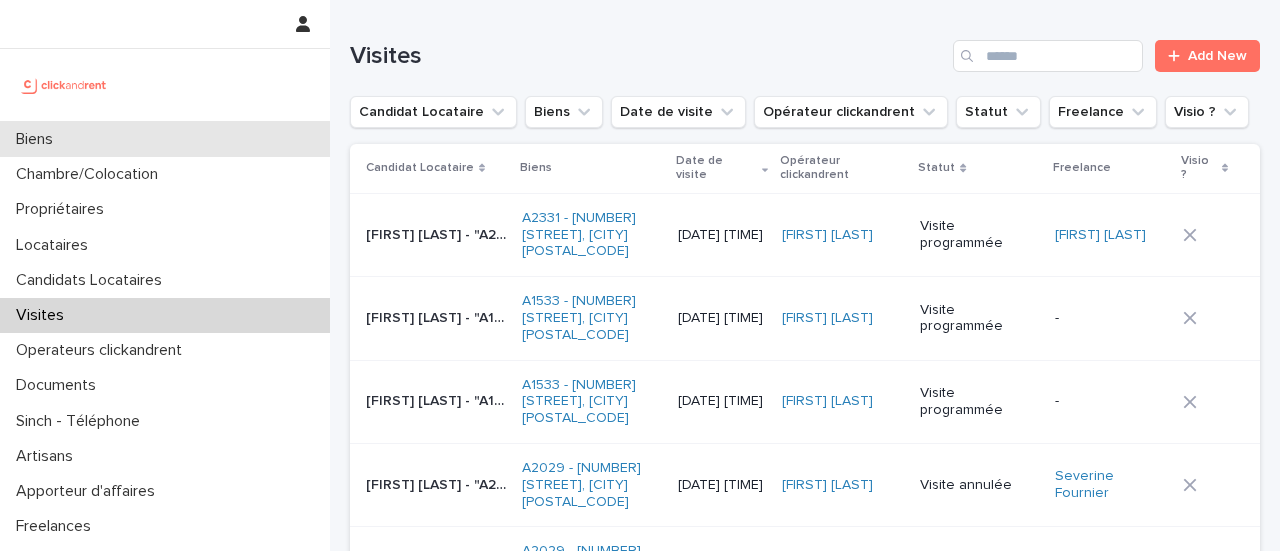 click on "Biens" at bounding box center (38, 139) 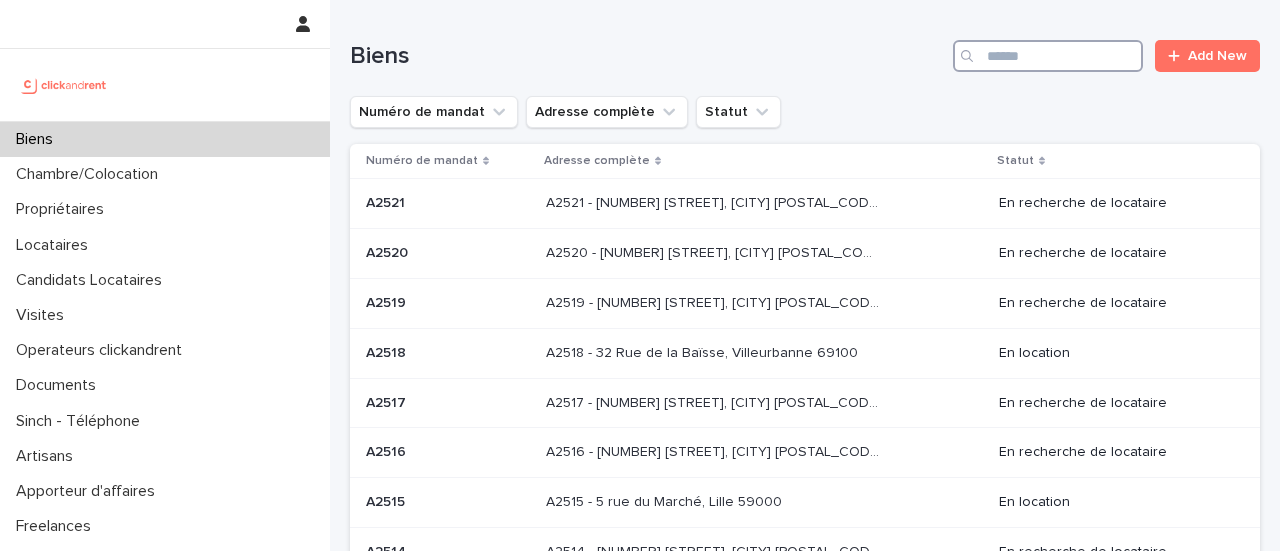 click at bounding box center (1048, 56) 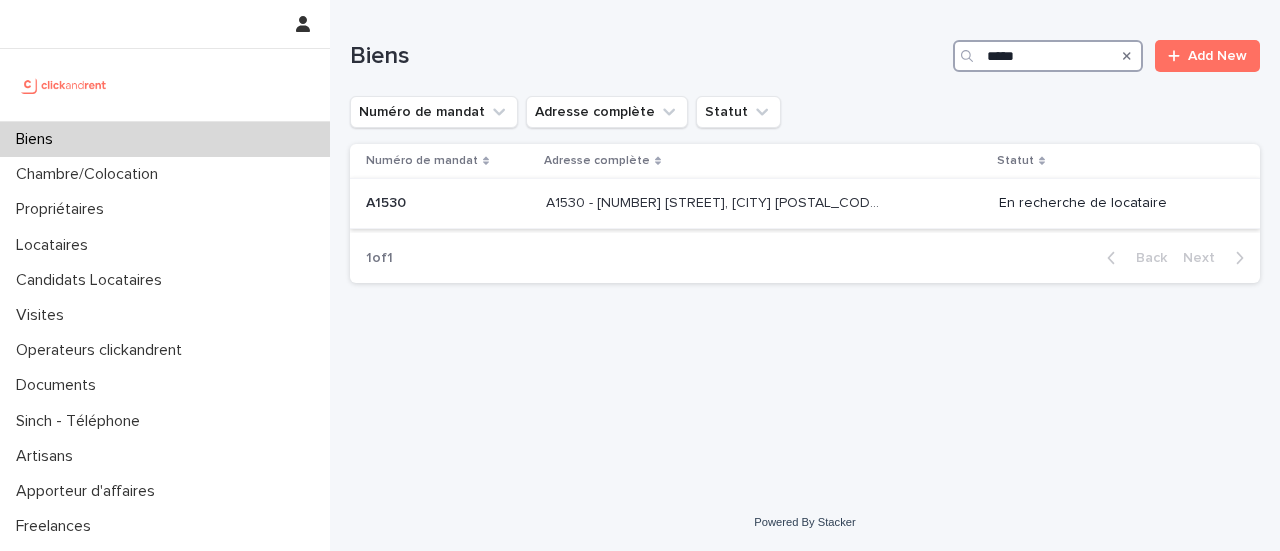 type on "*****" 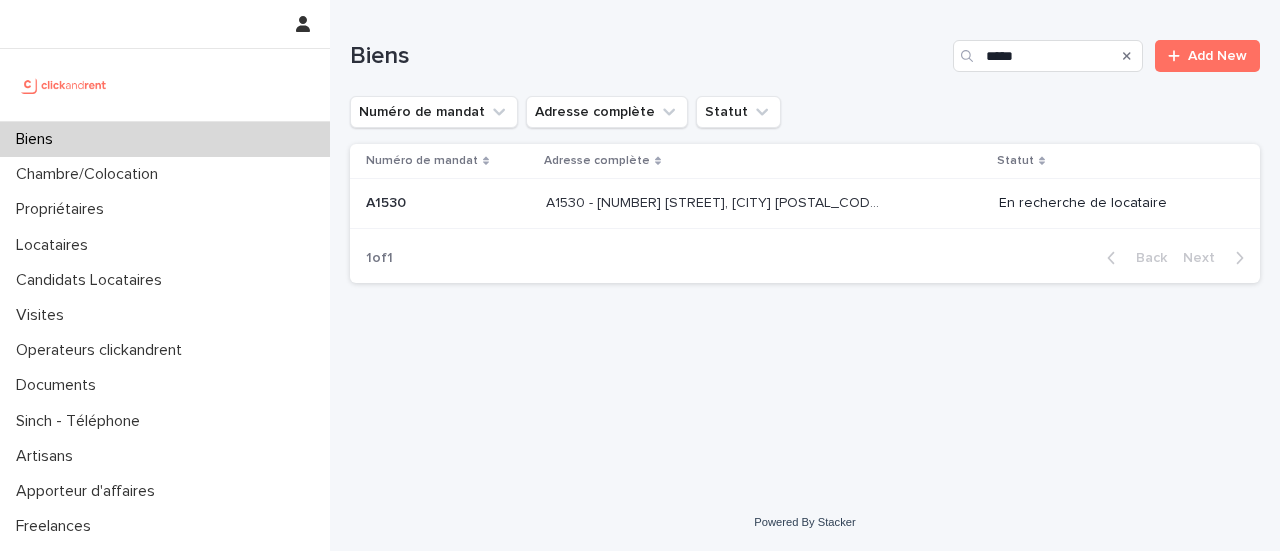 click on "A1530 - [NUMBER] [STREET], [CITY] [POSTAL_CODE]" at bounding box center (714, 201) 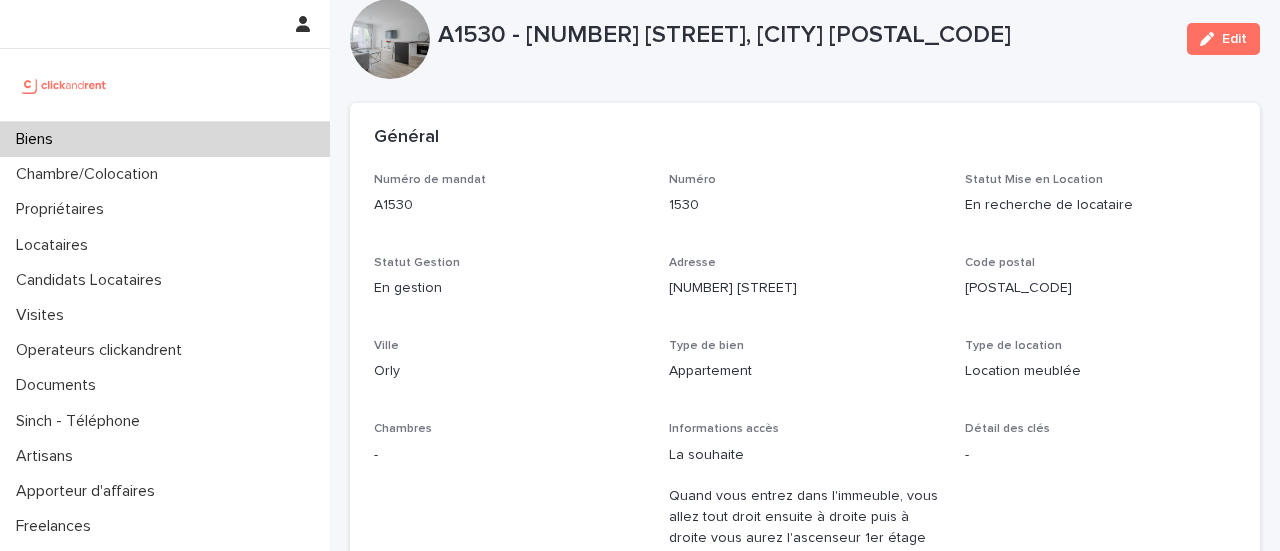 scroll, scrollTop: 43, scrollLeft: 0, axis: vertical 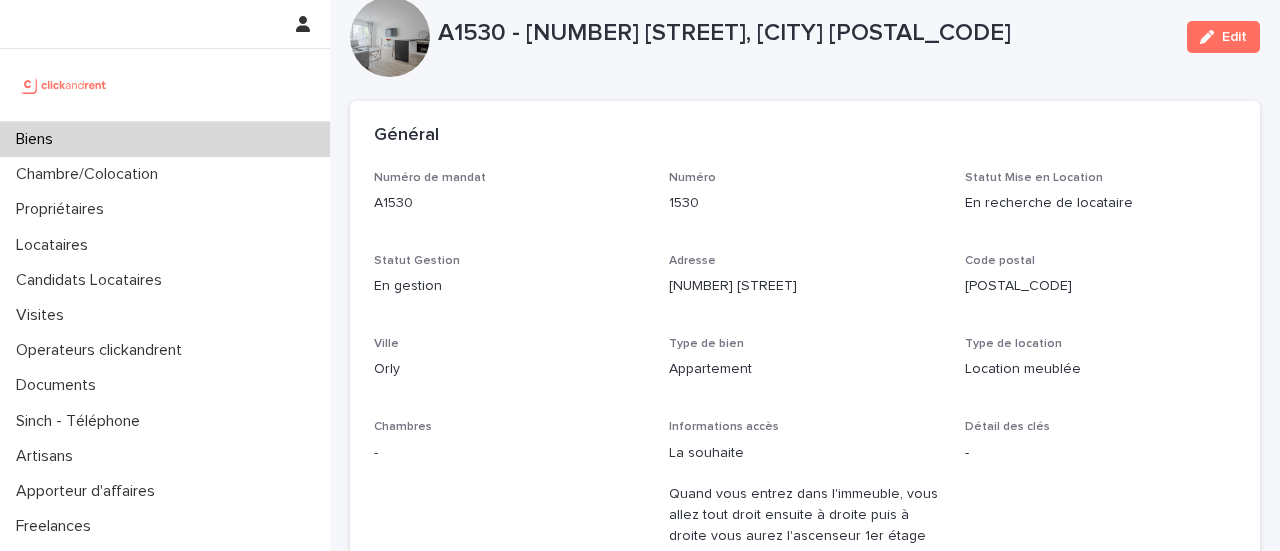 click on "Biens" at bounding box center (165, 139) 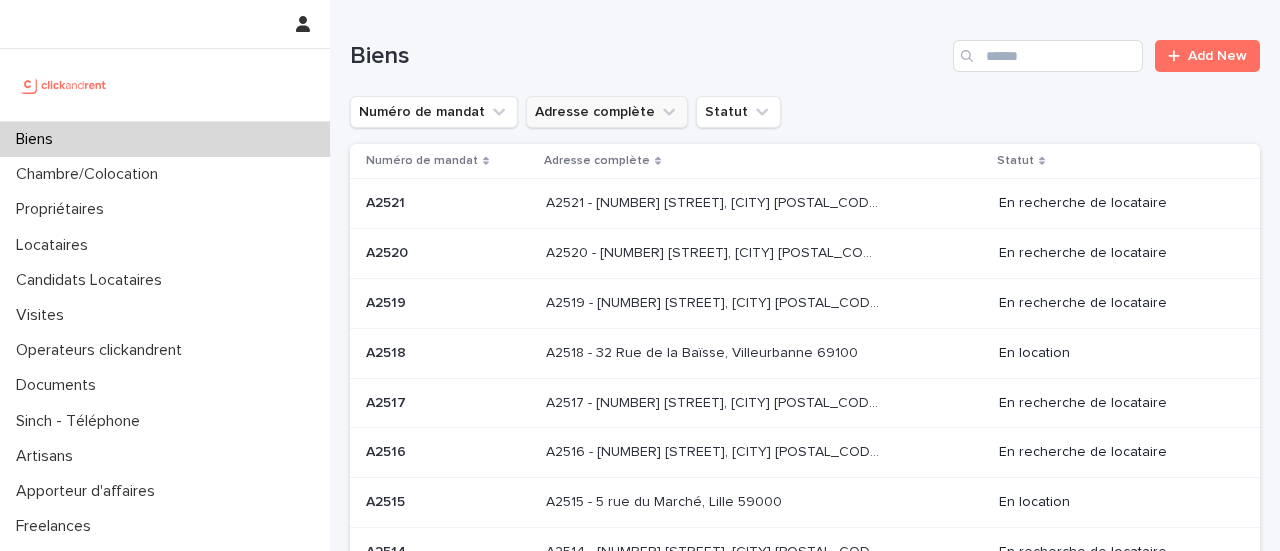 scroll, scrollTop: 0, scrollLeft: 0, axis: both 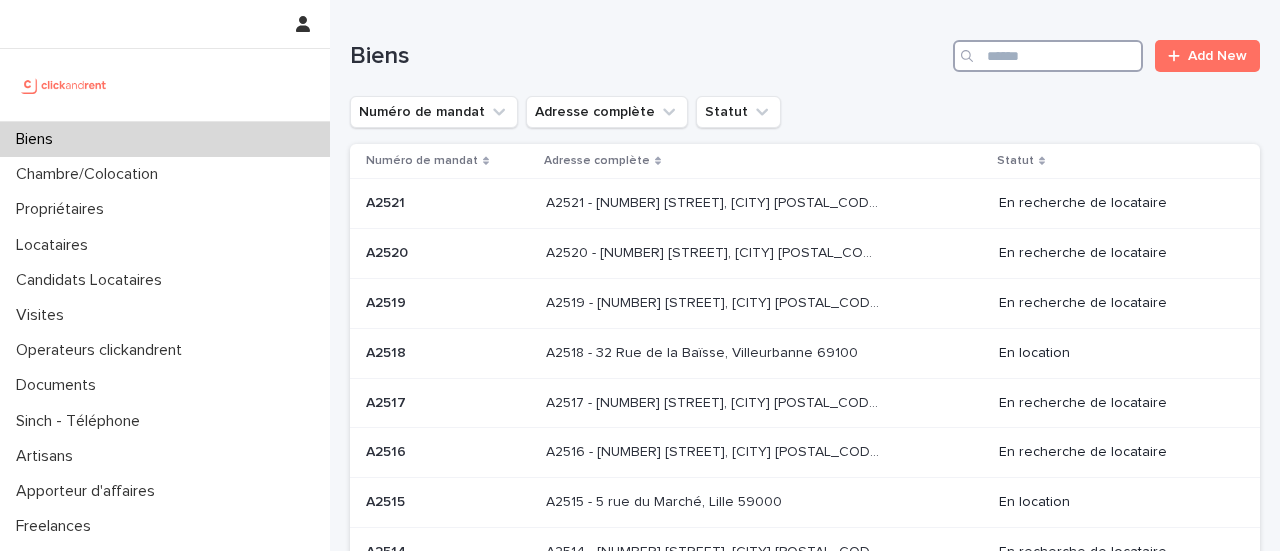 click at bounding box center [1048, 56] 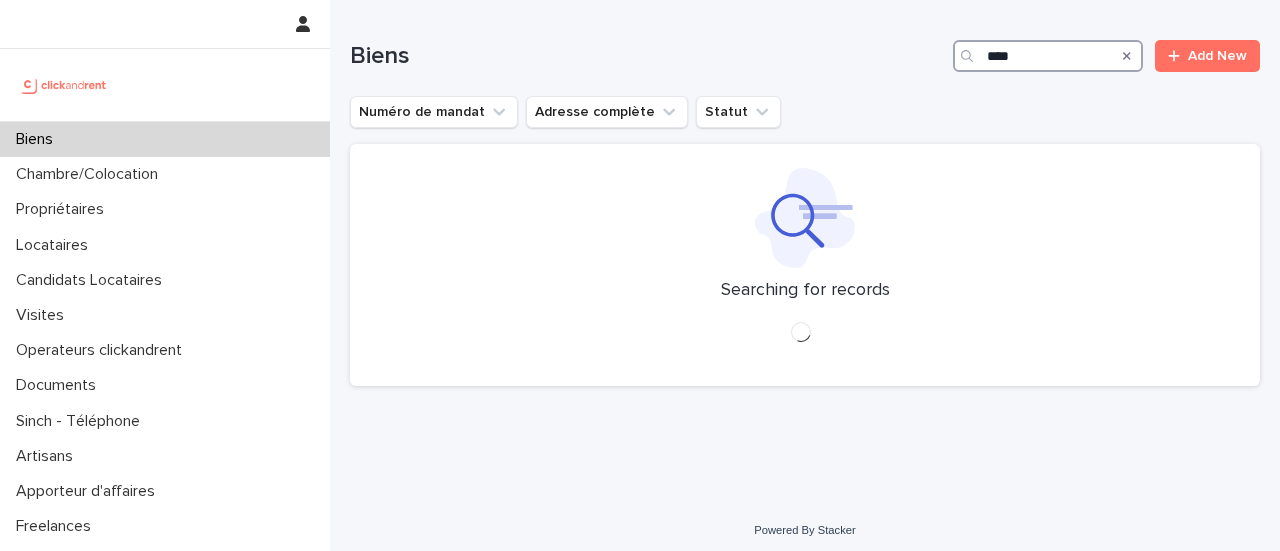 scroll, scrollTop: 0, scrollLeft: 0, axis: both 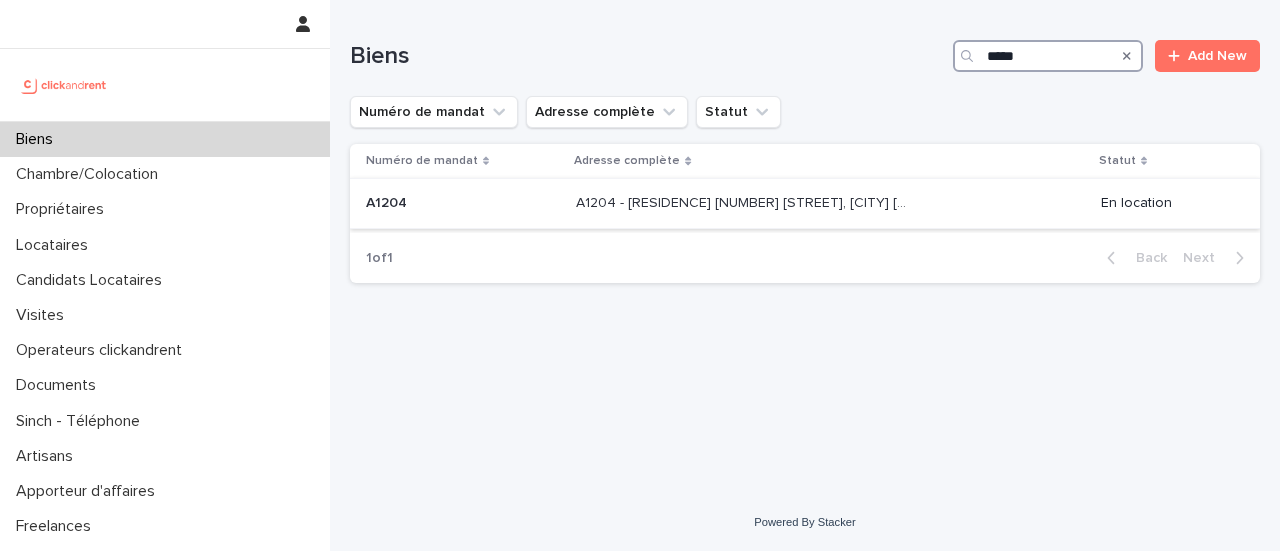 type on "*****" 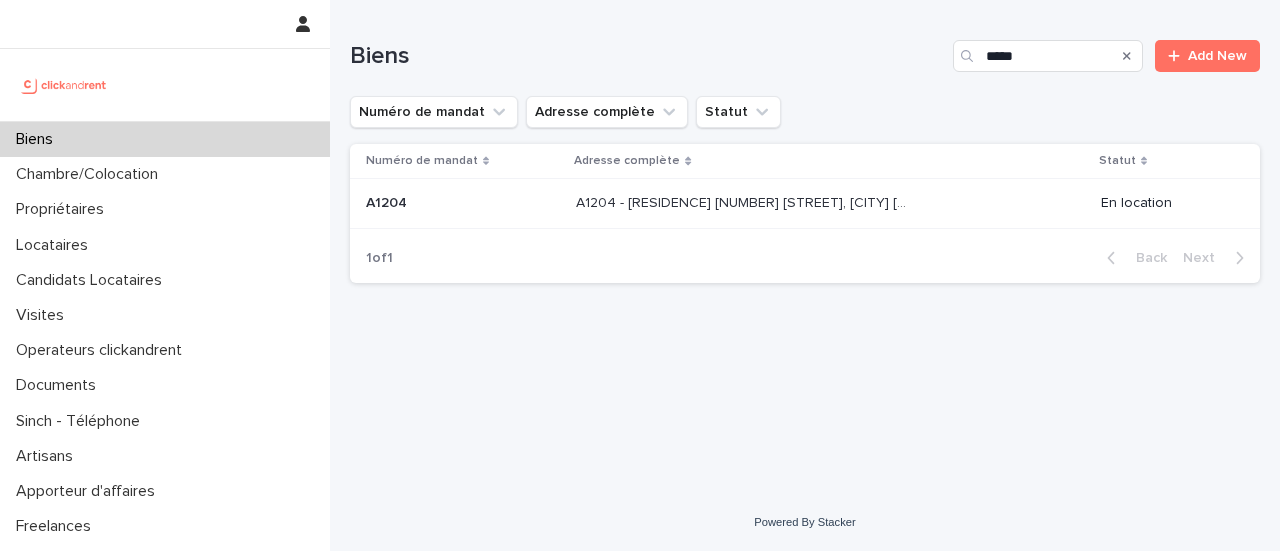 click on "A1204 - Résidence Nouvelle Ere, [NUMBER] [STREET], [CITY] A1204 - Résidence Nouvelle Ere, [NUMBER] [STREET], [CITY]" at bounding box center (830, 203) 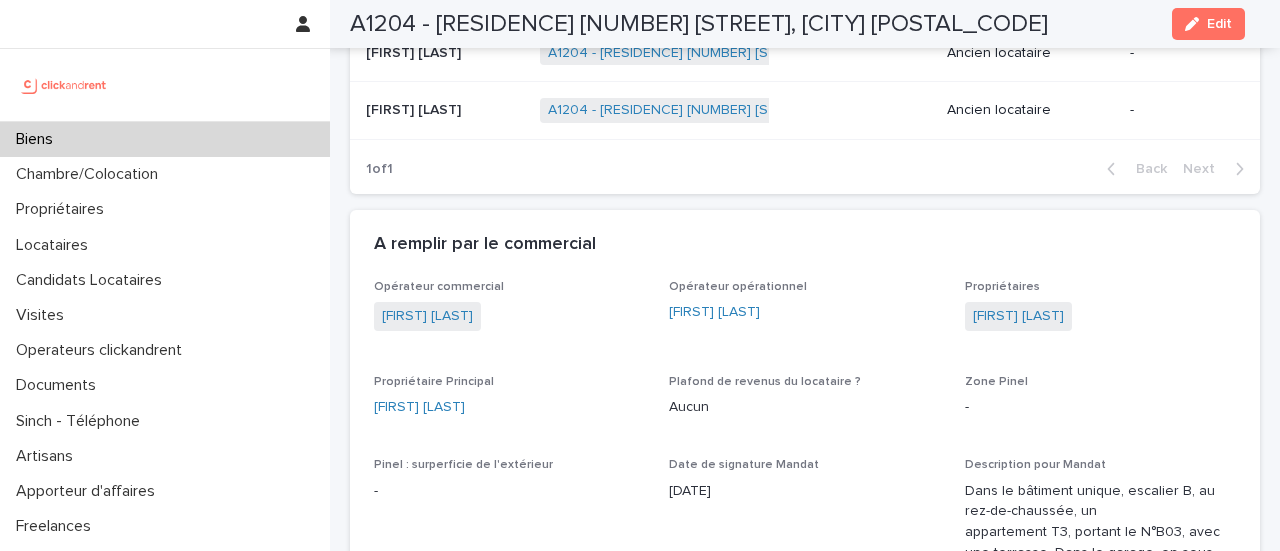 scroll, scrollTop: 1179, scrollLeft: 0, axis: vertical 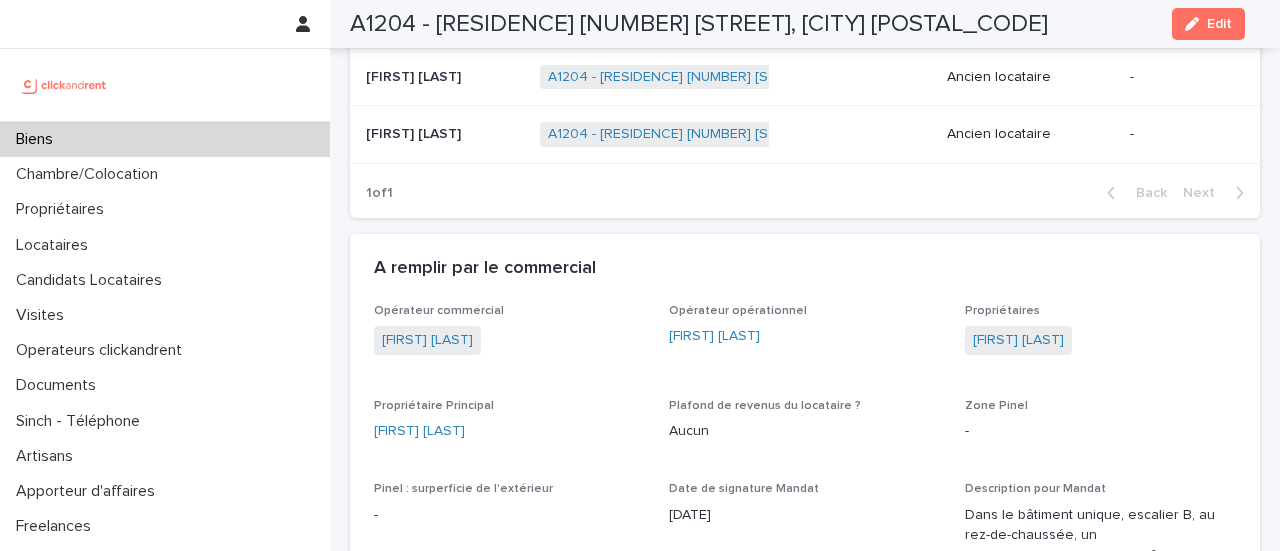 click on "[FIRST] [LAST] [FIRST] [LAST]" at bounding box center (445, -39) 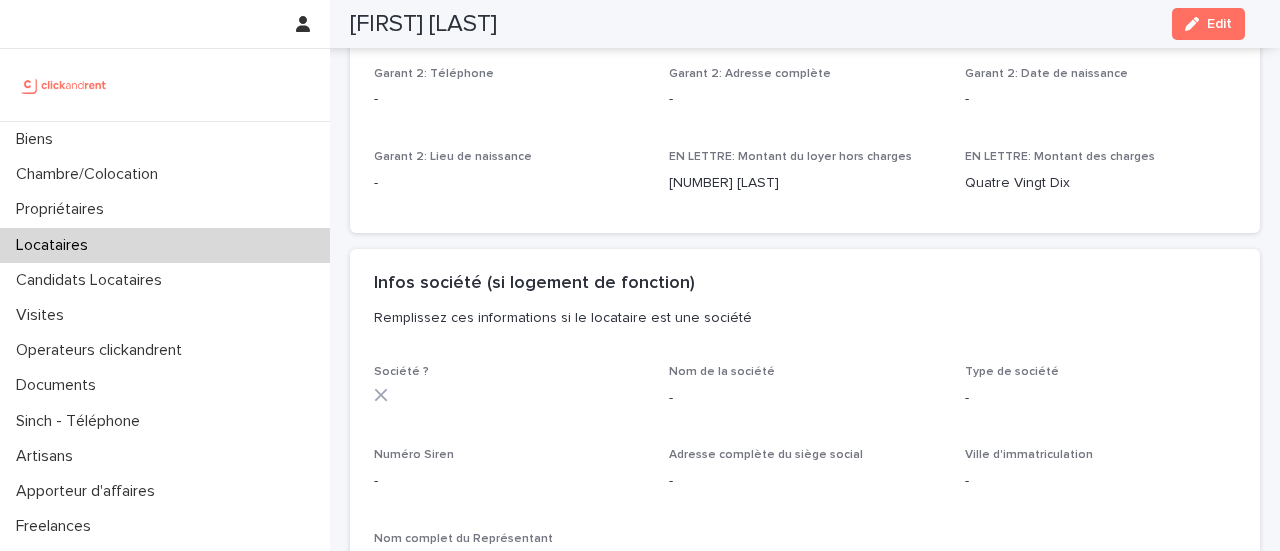 scroll, scrollTop: 1604, scrollLeft: 0, axis: vertical 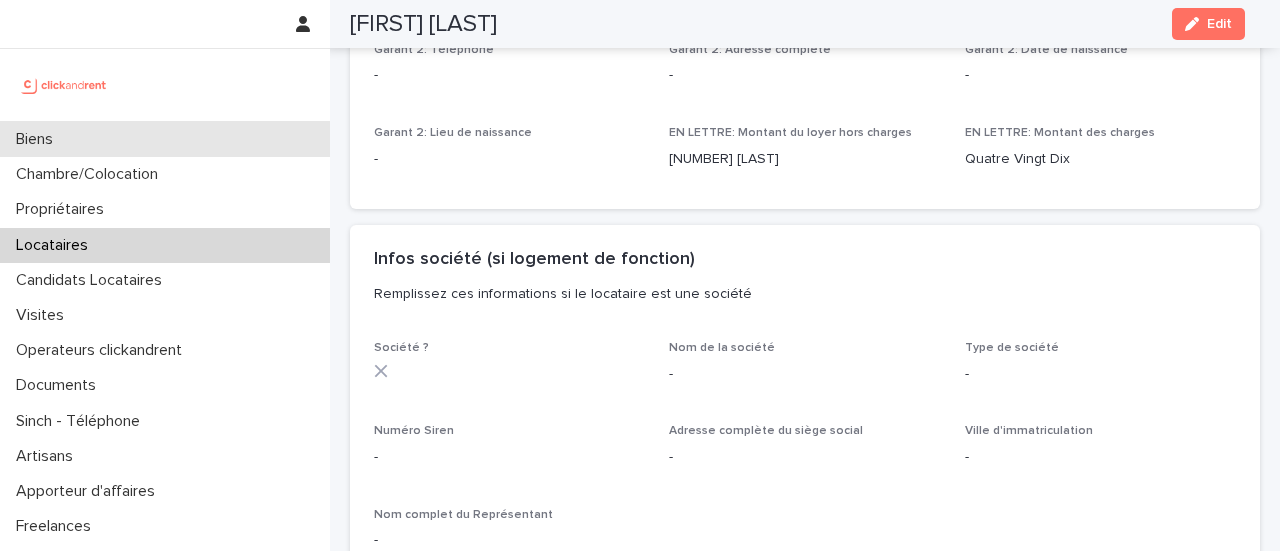 click on "Biens" at bounding box center [165, 139] 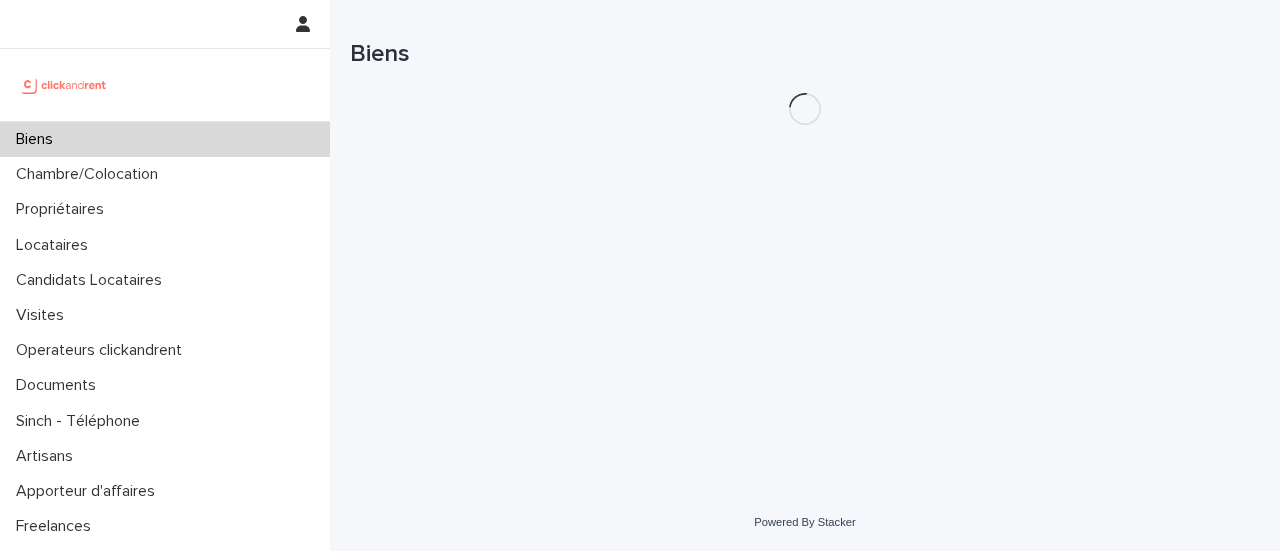 scroll, scrollTop: 0, scrollLeft: 0, axis: both 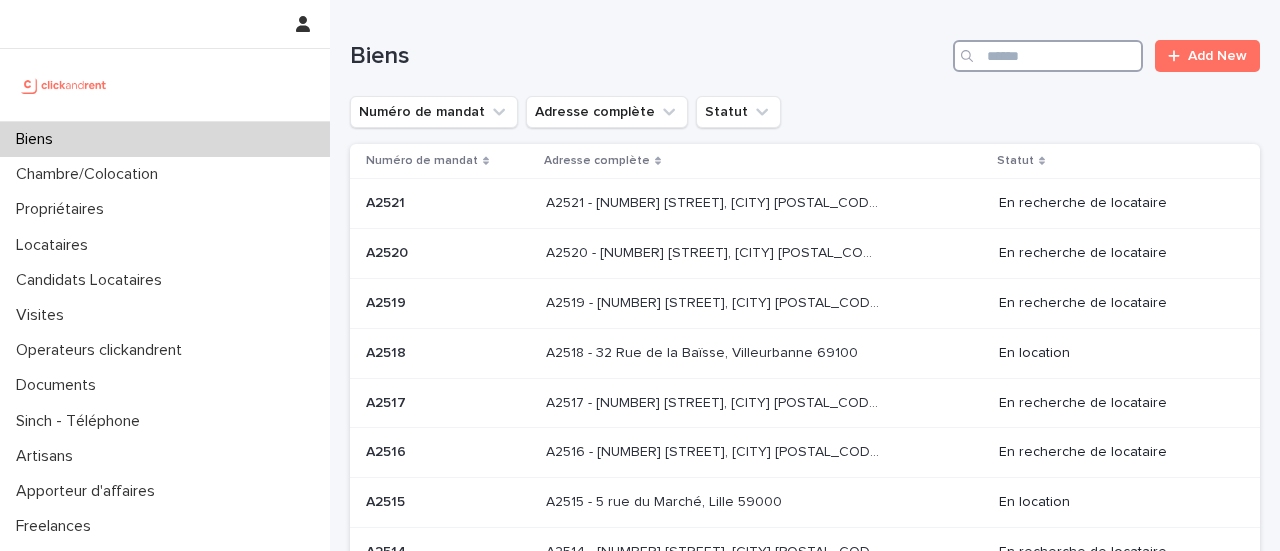 click at bounding box center [1048, 56] 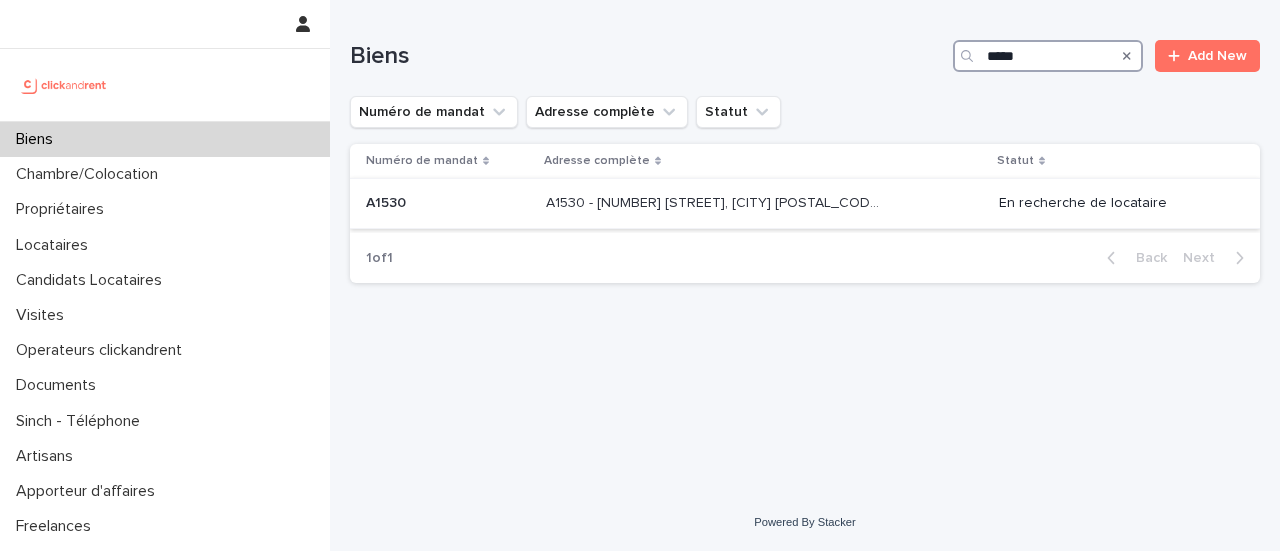 type on "*****" 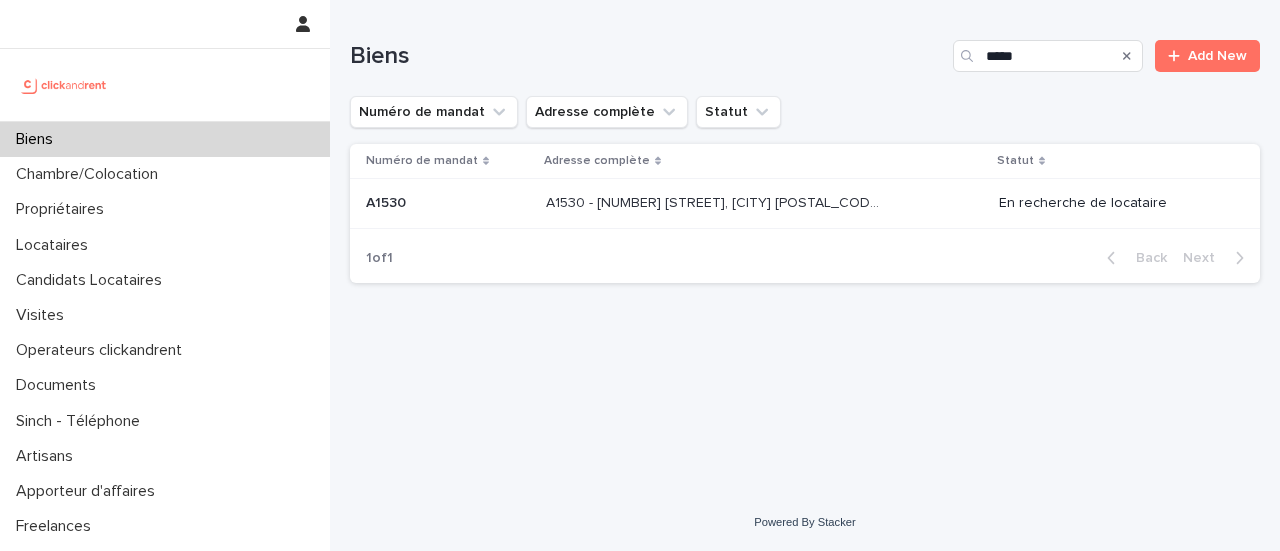 click on "A1530 - [NUMBER] [STREET], [CITY] [POSTAL_CODE]" at bounding box center (714, 201) 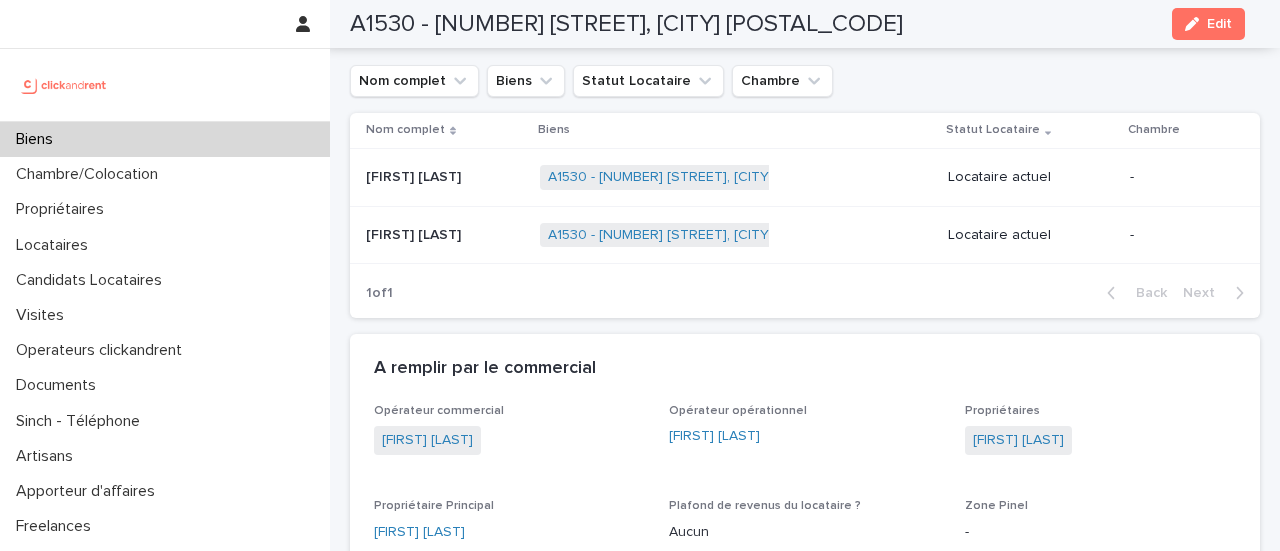 scroll, scrollTop: 1091, scrollLeft: 0, axis: vertical 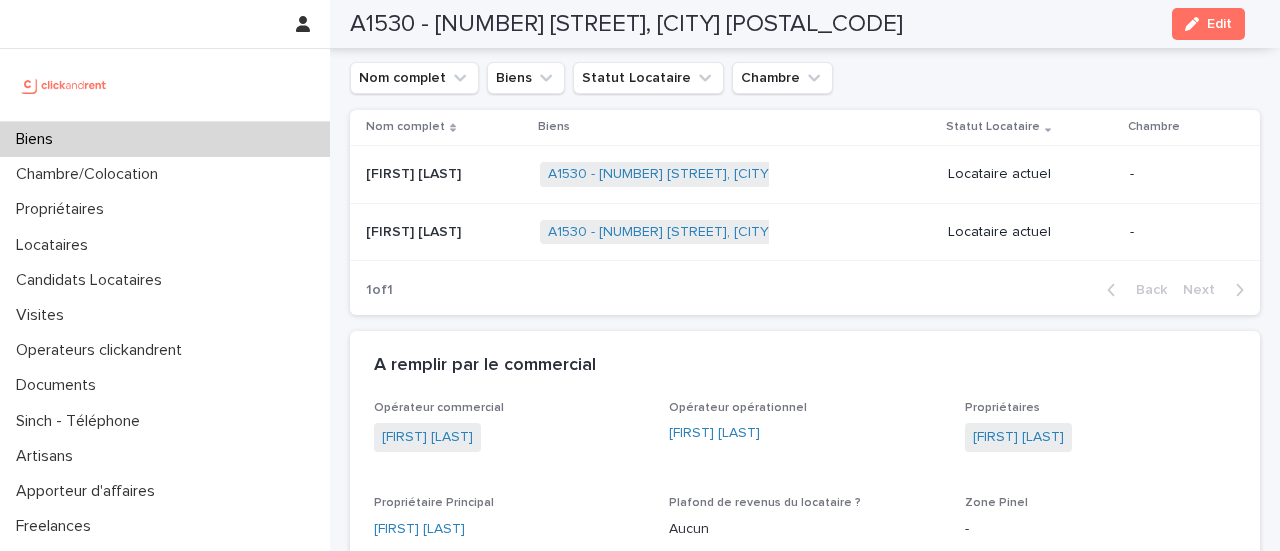 click at bounding box center [165, 121] 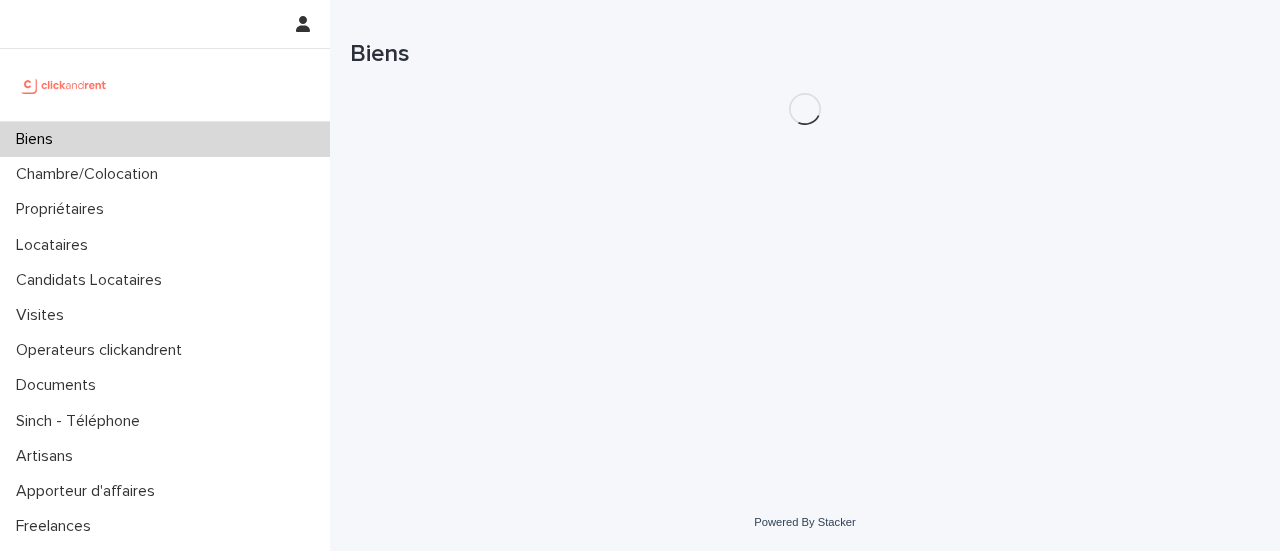 scroll, scrollTop: 0, scrollLeft: 0, axis: both 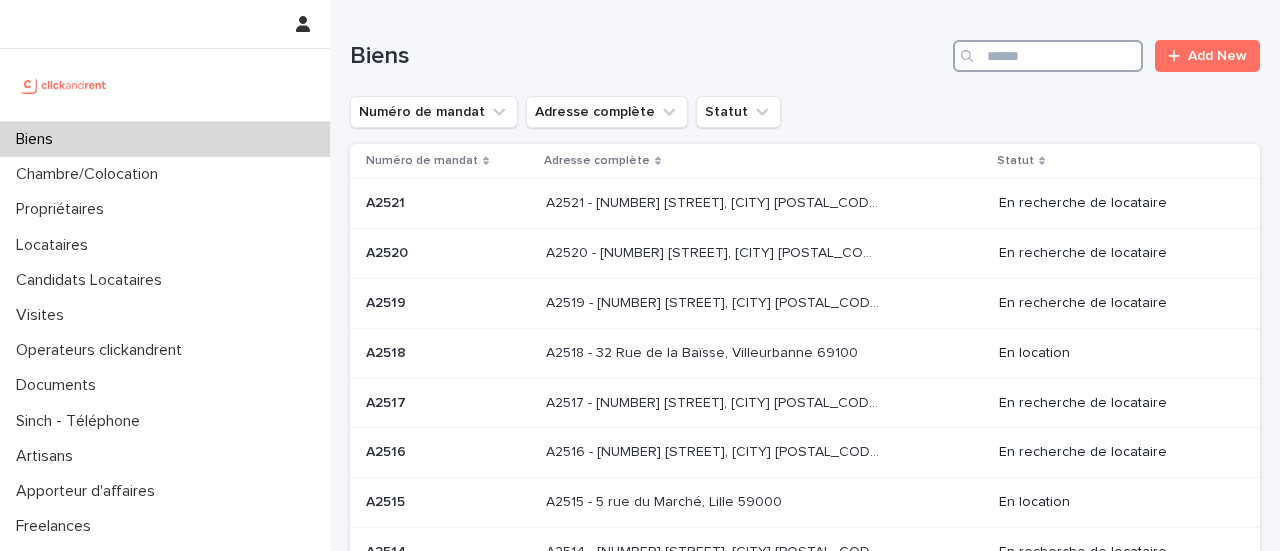 click at bounding box center [1048, 56] 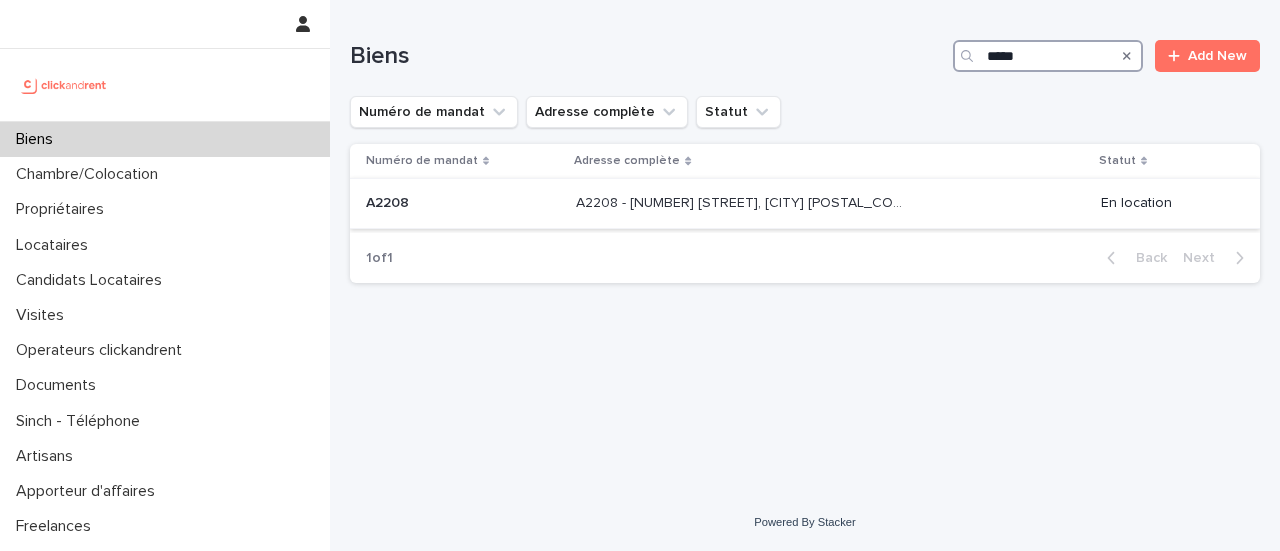 type on "*****" 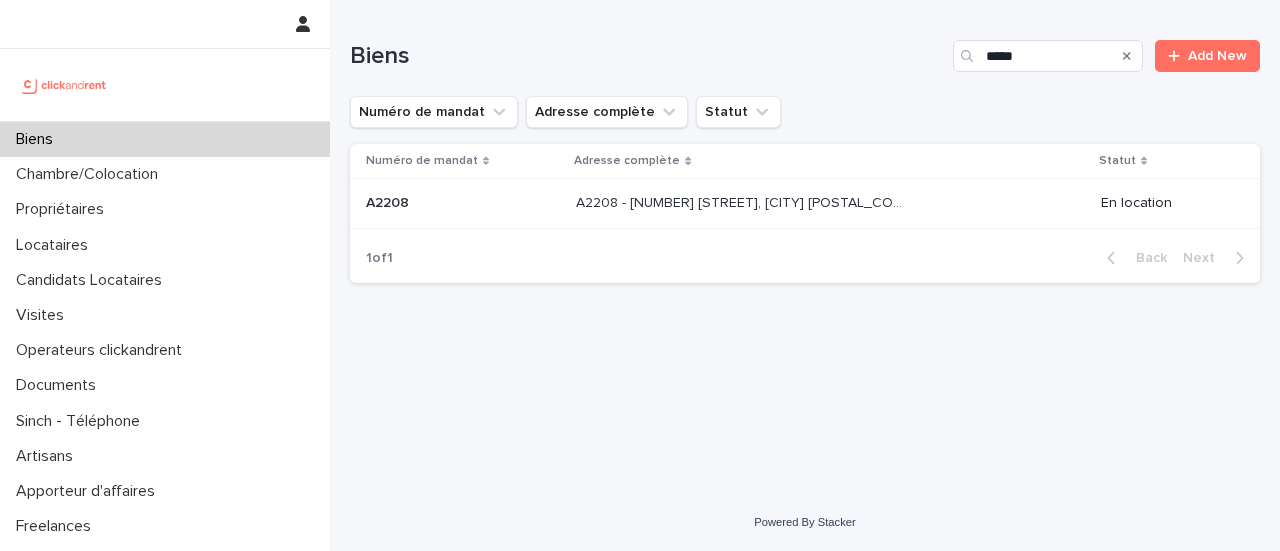 click on "Biens" at bounding box center [165, 139] 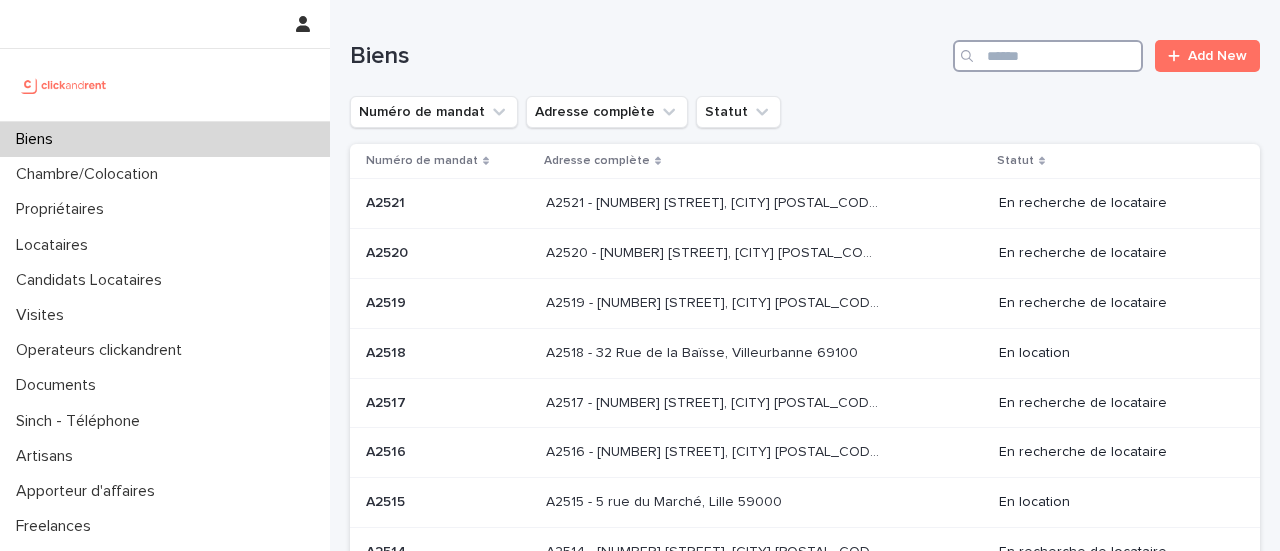 click at bounding box center [1048, 56] 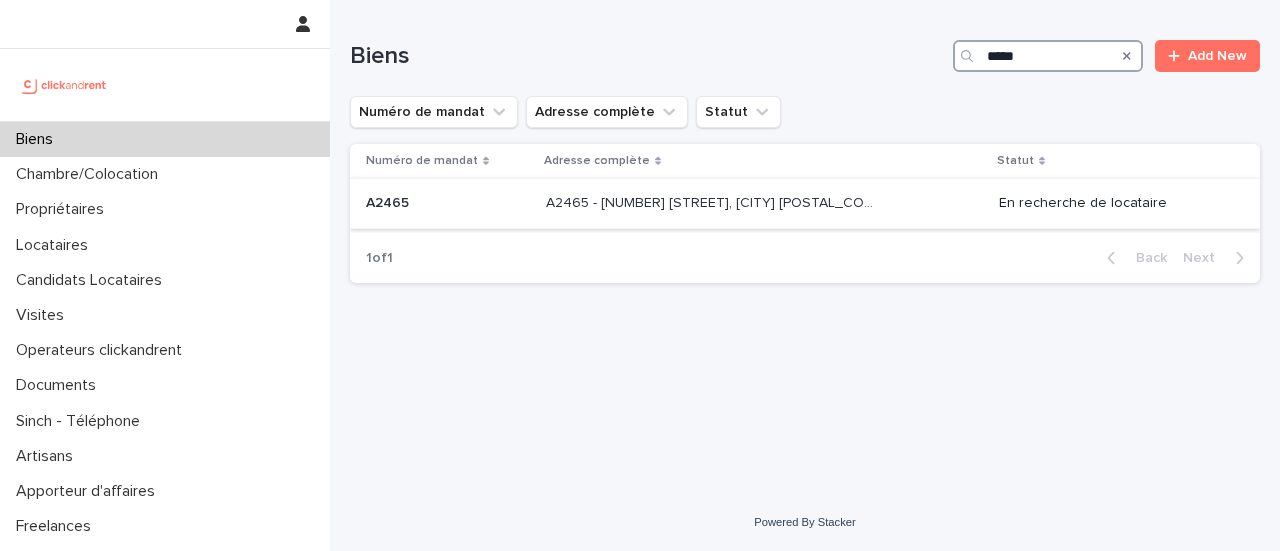 type on "*****" 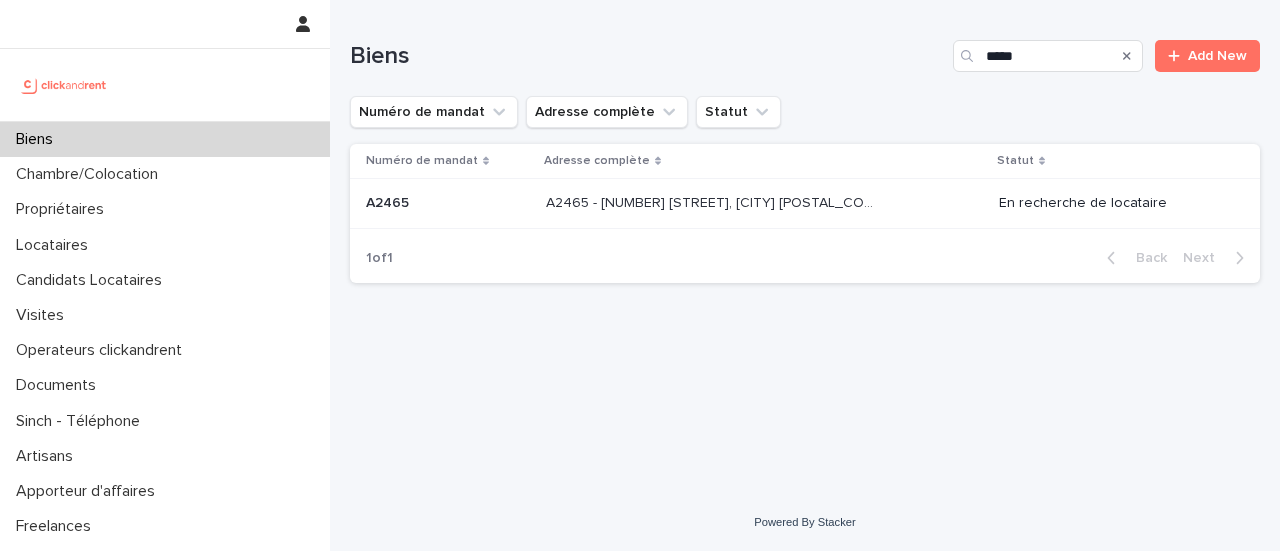 click on "A2465 - [NUMBER] [STREET], [CITY] [POSTAL_CODE]" at bounding box center (714, 201) 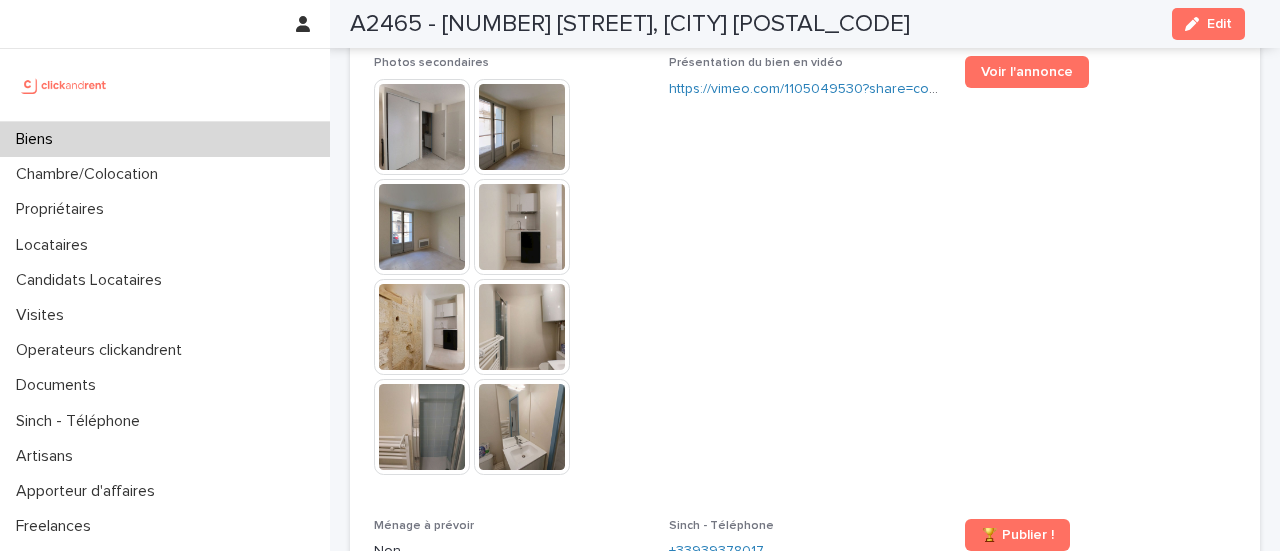 scroll, scrollTop: 5017, scrollLeft: 0, axis: vertical 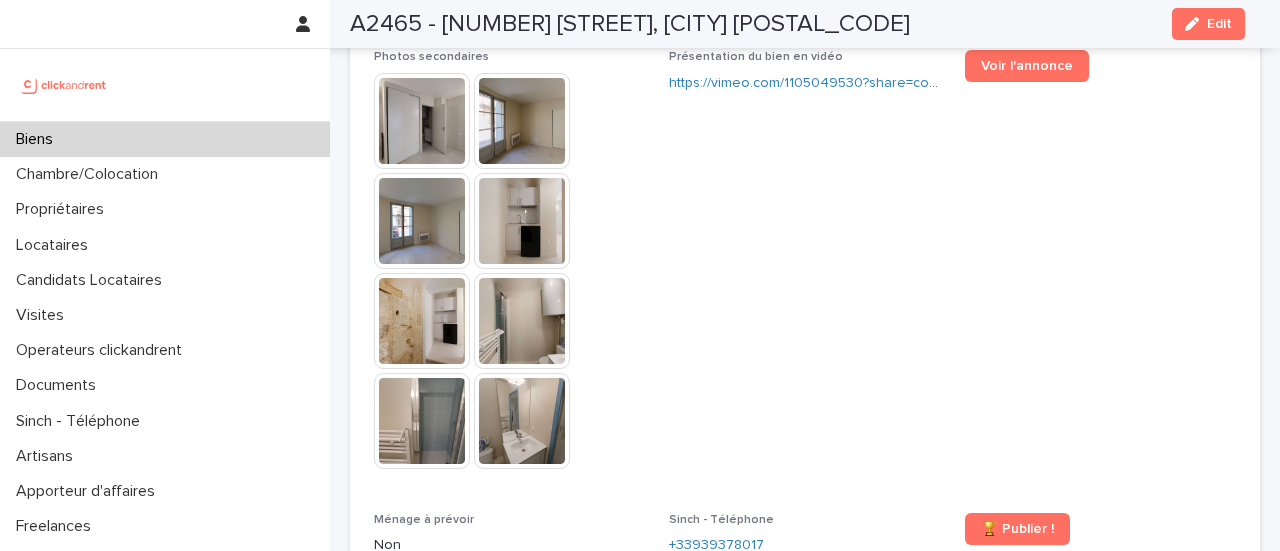 click at bounding box center [422, 121] 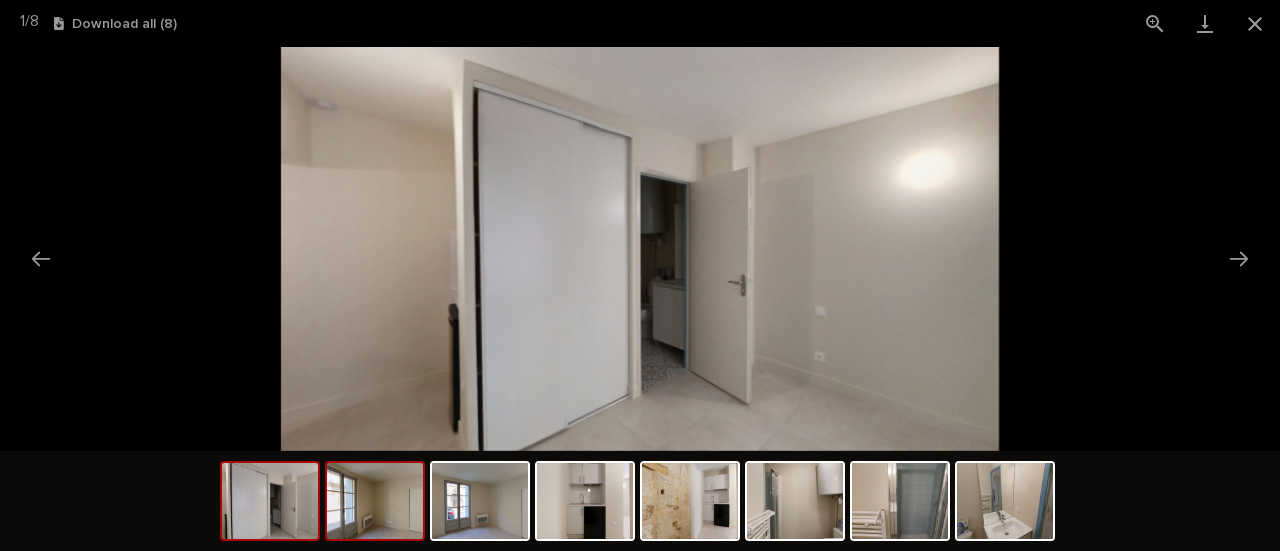 click at bounding box center (375, 501) 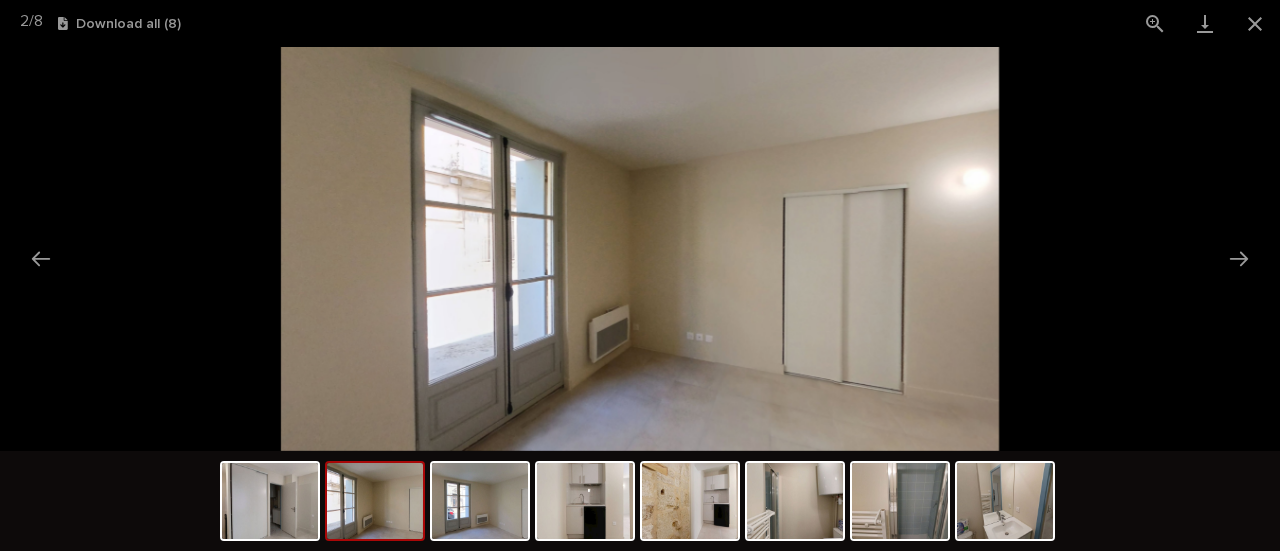 scroll, scrollTop: 0, scrollLeft: 0, axis: both 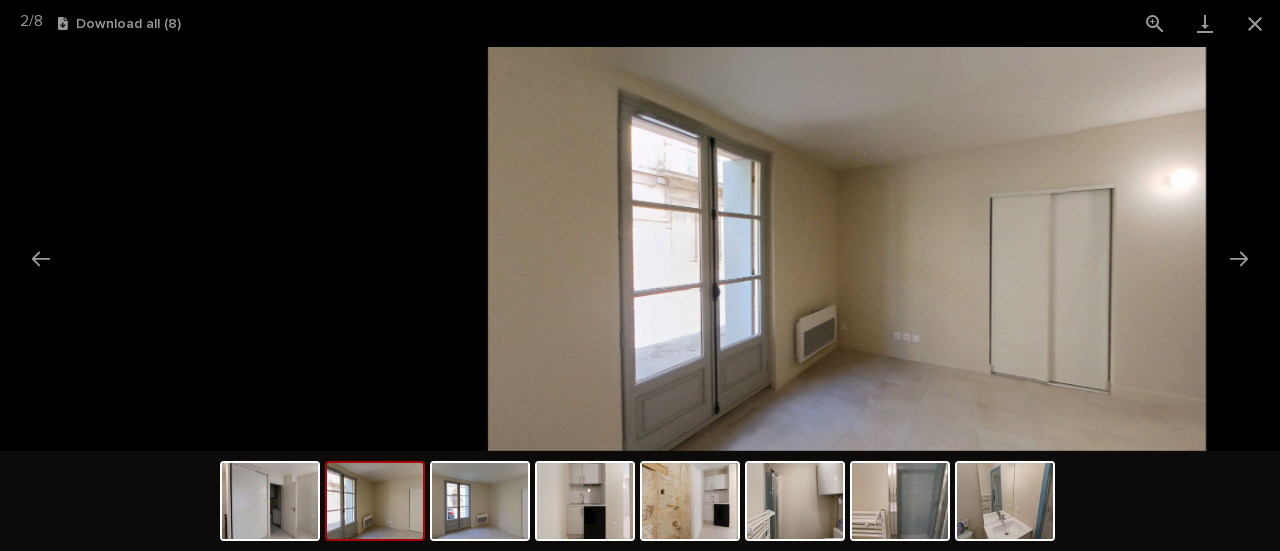 drag, startPoint x: 471, startPoint y: 305, endPoint x: 604, endPoint y: 309, distance: 133.06013 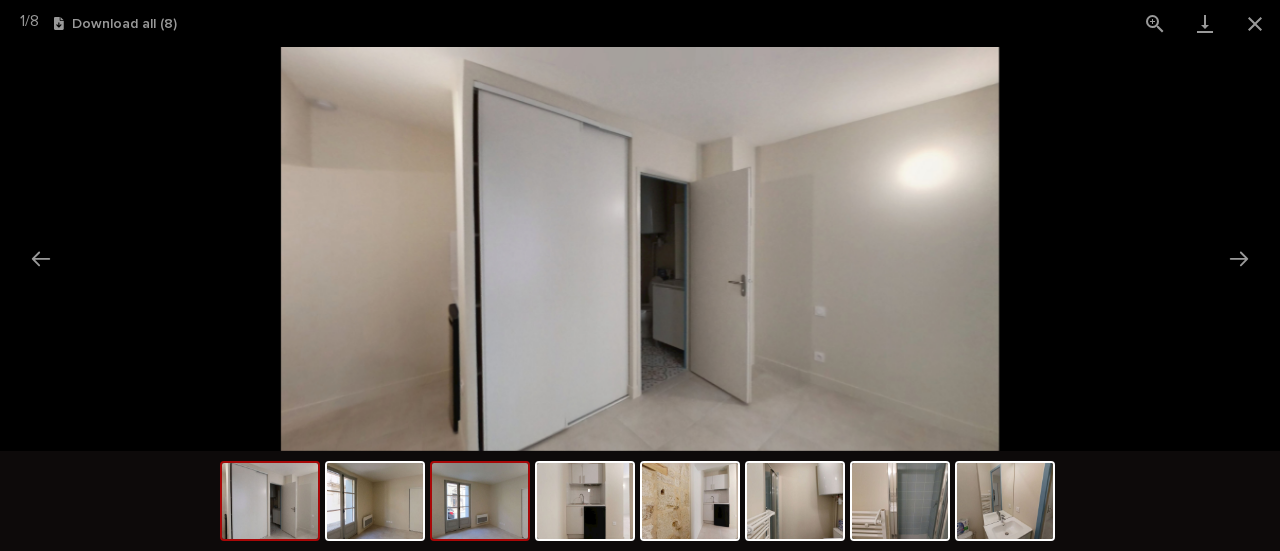 click at bounding box center (480, 501) 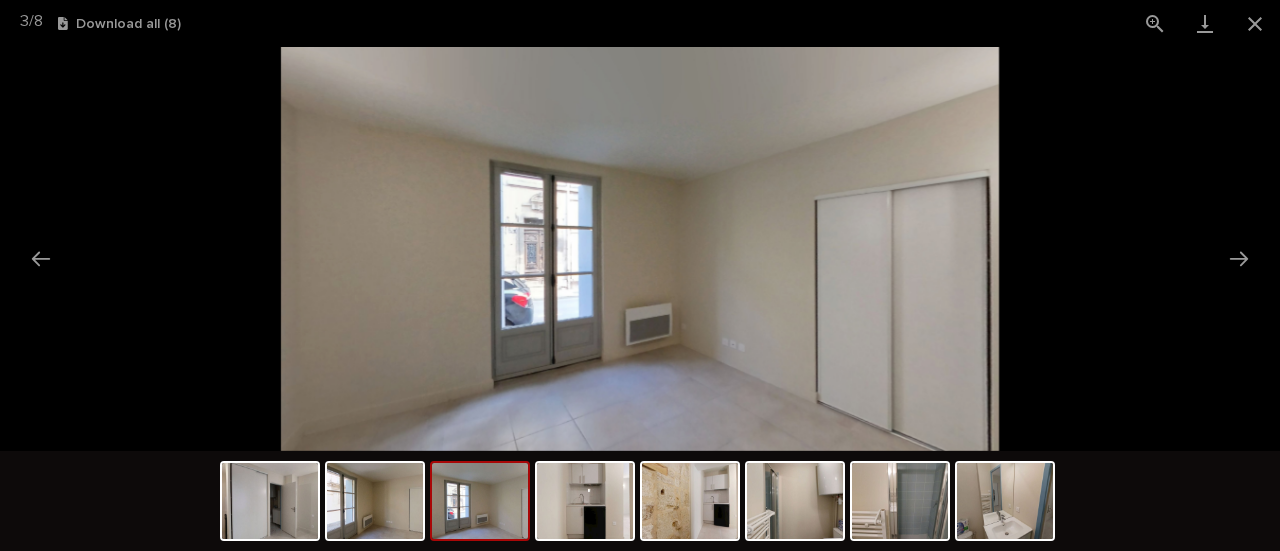 scroll, scrollTop: 0, scrollLeft: 0, axis: both 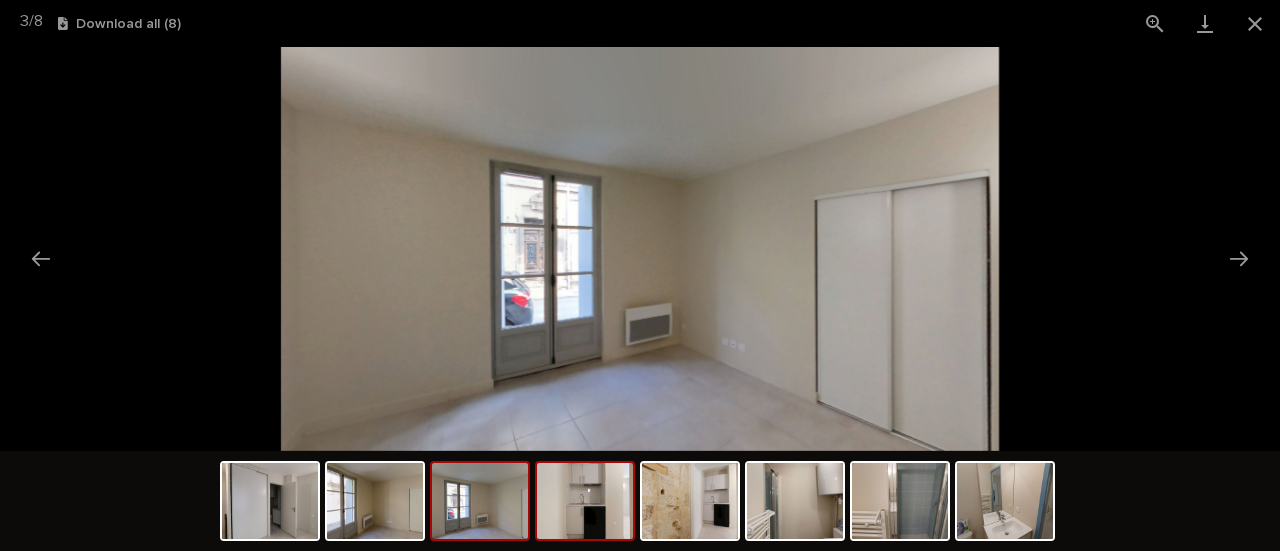 click at bounding box center (585, 501) 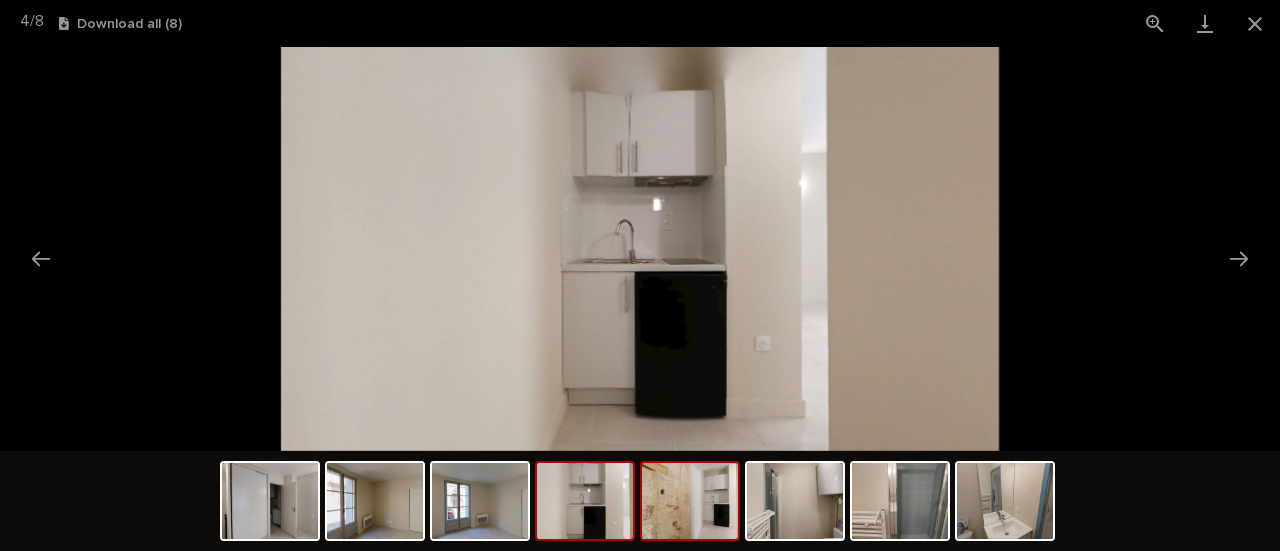 click at bounding box center [690, 501] 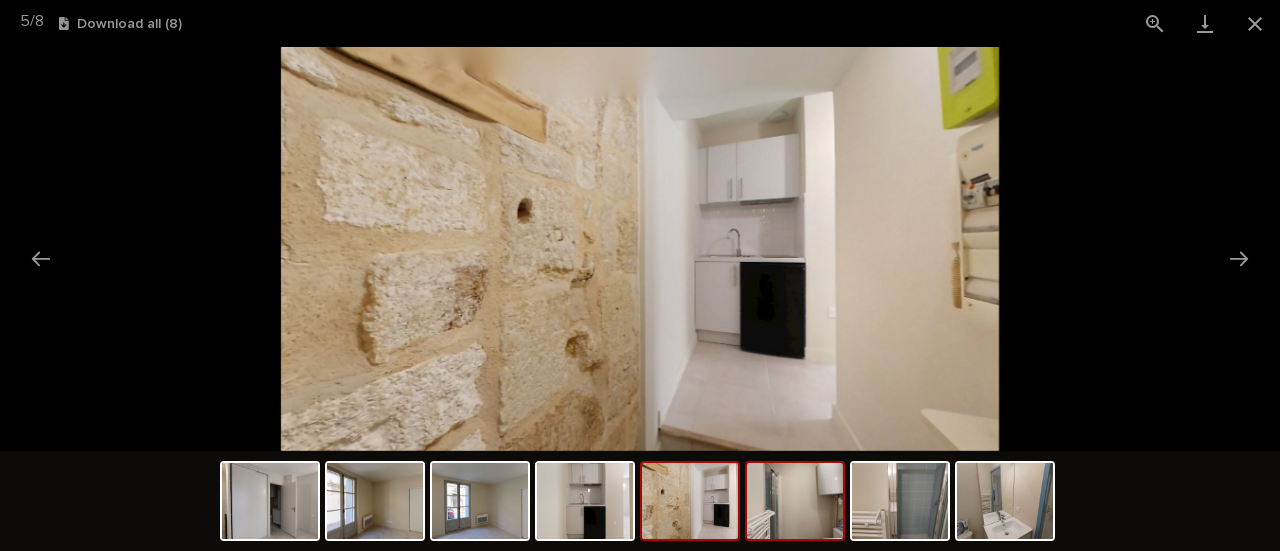 click at bounding box center [795, 501] 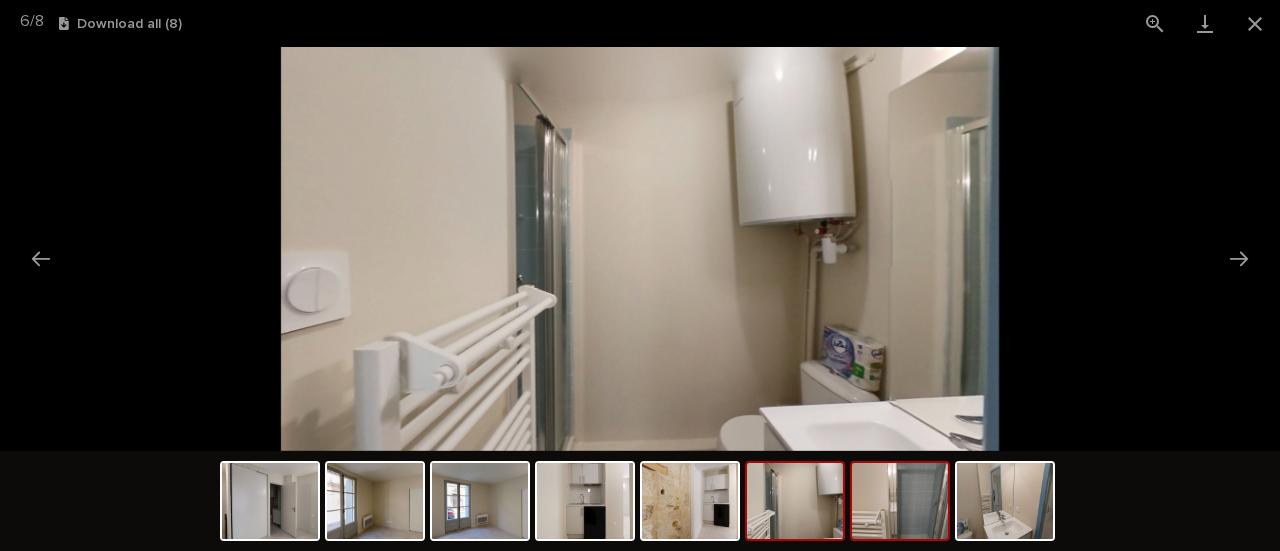 click at bounding box center (900, 501) 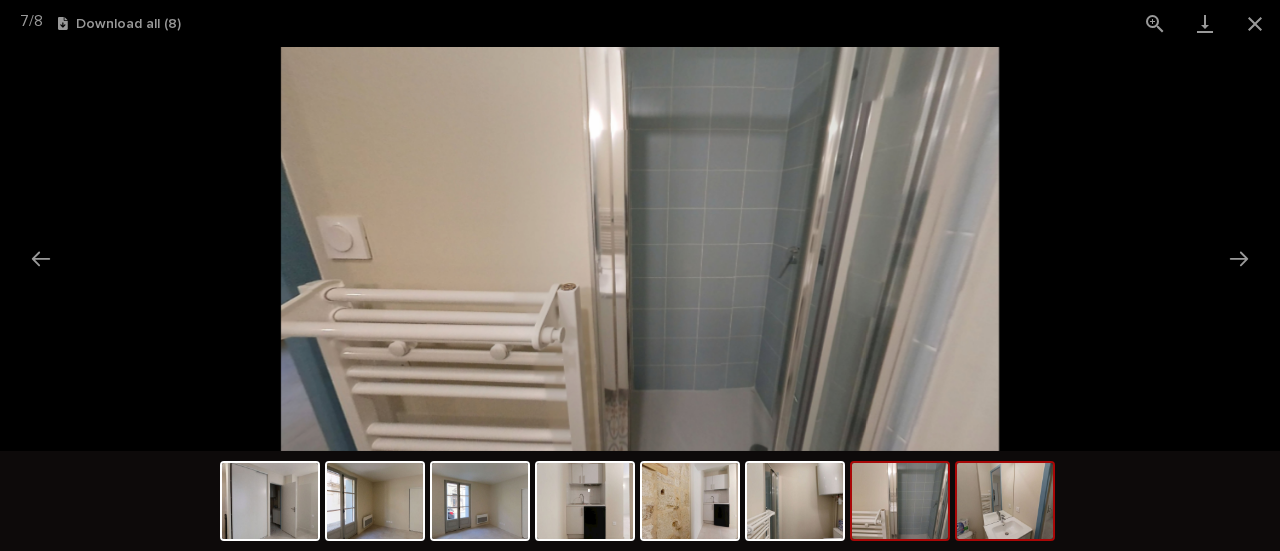 click at bounding box center (1005, 501) 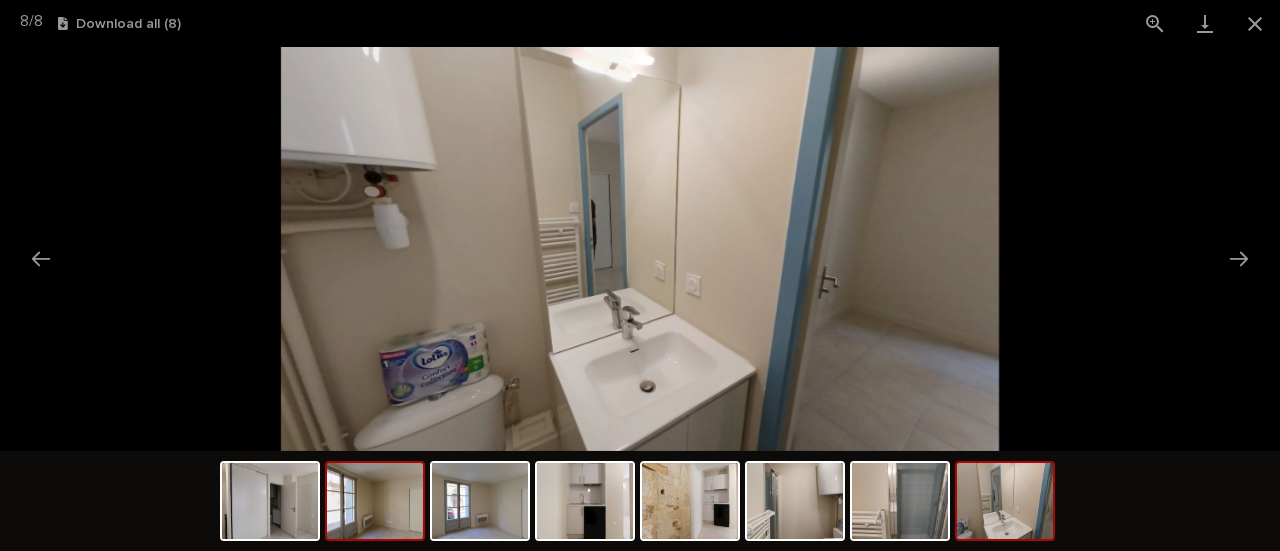 click at bounding box center [375, 501] 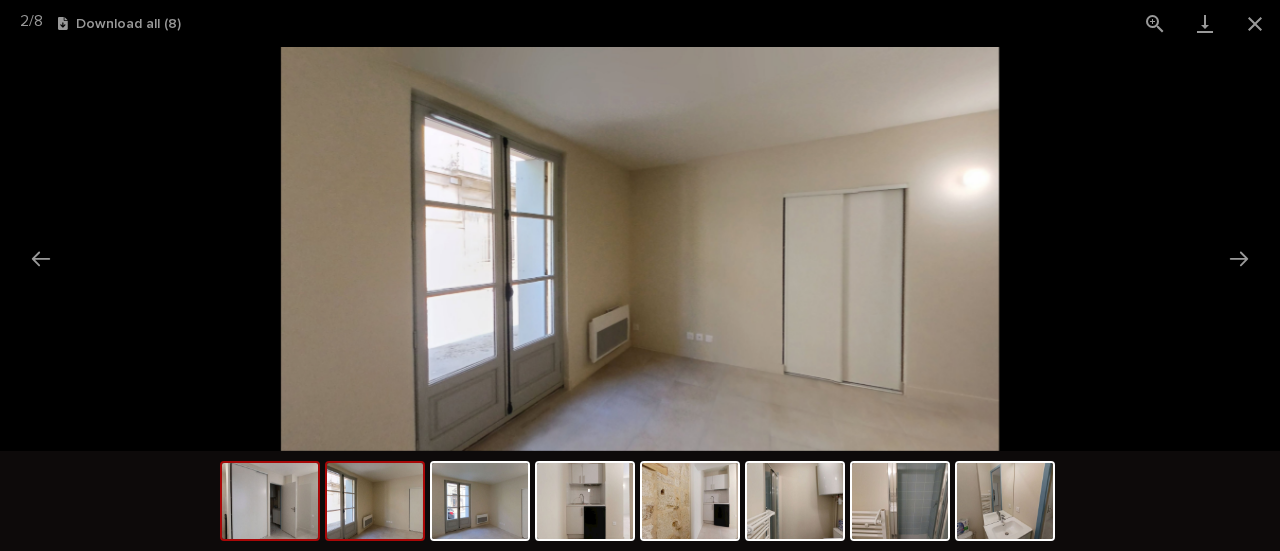 click at bounding box center [270, 501] 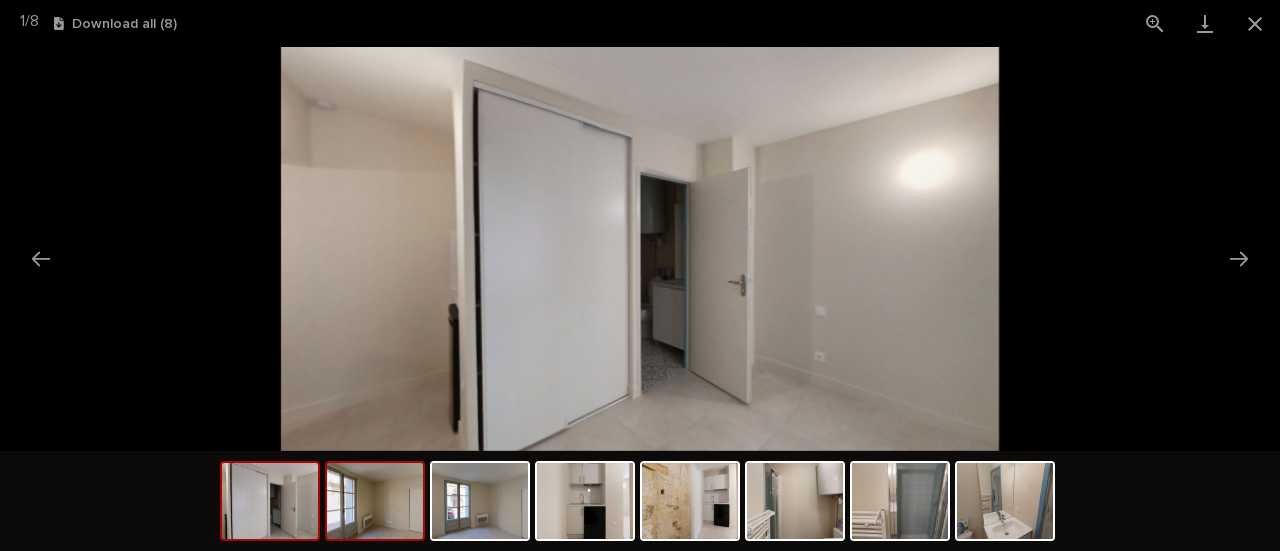 click at bounding box center [375, 501] 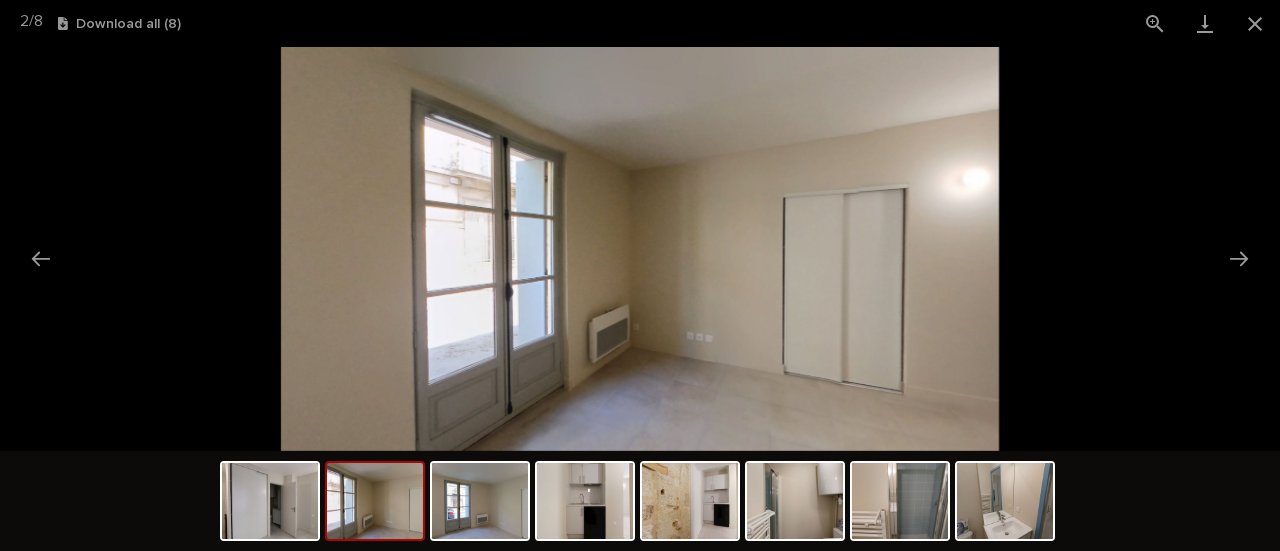 scroll, scrollTop: 0, scrollLeft: 0, axis: both 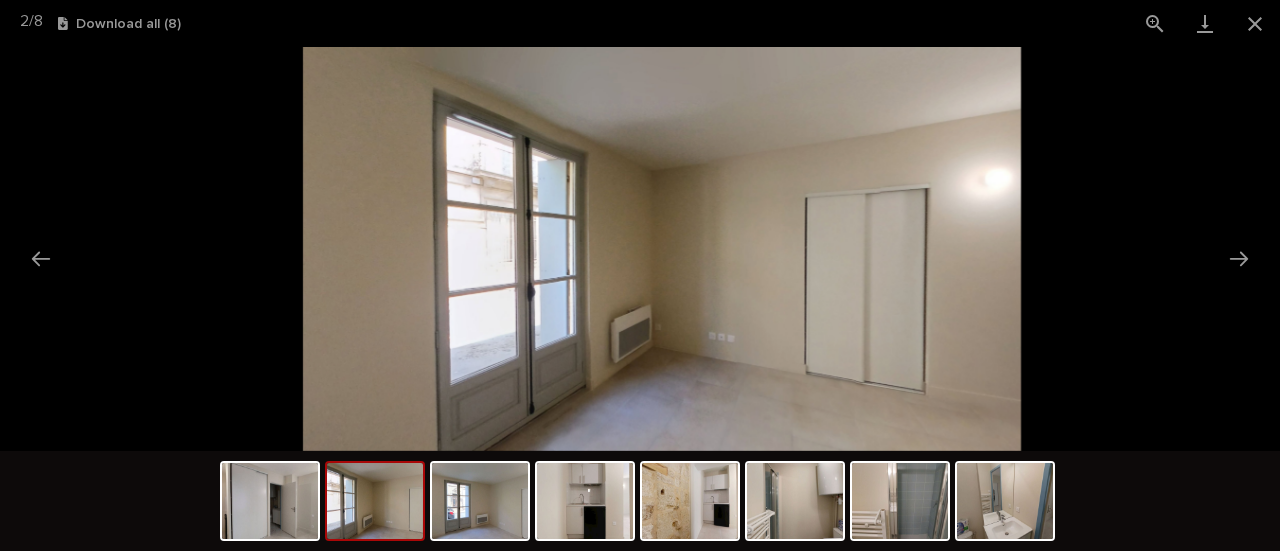 drag, startPoint x: 555, startPoint y: 363, endPoint x: 585, endPoint y: 367, distance: 30.265491 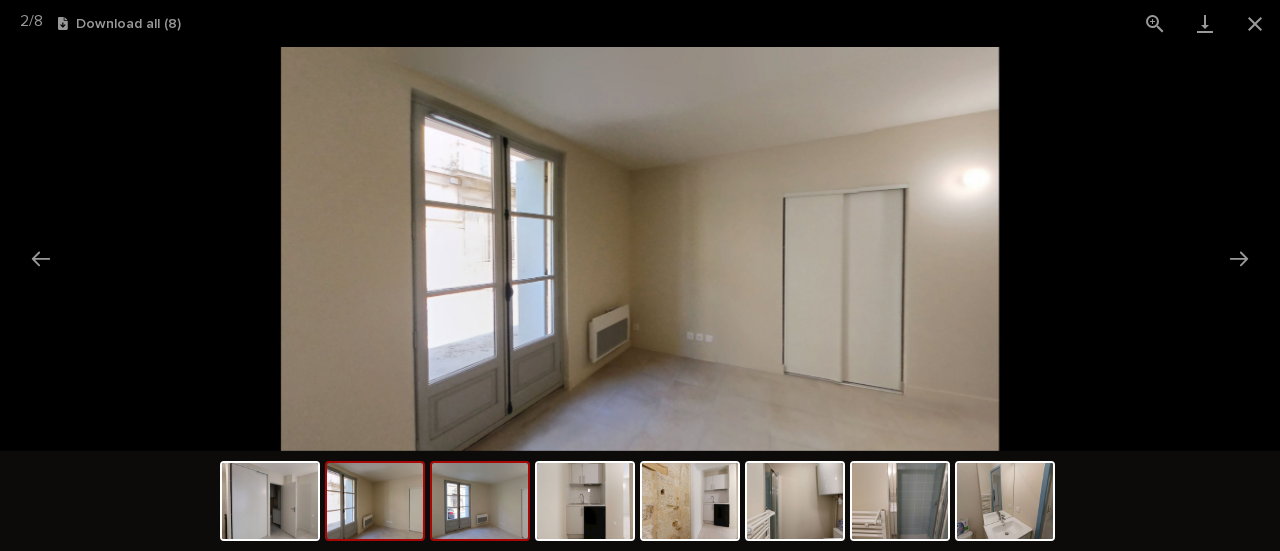 click at bounding box center (480, 501) 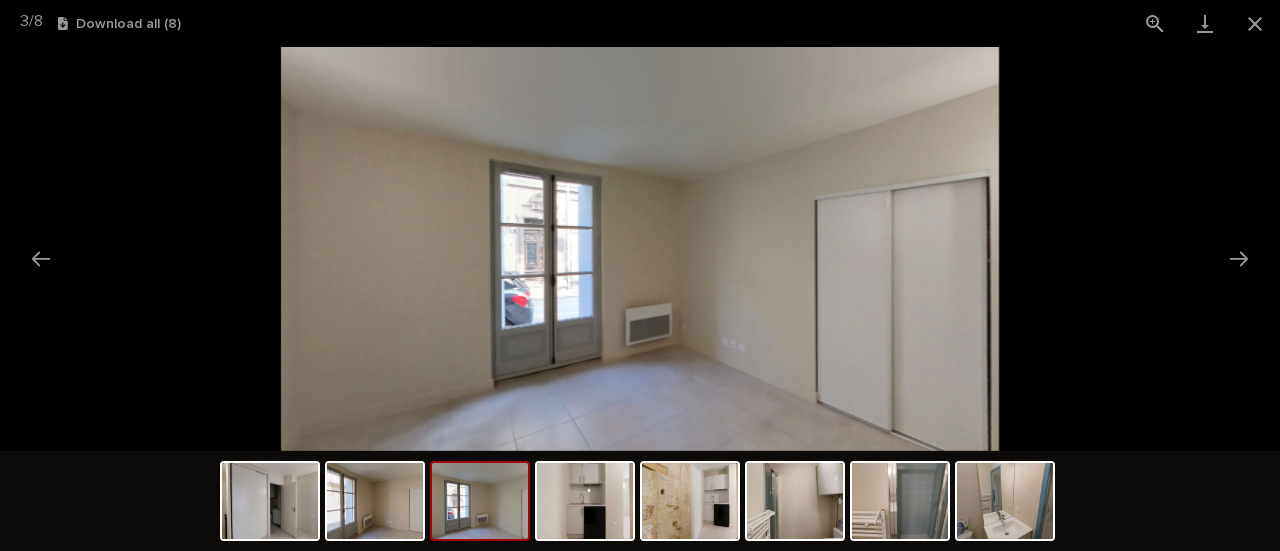 scroll, scrollTop: 0, scrollLeft: 0, axis: both 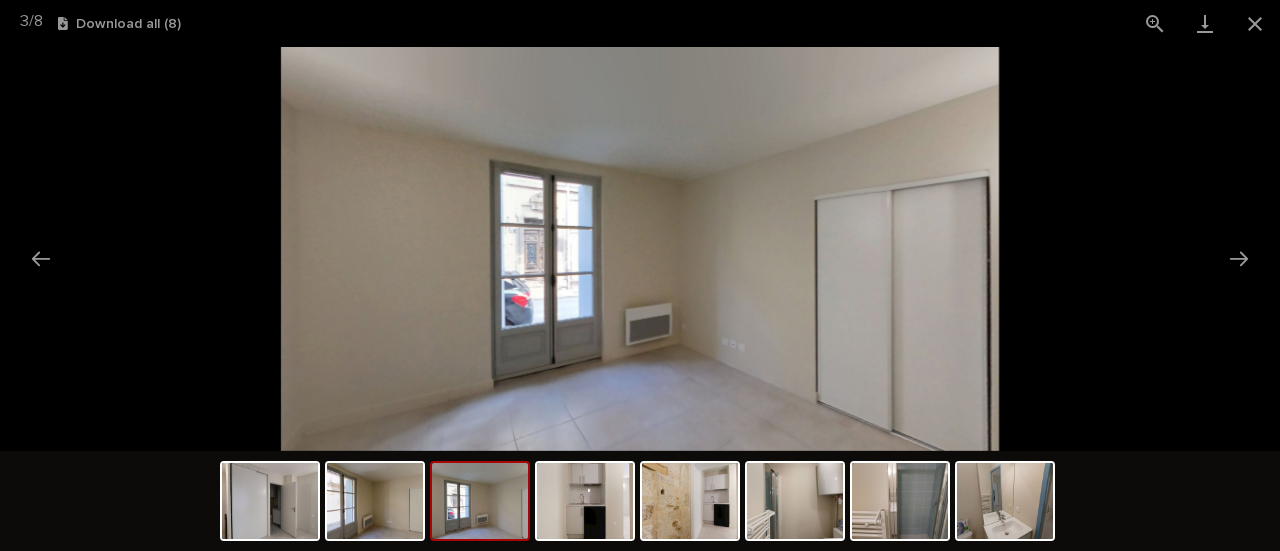 click at bounding box center [640, 249] 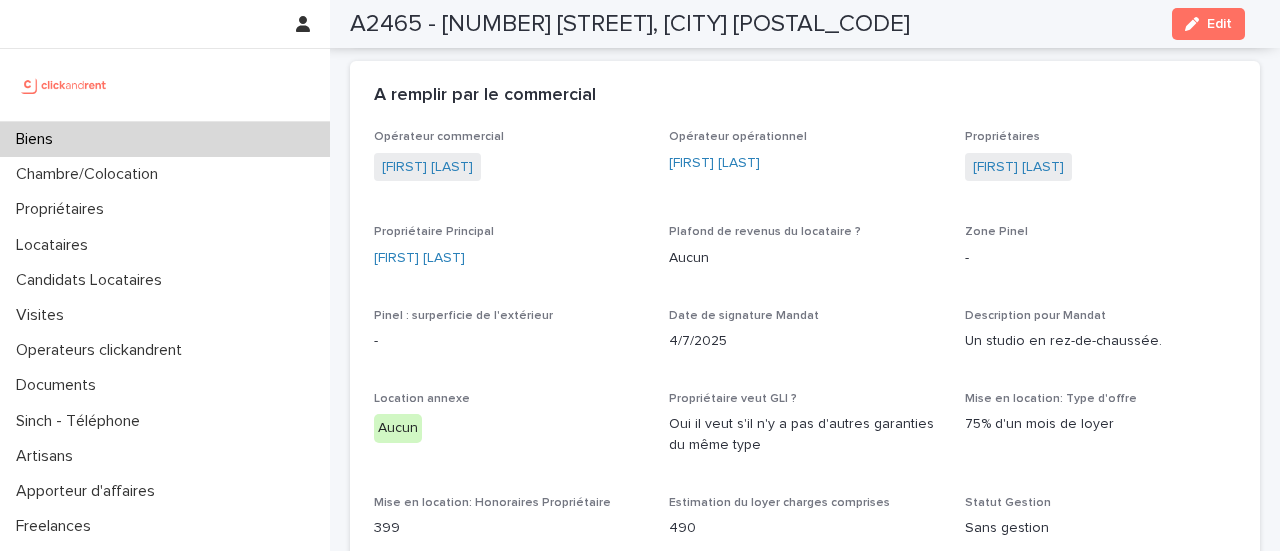 scroll, scrollTop: 1216, scrollLeft: 0, axis: vertical 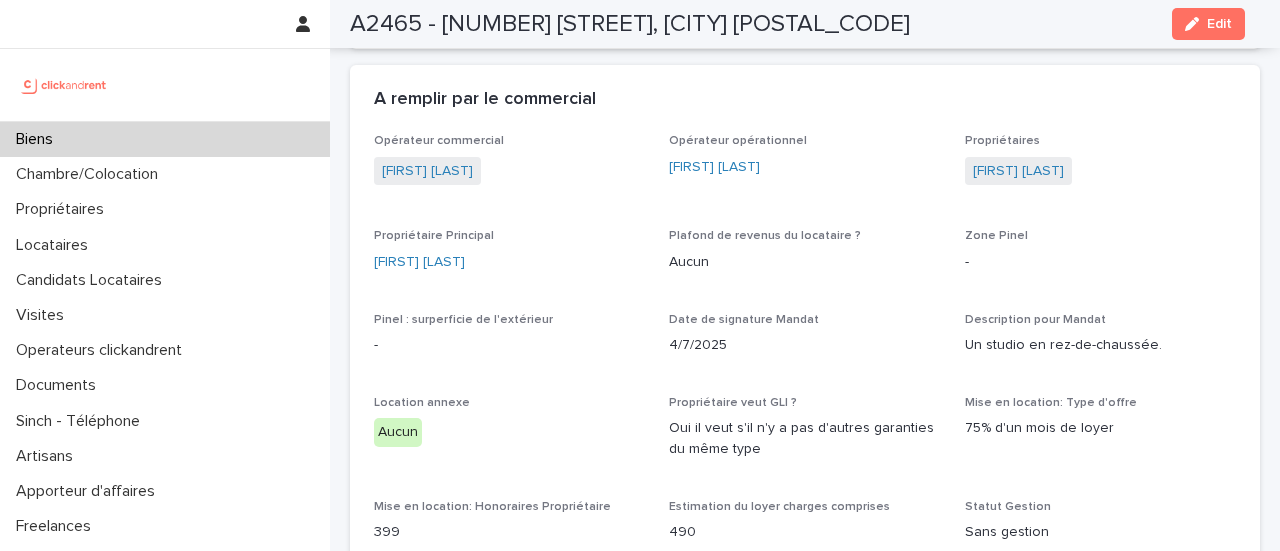 click on "A remplir par le commercial" at bounding box center [805, 100] 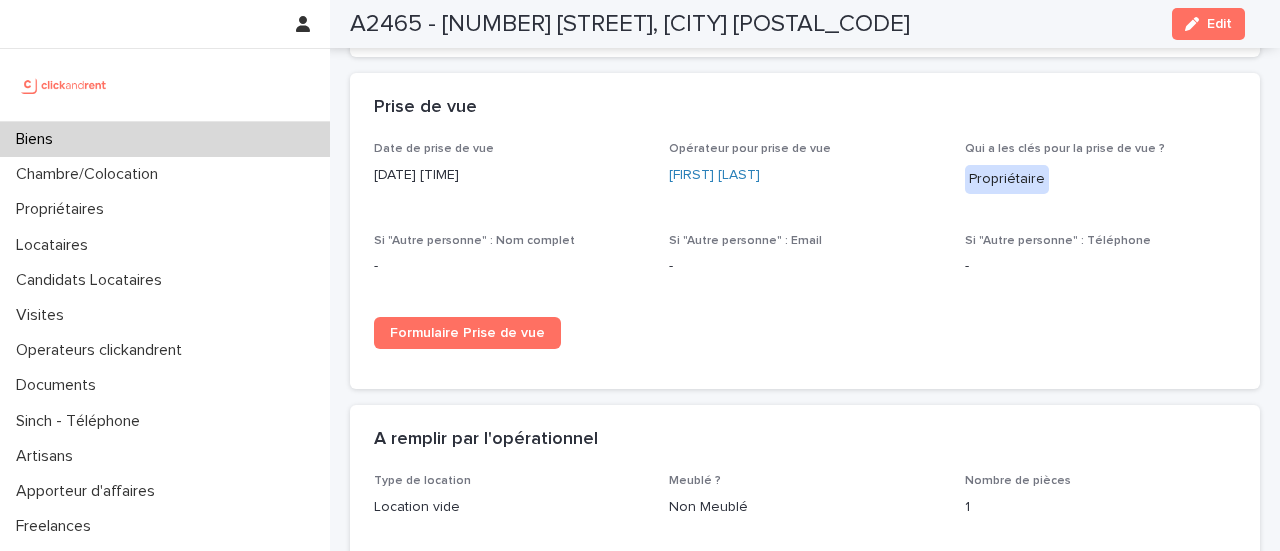 scroll, scrollTop: 3159, scrollLeft: 0, axis: vertical 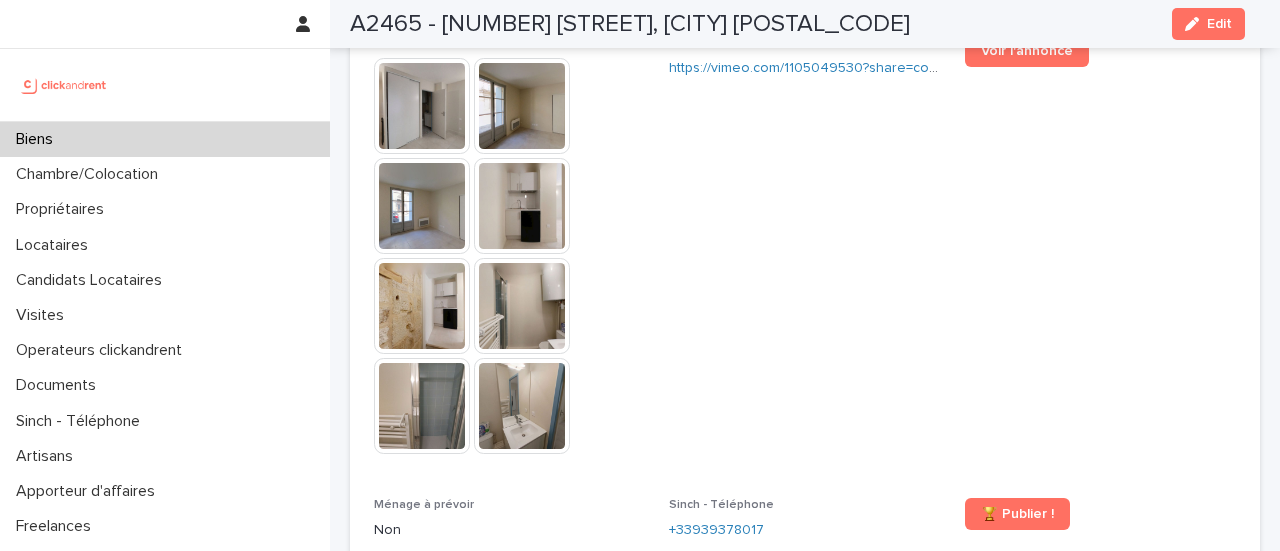 click at bounding box center [422, 106] 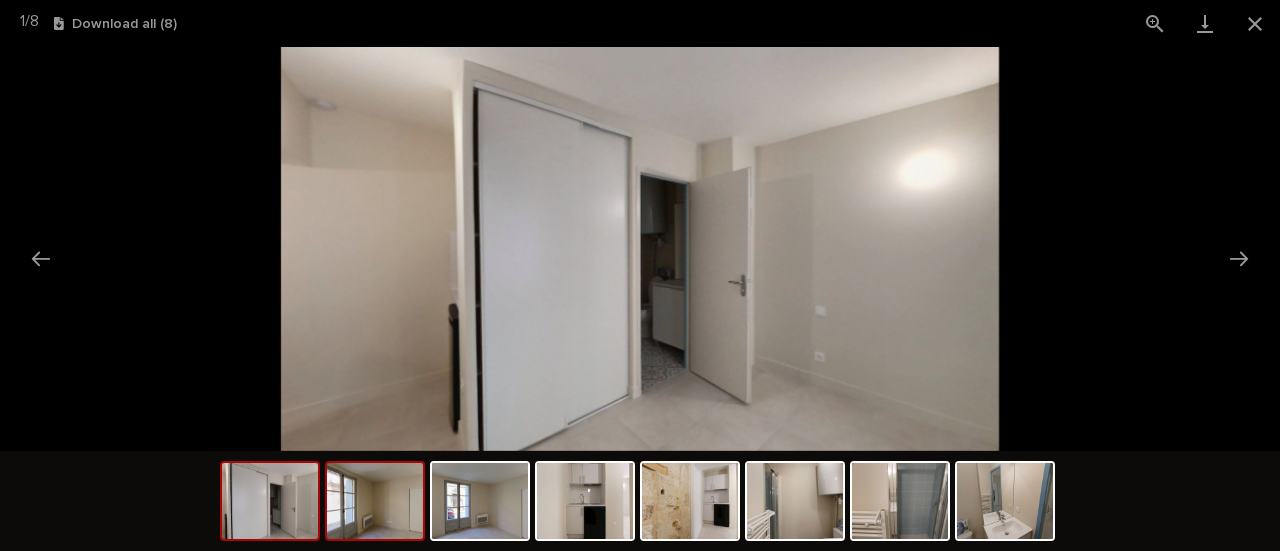 click at bounding box center [375, 501] 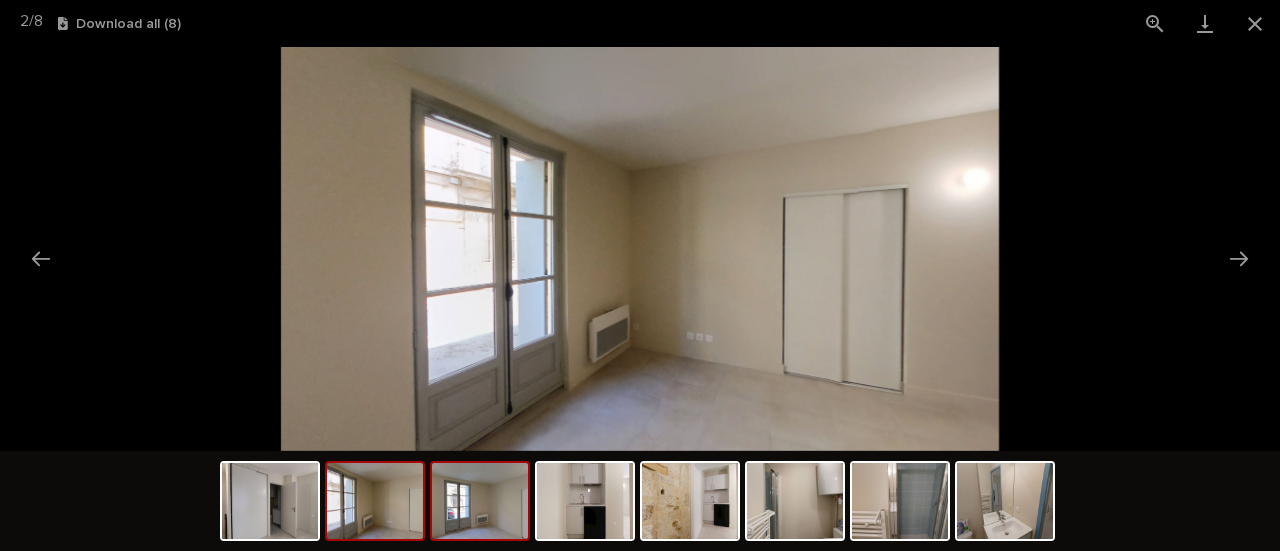 click at bounding box center [480, 501] 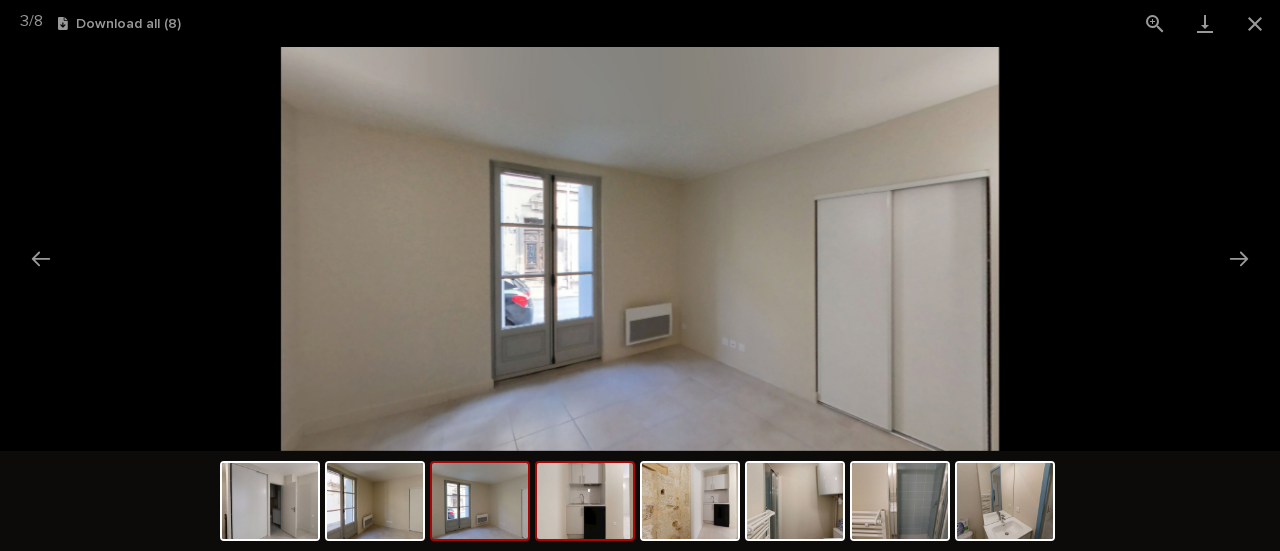 click at bounding box center (585, 501) 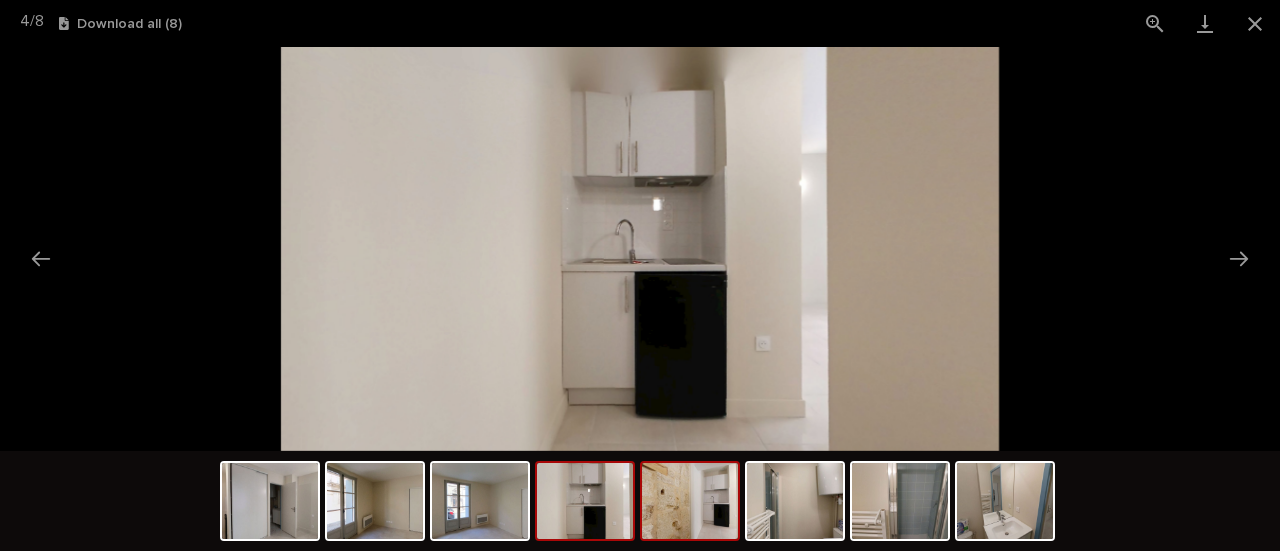 click at bounding box center (690, 501) 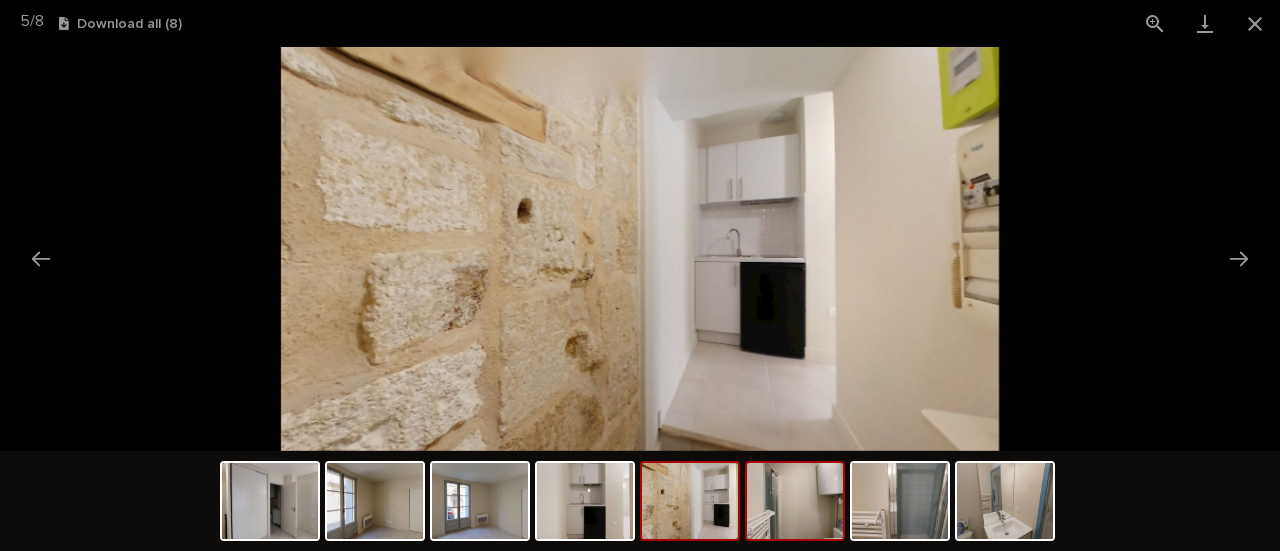click at bounding box center [795, 501] 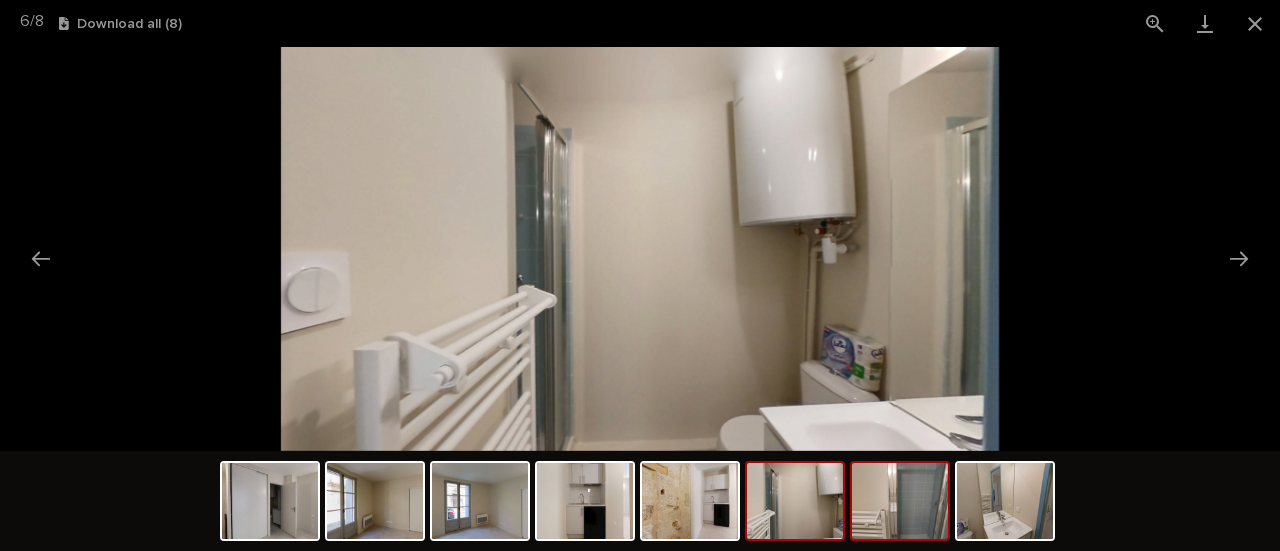 click at bounding box center [900, 501] 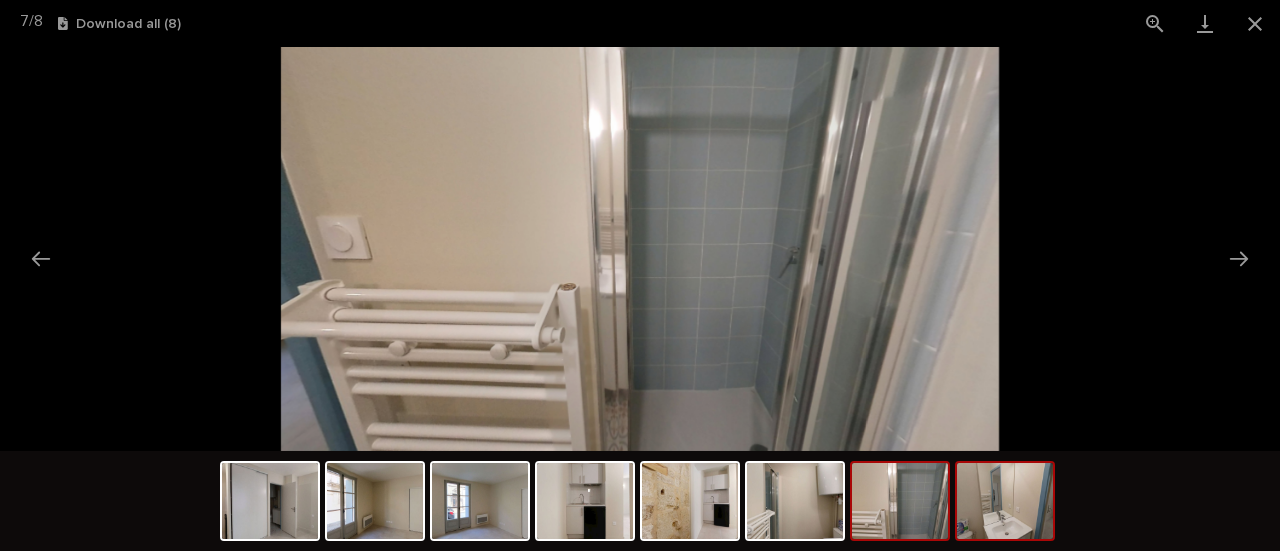 click at bounding box center (1005, 501) 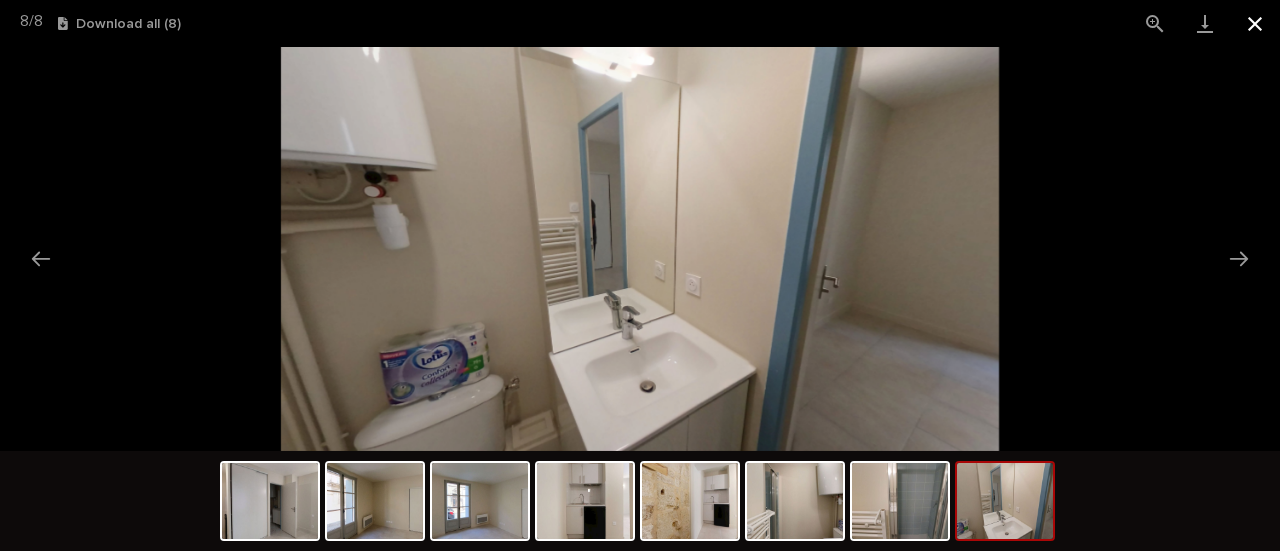 click at bounding box center [1255, 23] 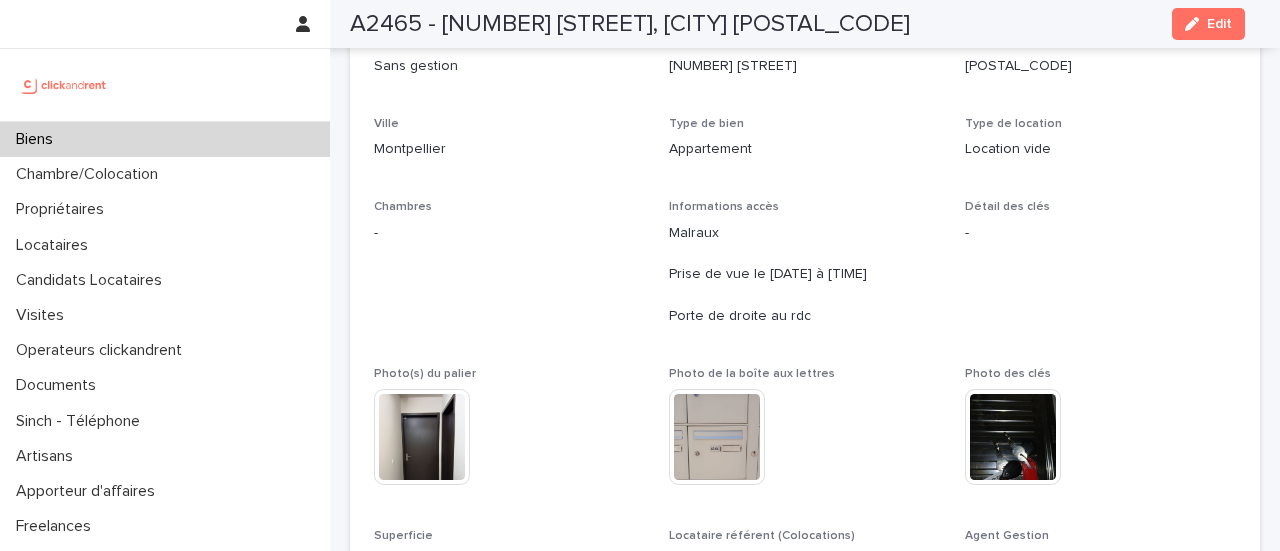 scroll, scrollTop: 0, scrollLeft: 0, axis: both 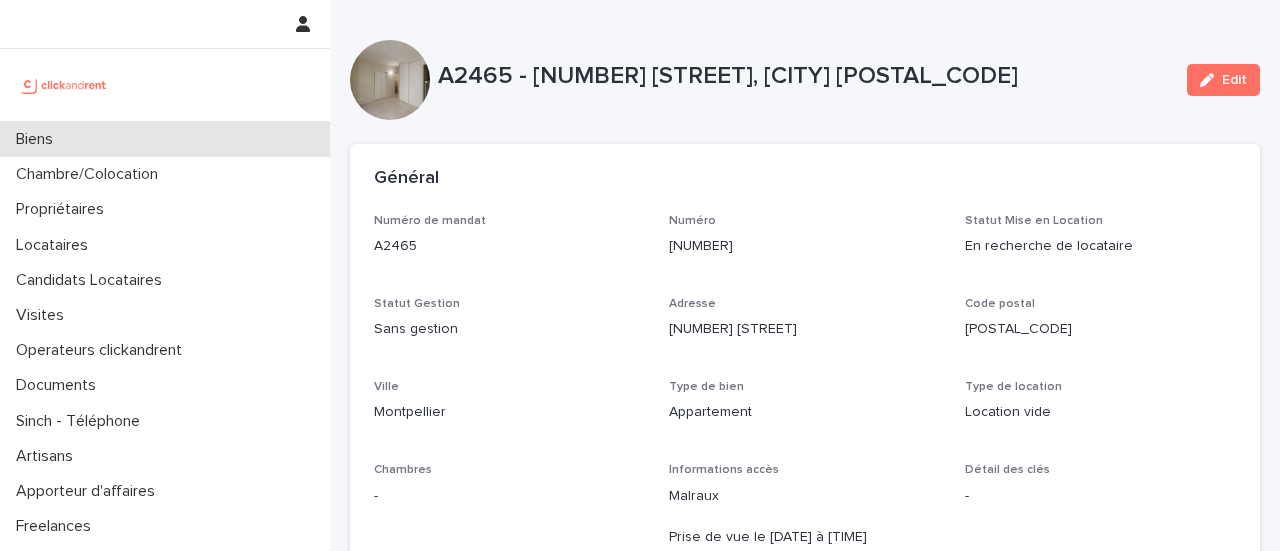 click on "Biens" at bounding box center [165, 139] 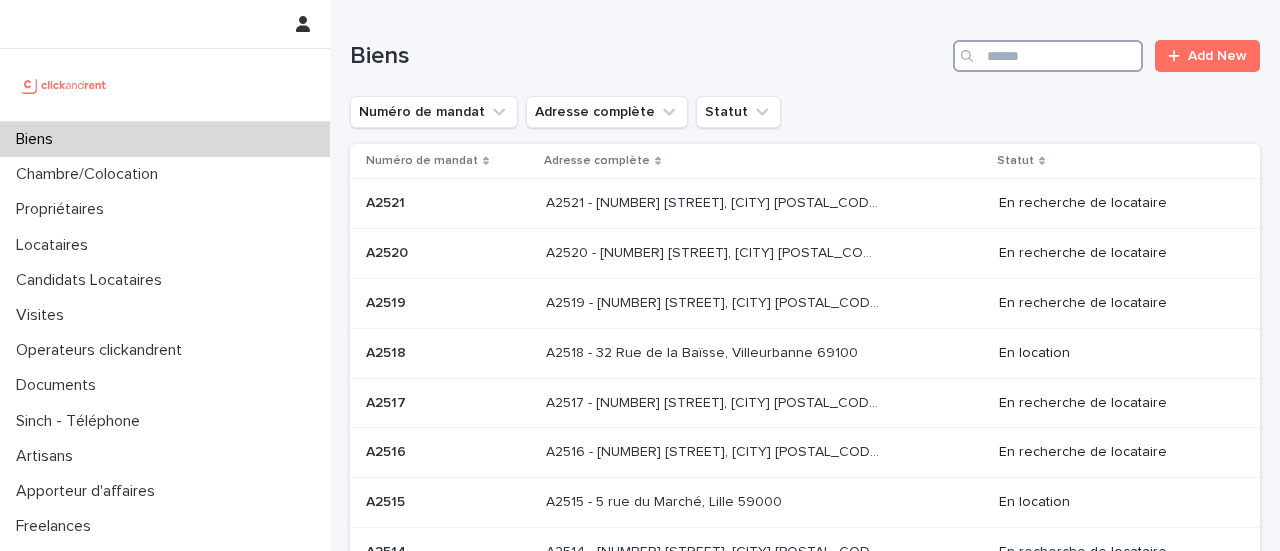 click at bounding box center (1048, 56) 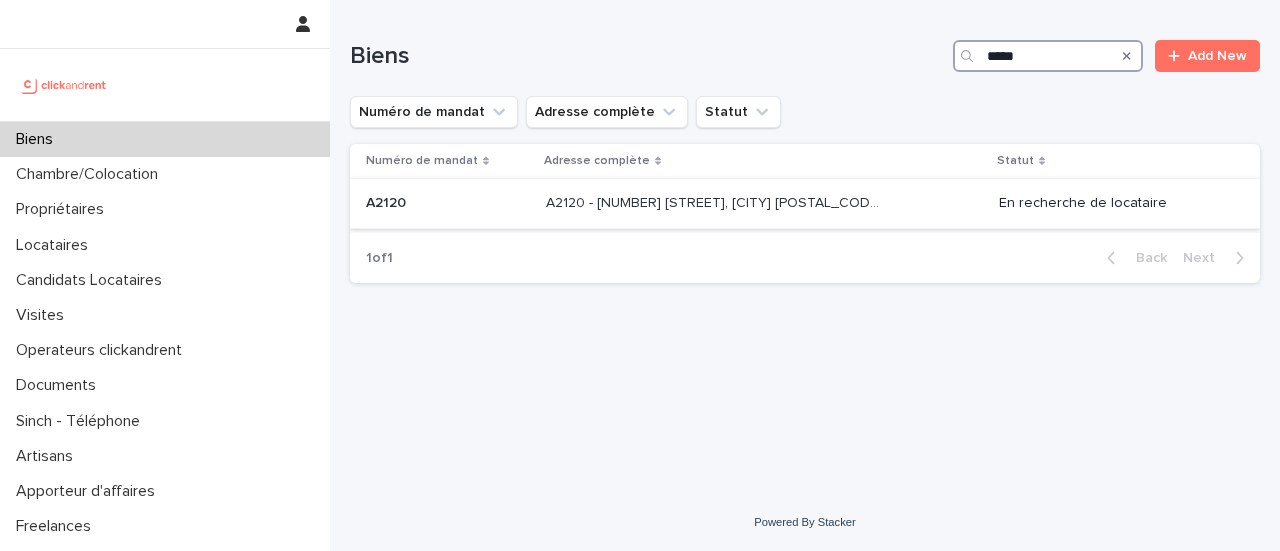 type on "*****" 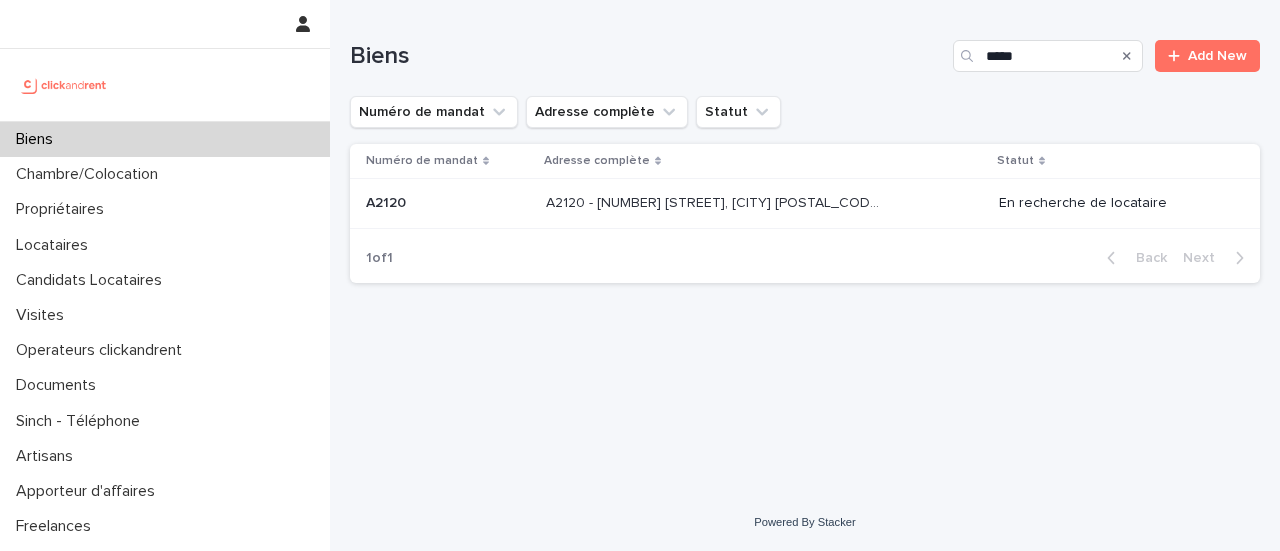 click on "A2120 - 31 Rue De Porto,  Montpellier 34000 A2120 - 31 Rue De Porto,  Montpellier 34000" at bounding box center (764, 204) 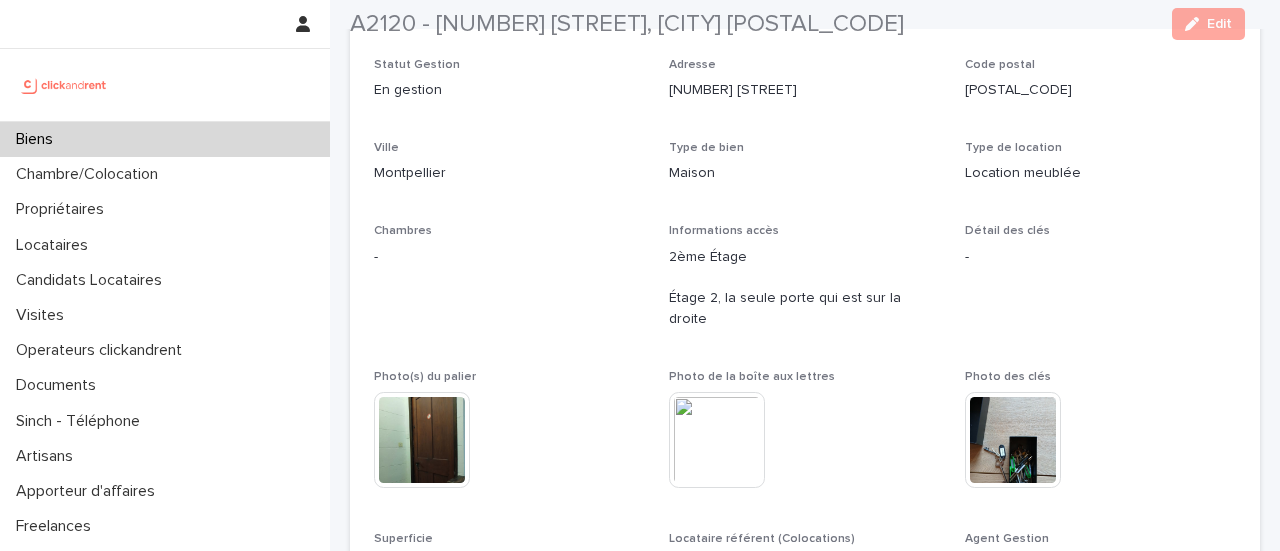 scroll, scrollTop: 240, scrollLeft: 0, axis: vertical 